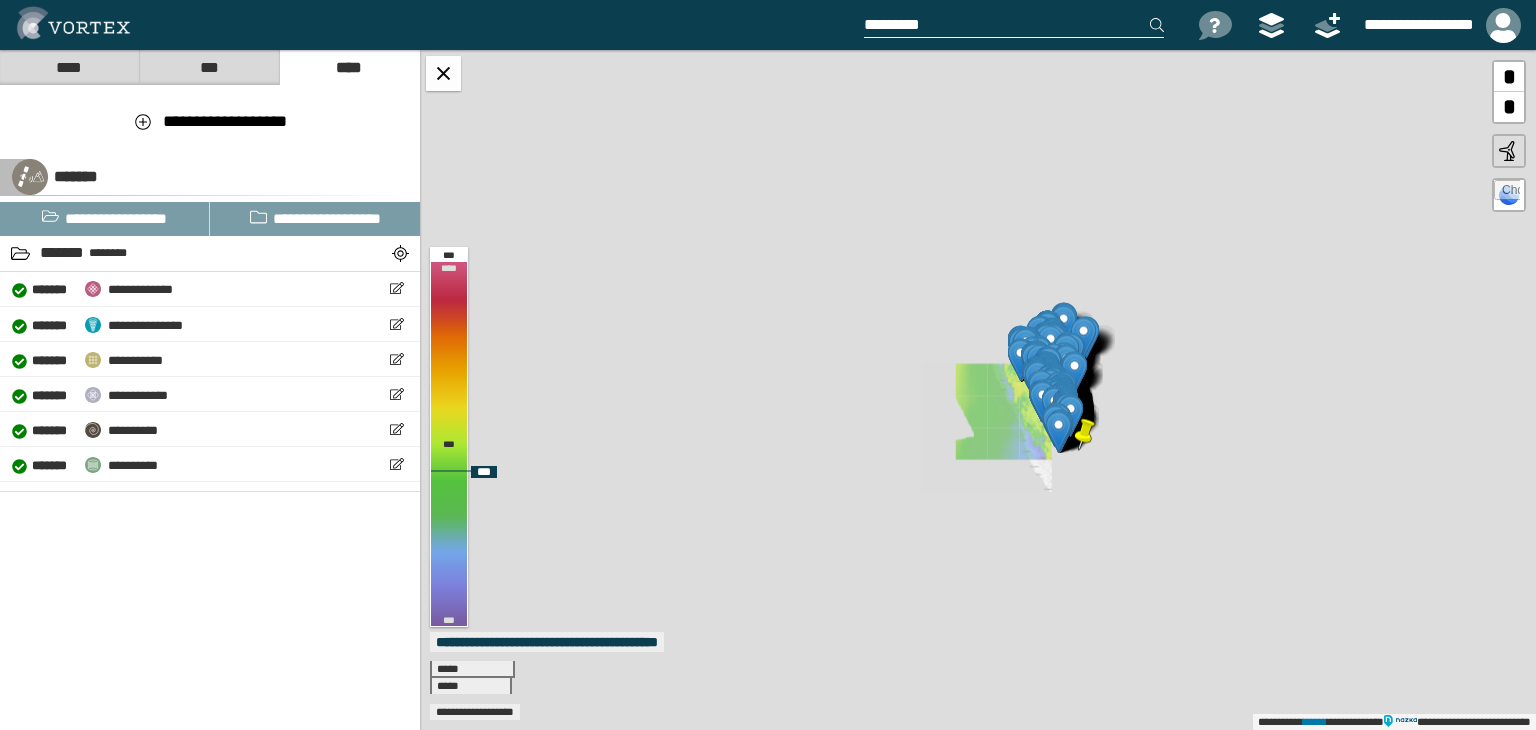 click at bounding box center (1085, 435) 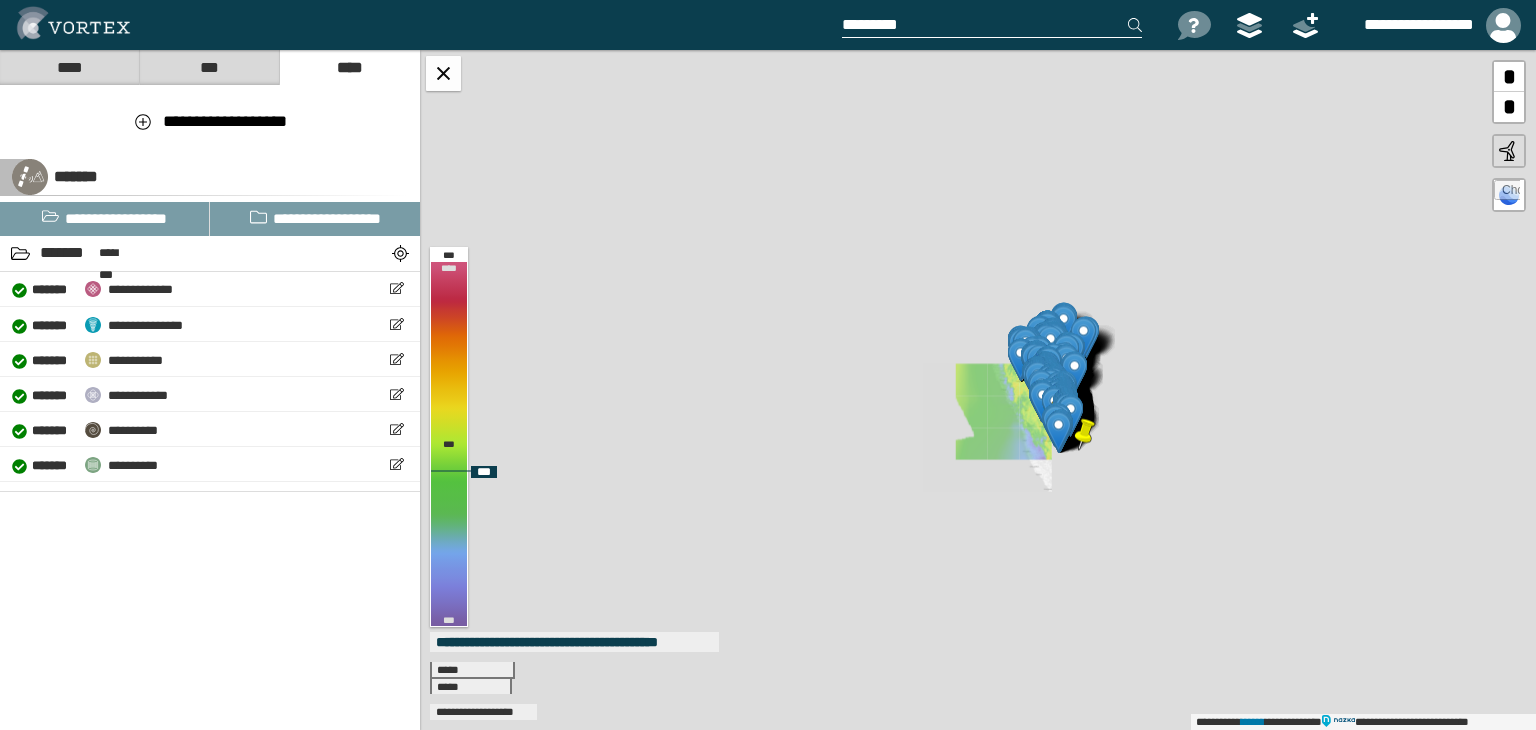 click at bounding box center [1085, 435] 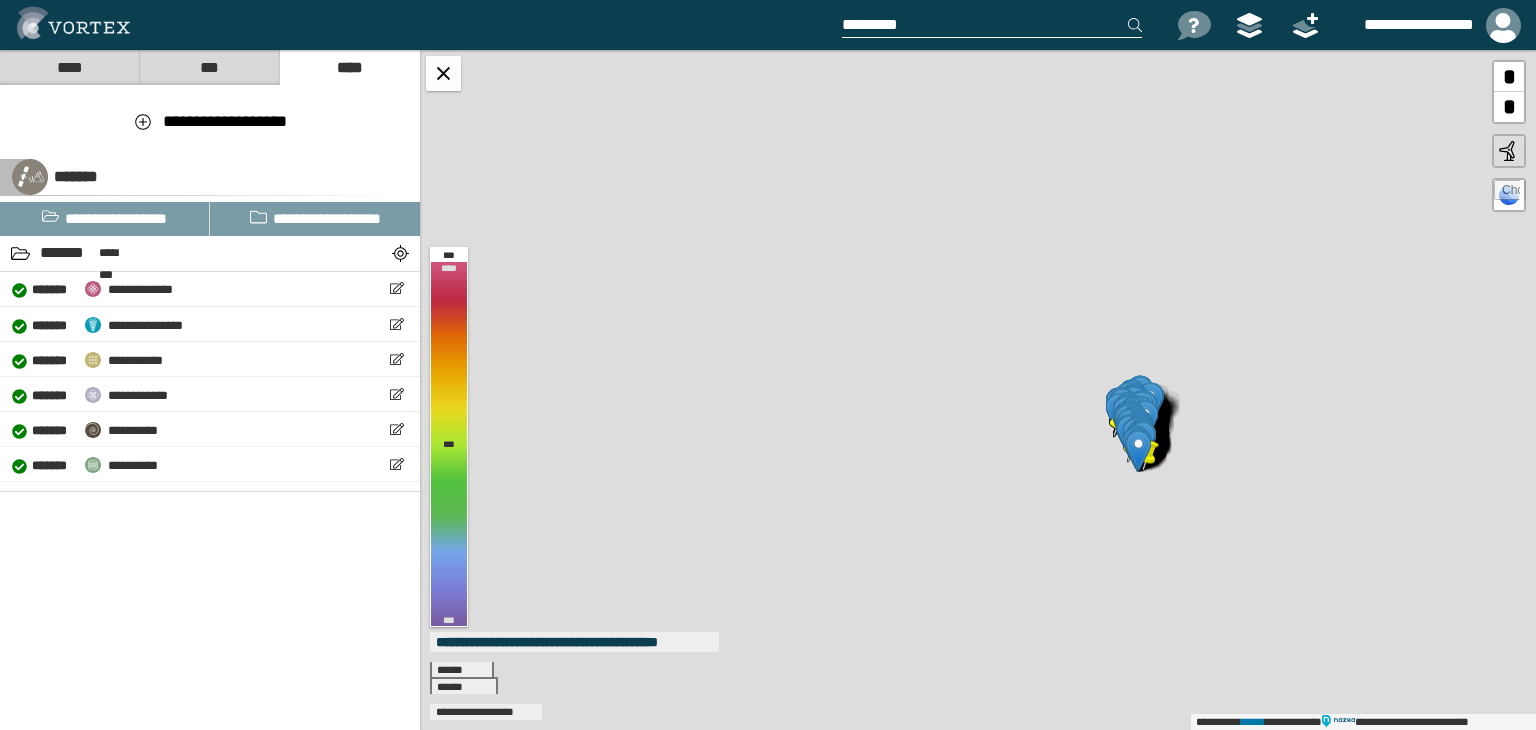 scroll, scrollTop: 0, scrollLeft: 0, axis: both 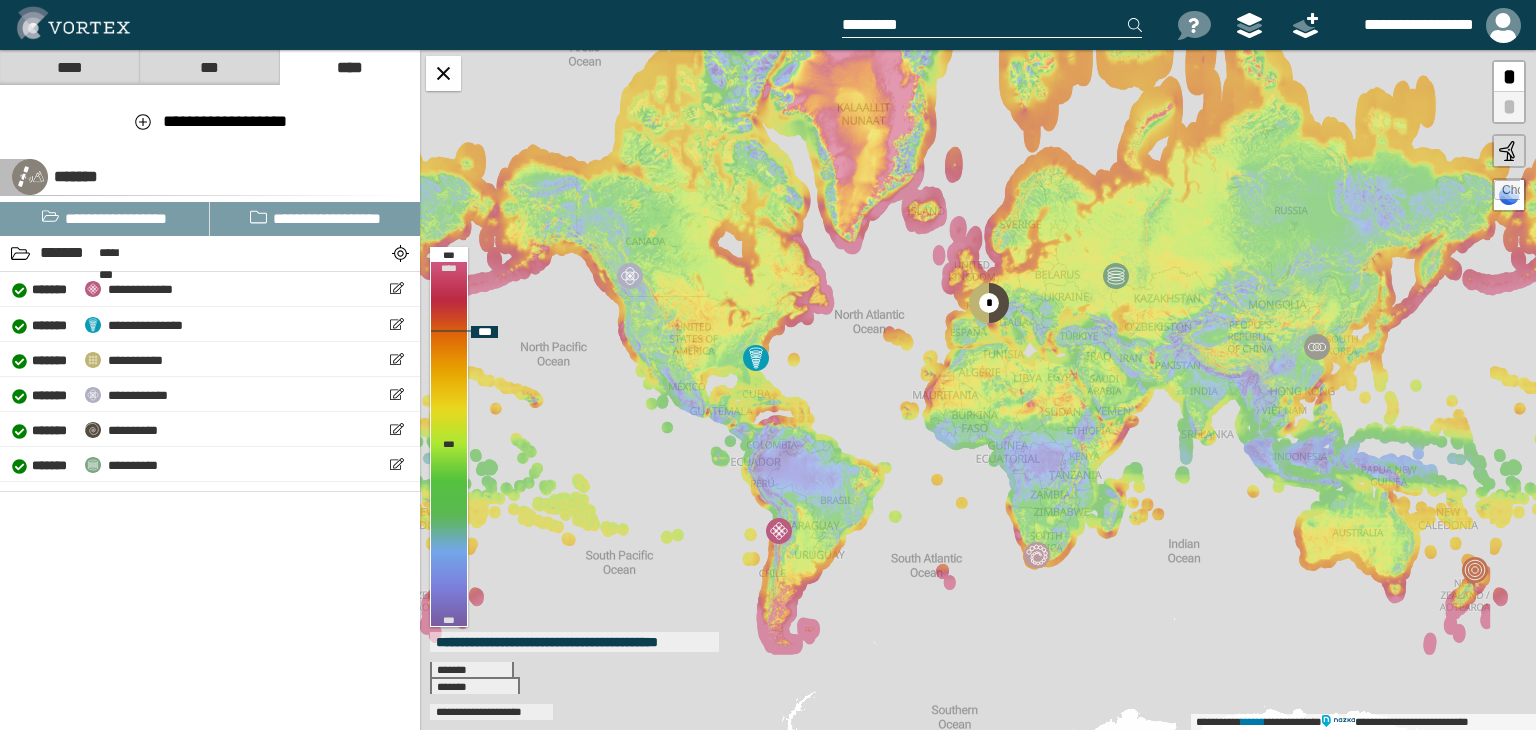 click at bounding box center [1507, 193] 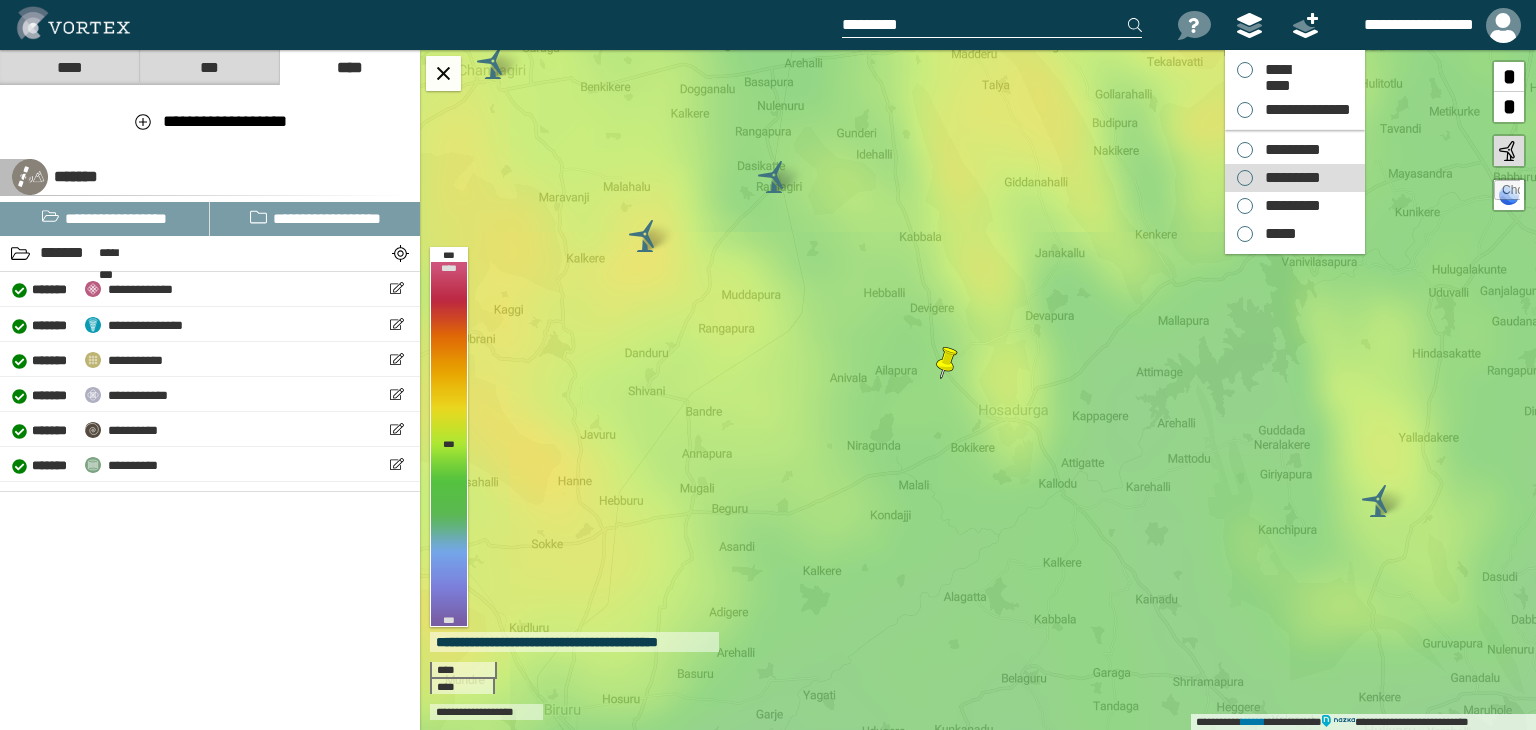 click on "*********" at bounding box center [1295, 178] 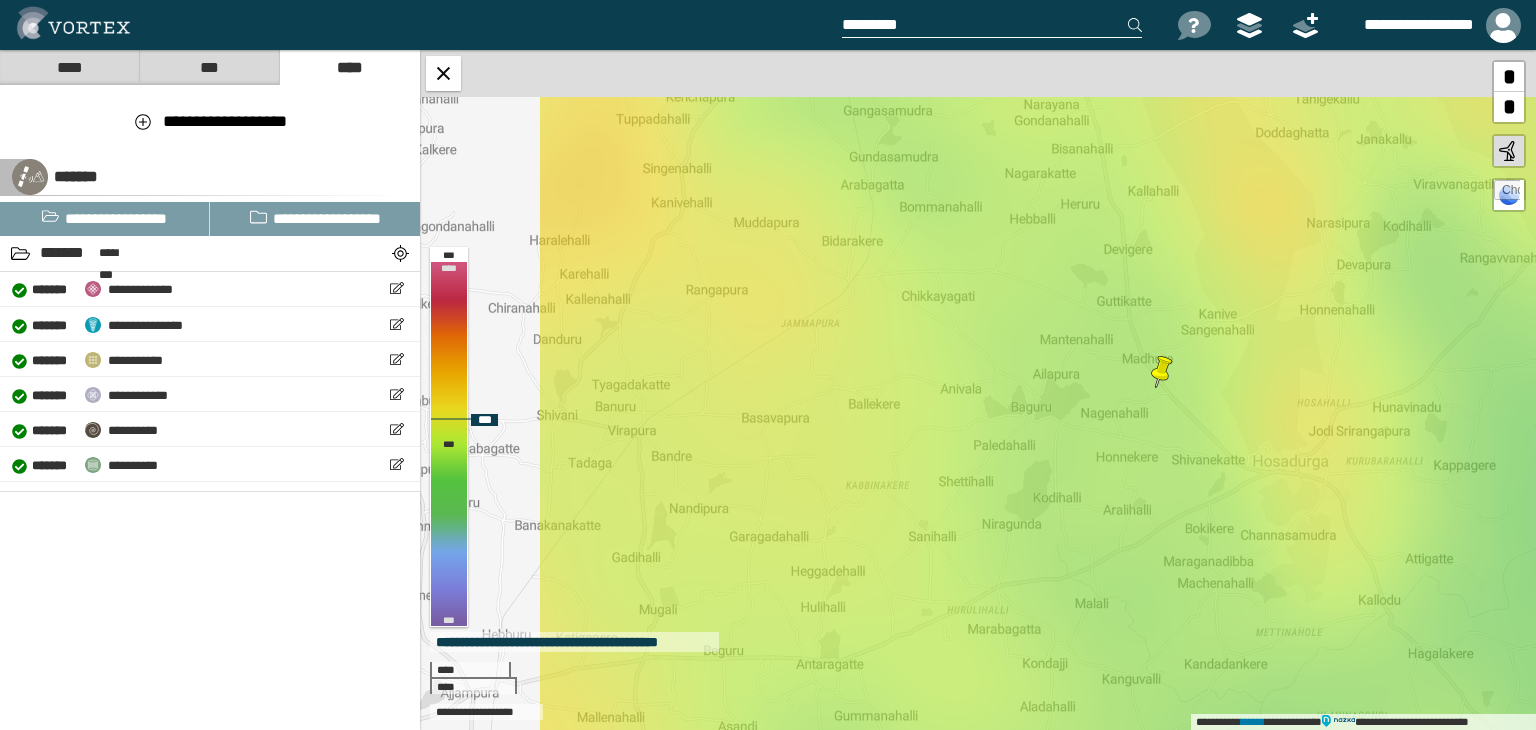 drag, startPoint x: 1053, startPoint y: 361, endPoint x: 1344, endPoint y: 422, distance: 297.32474 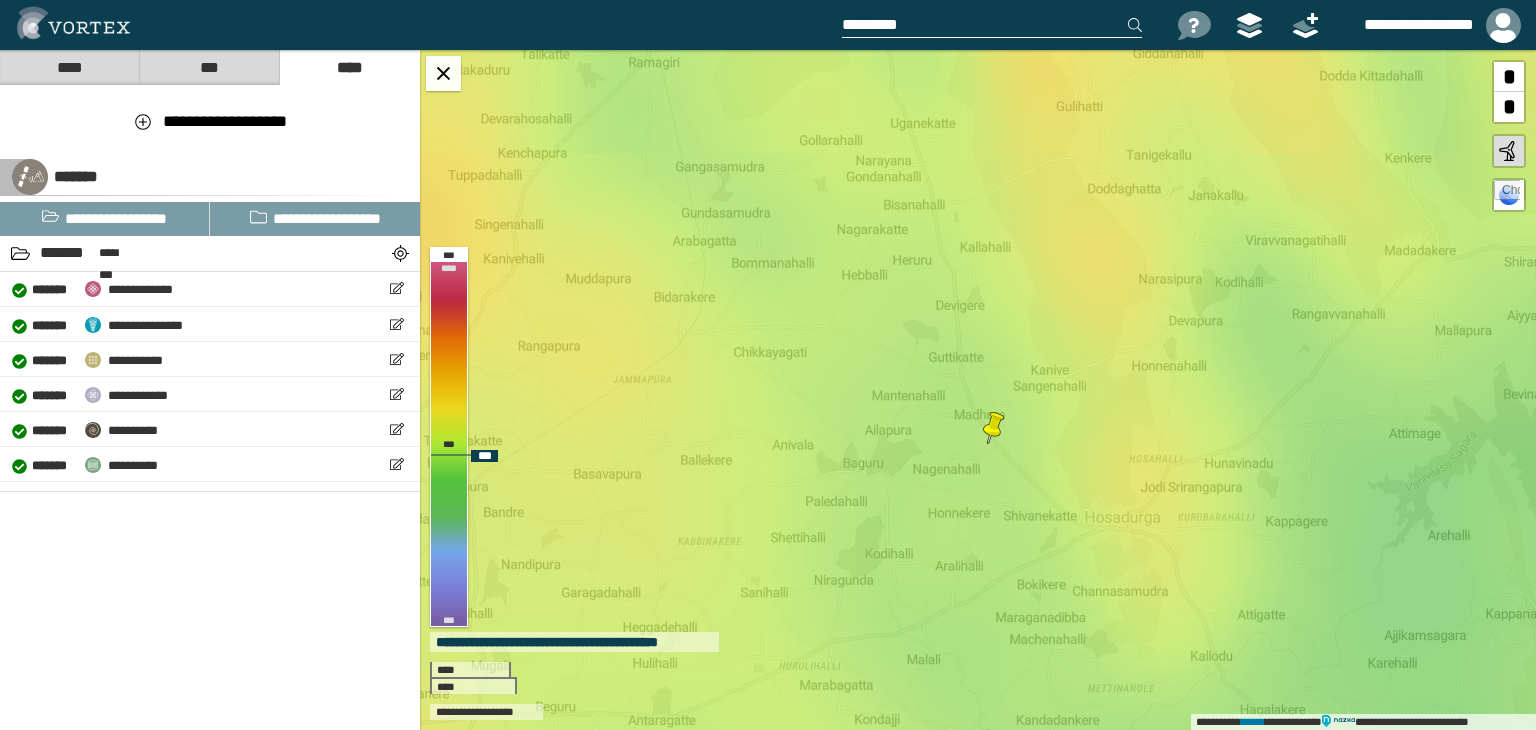 drag, startPoint x: 1151, startPoint y: 425, endPoint x: 956, endPoint y: 474, distance: 201.06218 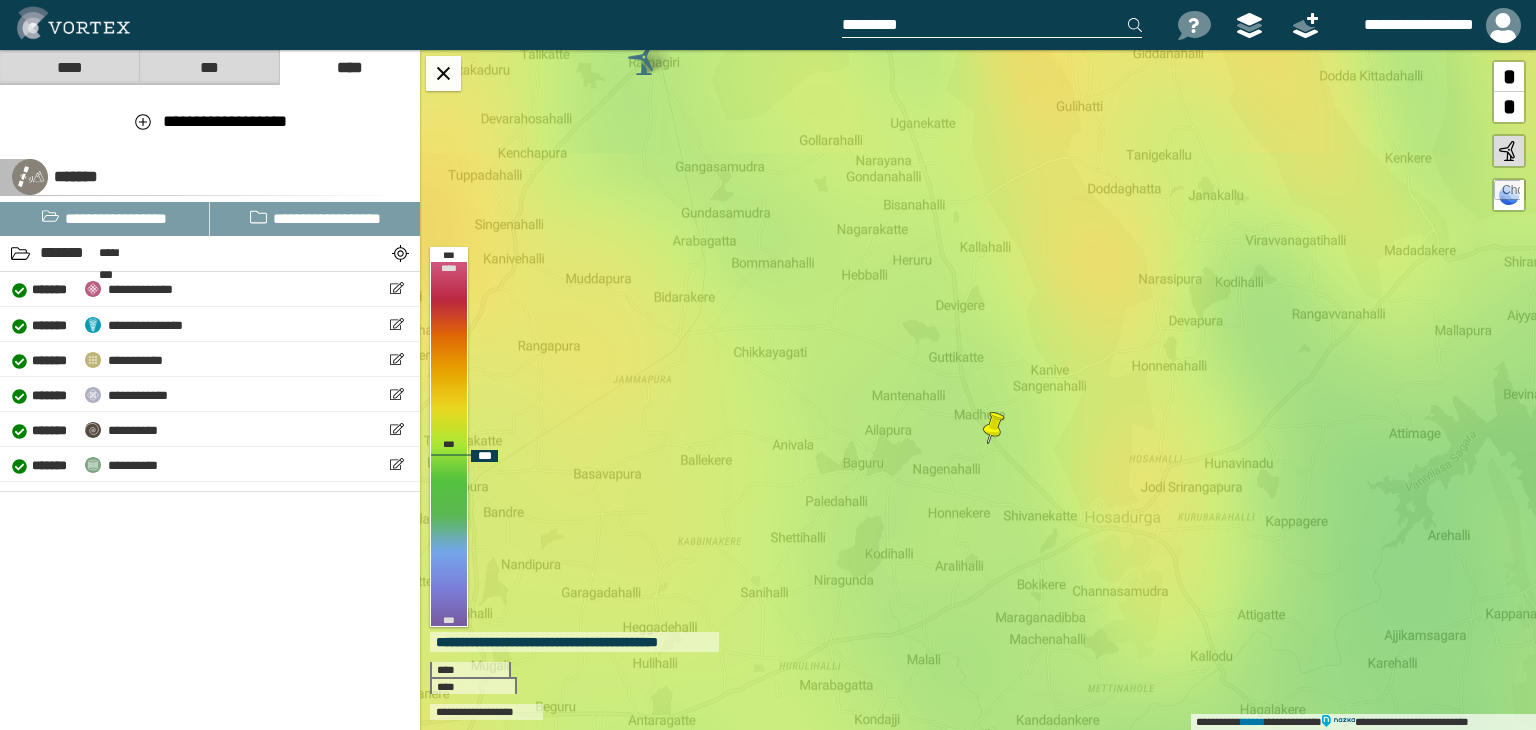 click at bounding box center [994, 428] 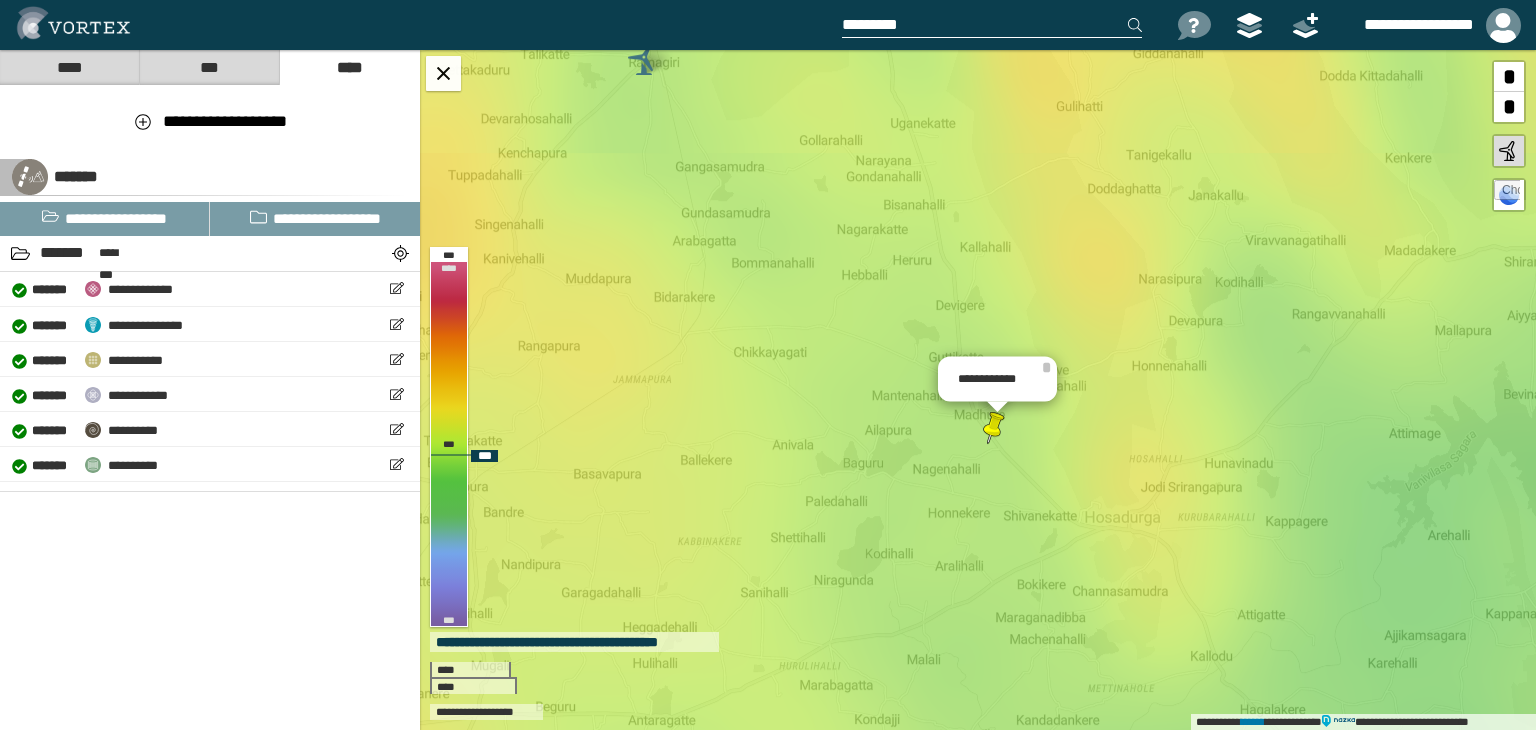 click at bounding box center (994, 428) 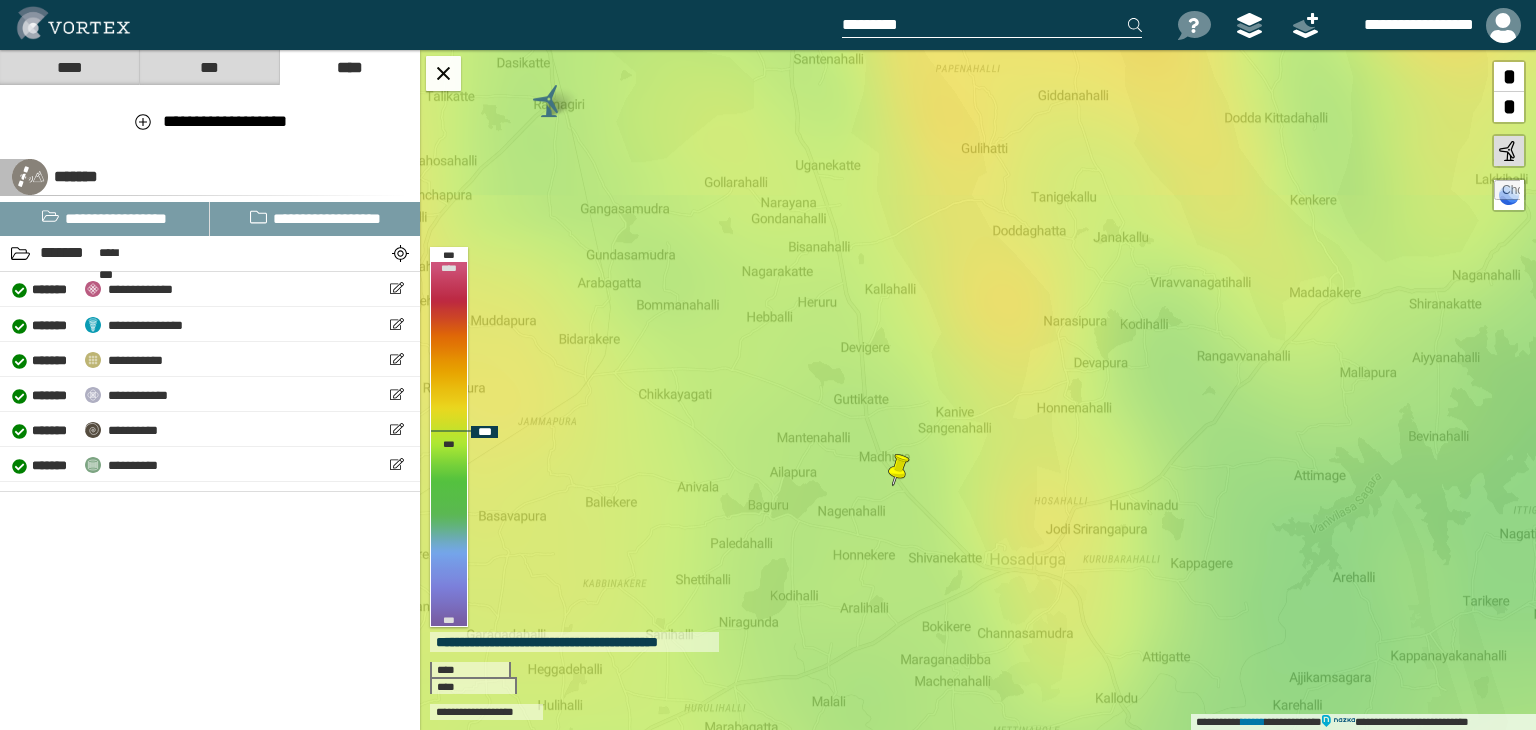 drag, startPoint x: 1058, startPoint y: 341, endPoint x: 968, endPoint y: 382, distance: 98.89894 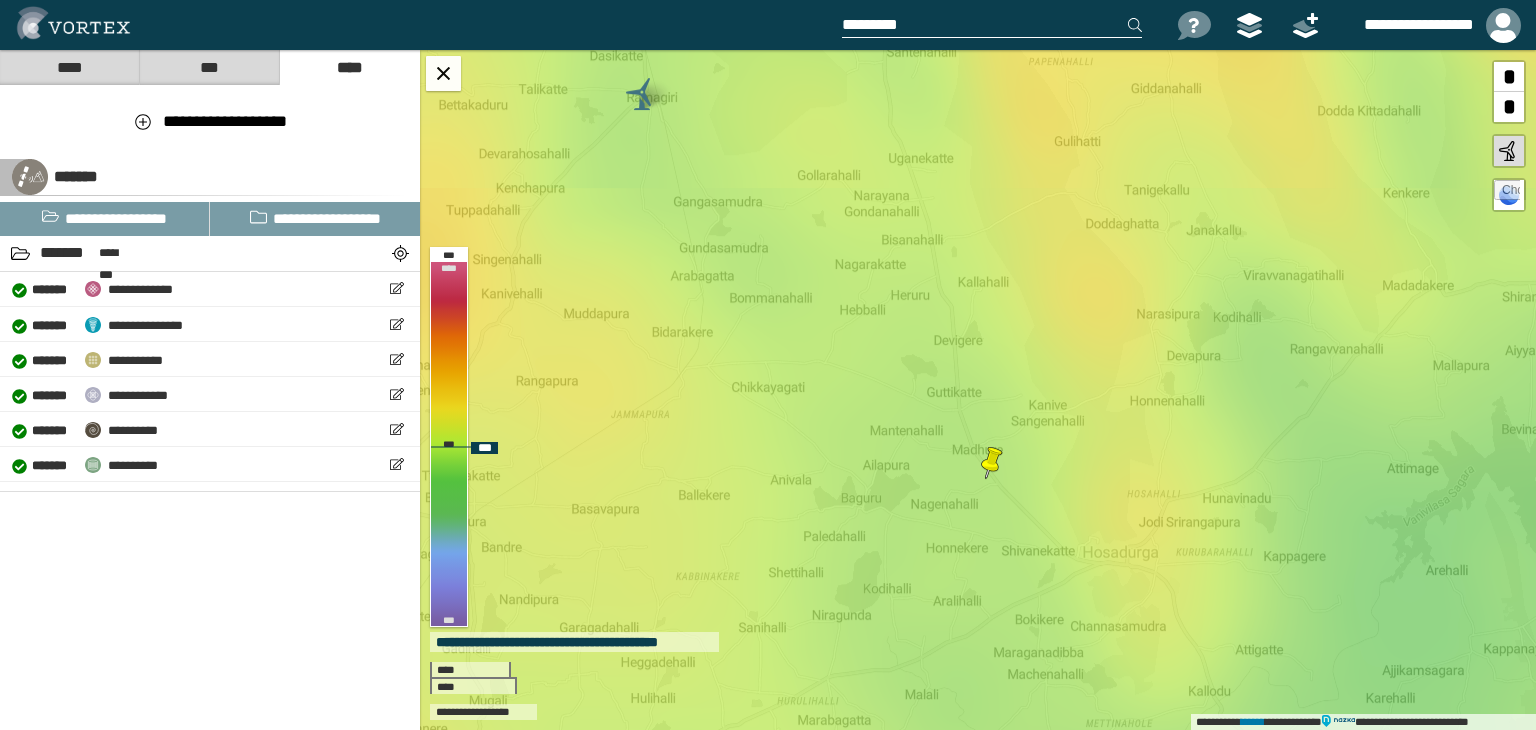 drag, startPoint x: 956, startPoint y: 443, endPoint x: 1041, endPoint y: 438, distance: 85.146935 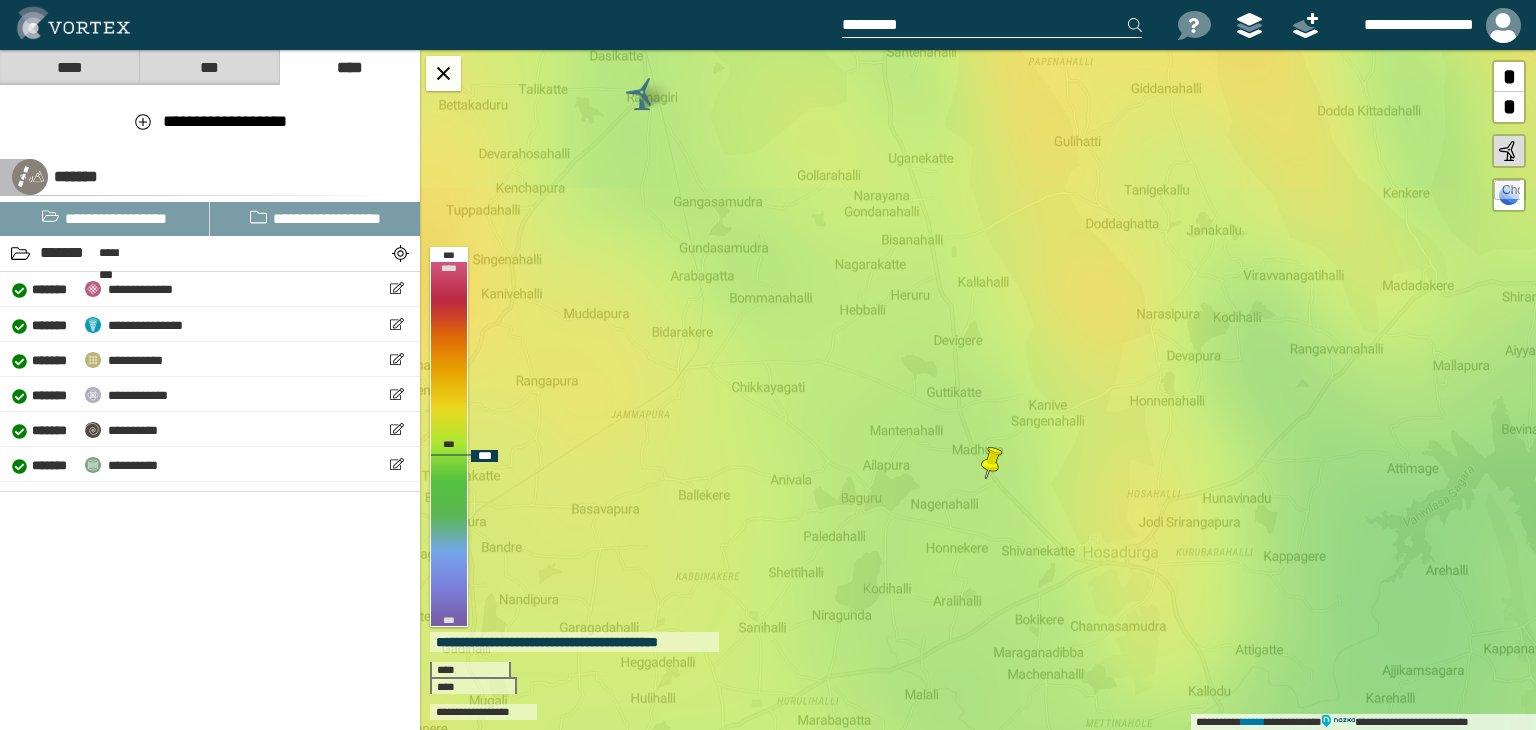 drag, startPoint x: 975, startPoint y: 468, endPoint x: 990, endPoint y: 473, distance: 15.811388 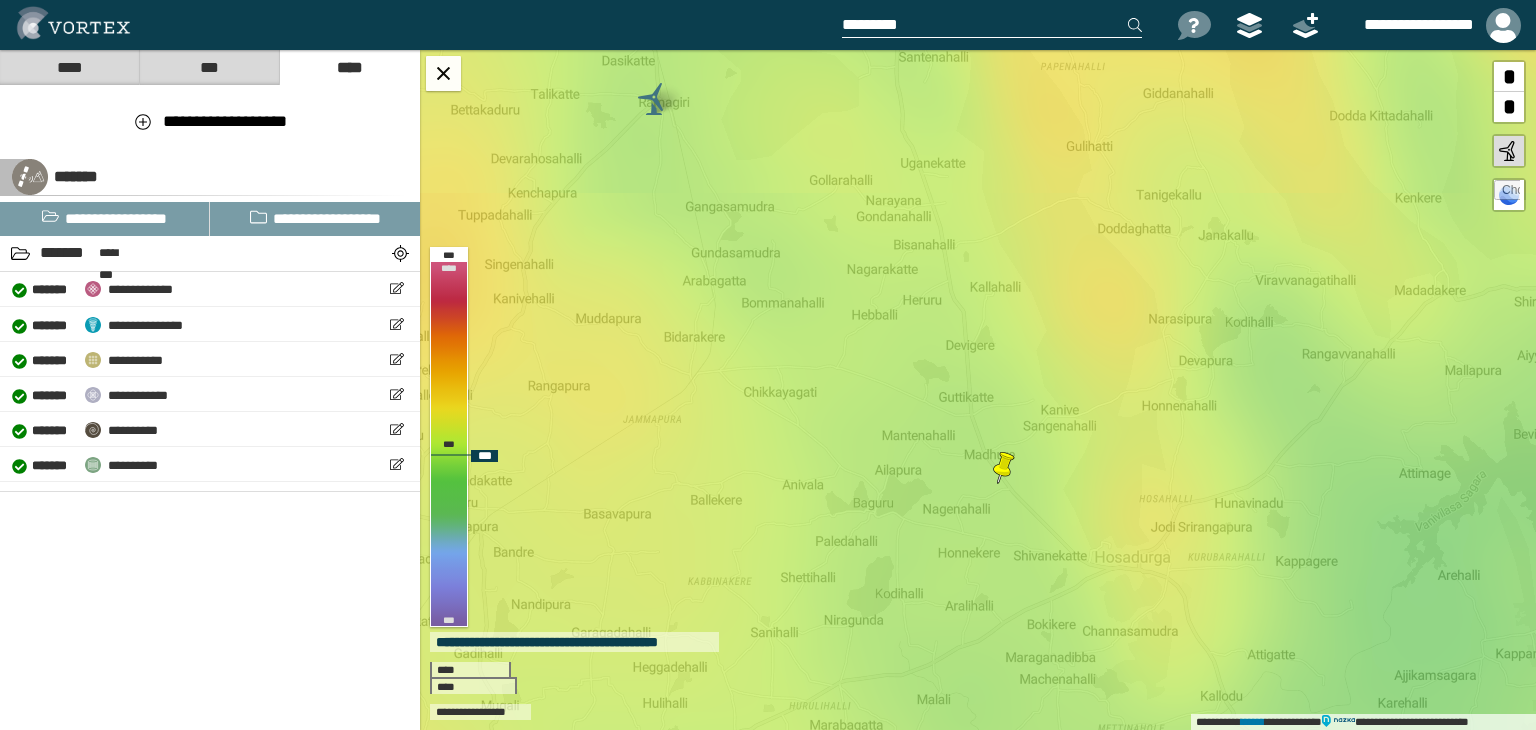 click at bounding box center [1004, 468] 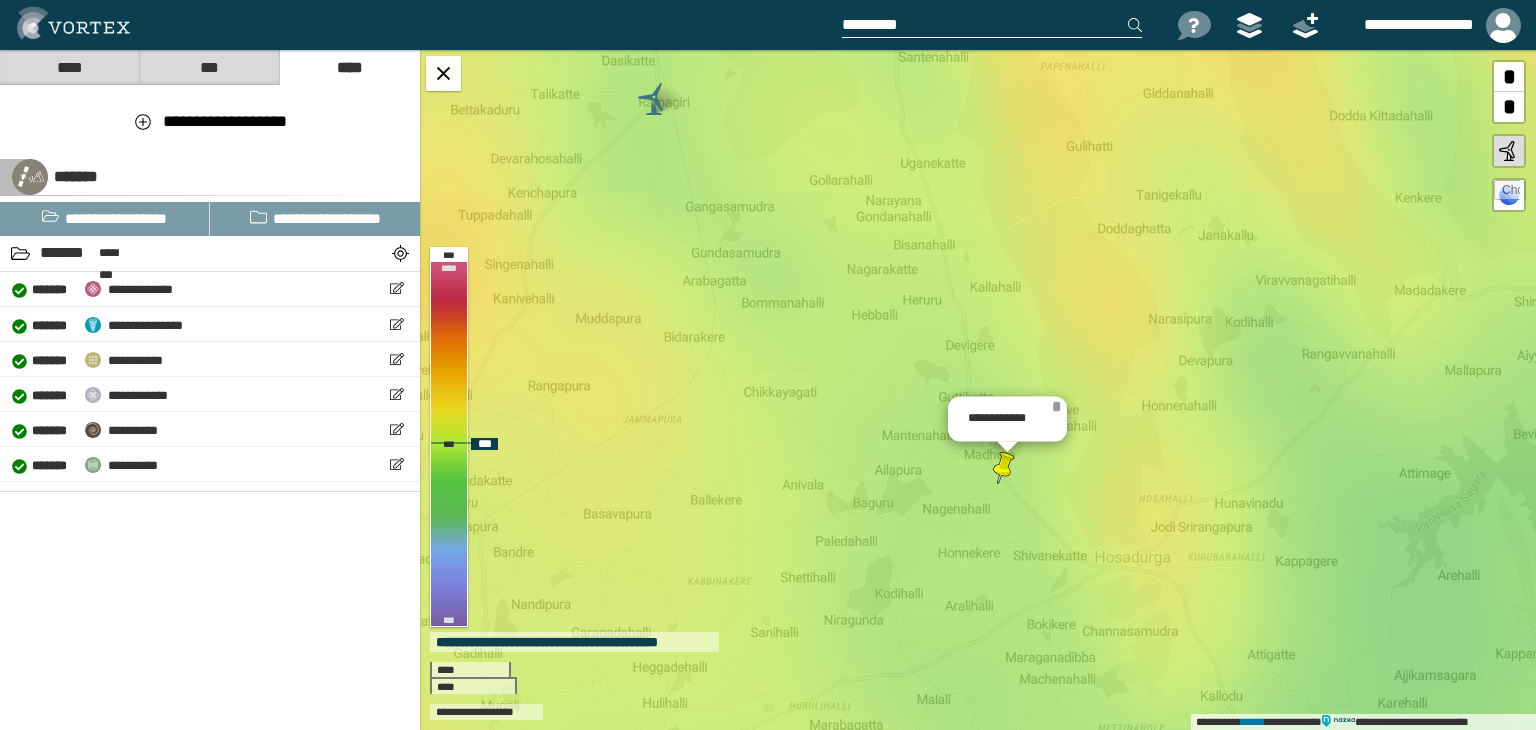click on "*" at bounding box center (1056, 407) 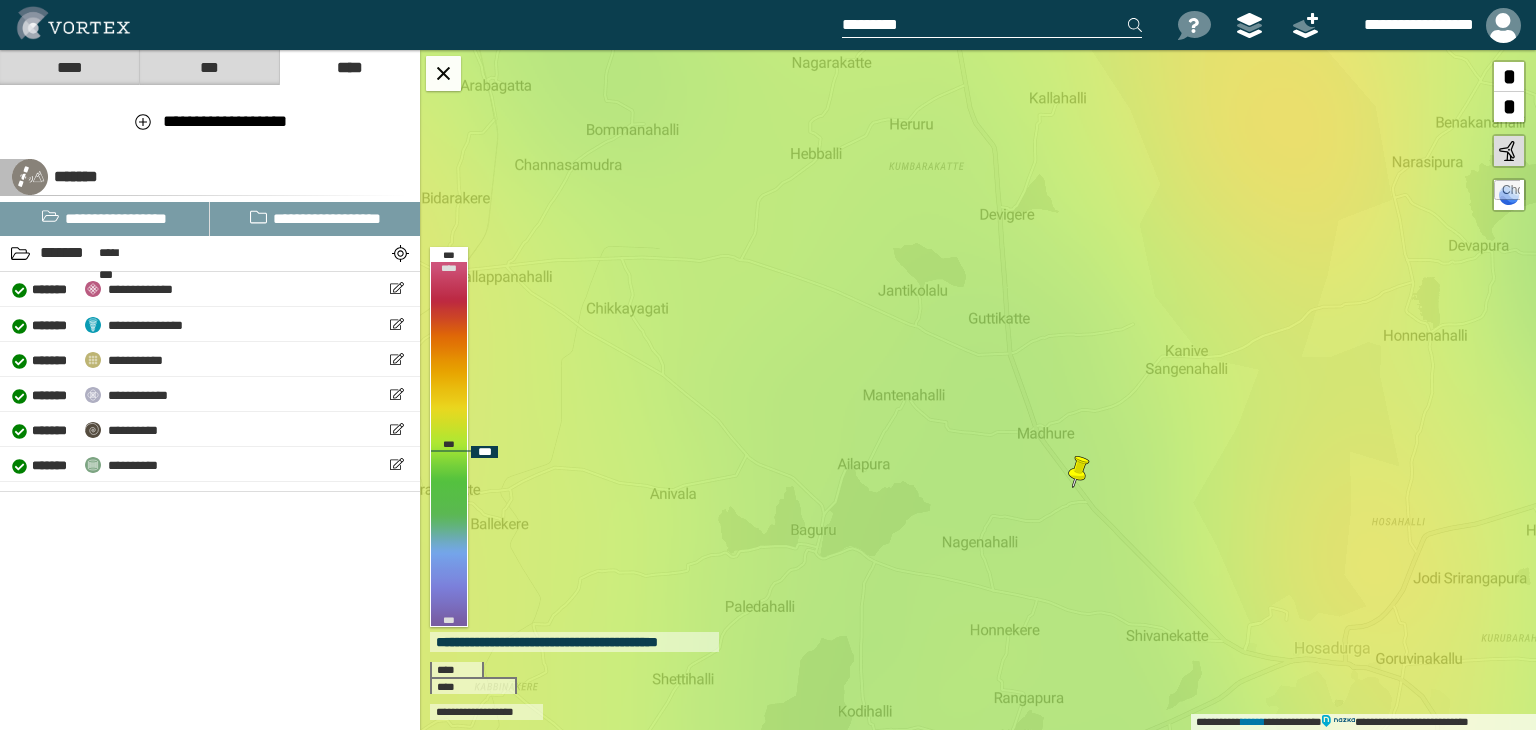 drag, startPoint x: 1099, startPoint y: 467, endPoint x: 1160, endPoint y: 465, distance: 61.03278 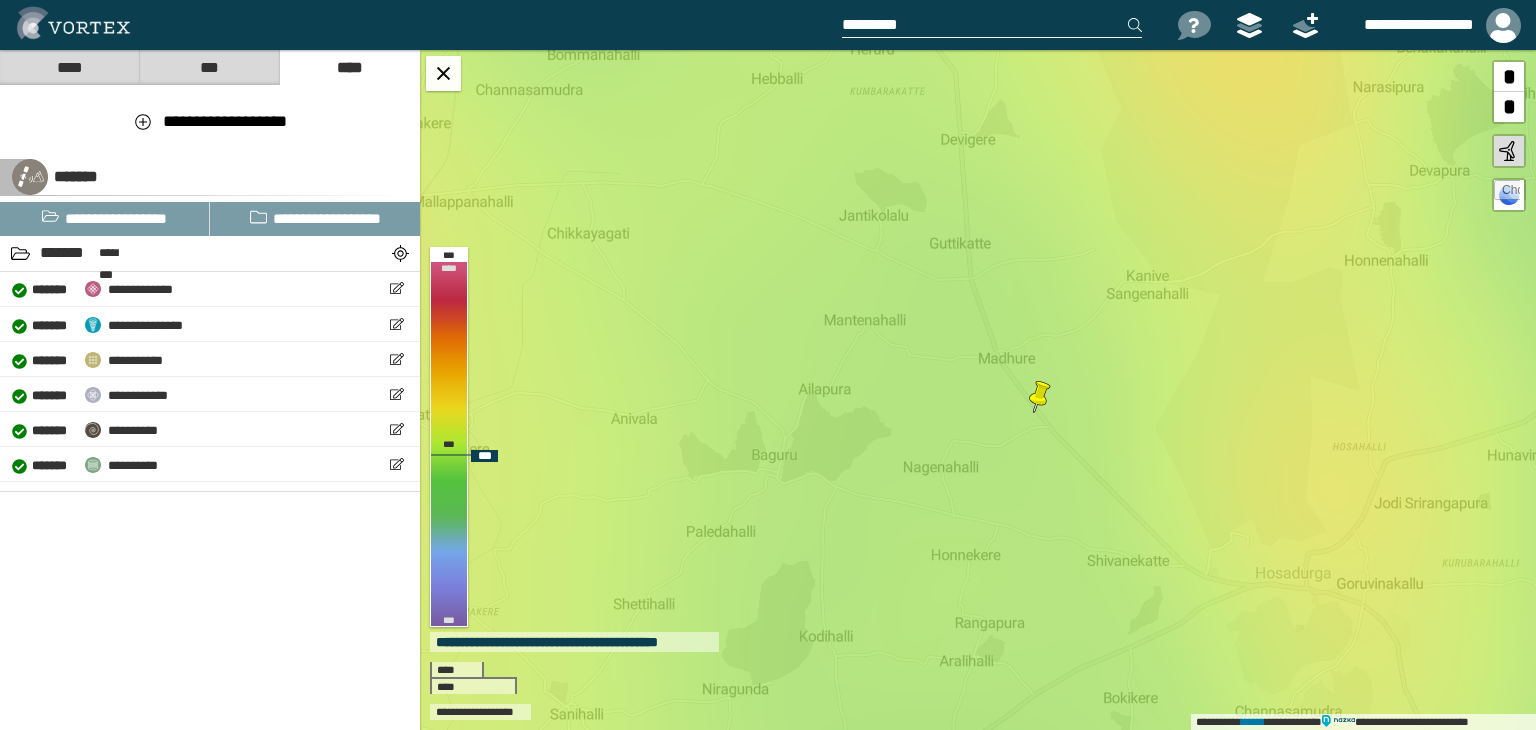 drag, startPoint x: 1010, startPoint y: 487, endPoint x: 1038, endPoint y: 478, distance: 29.410883 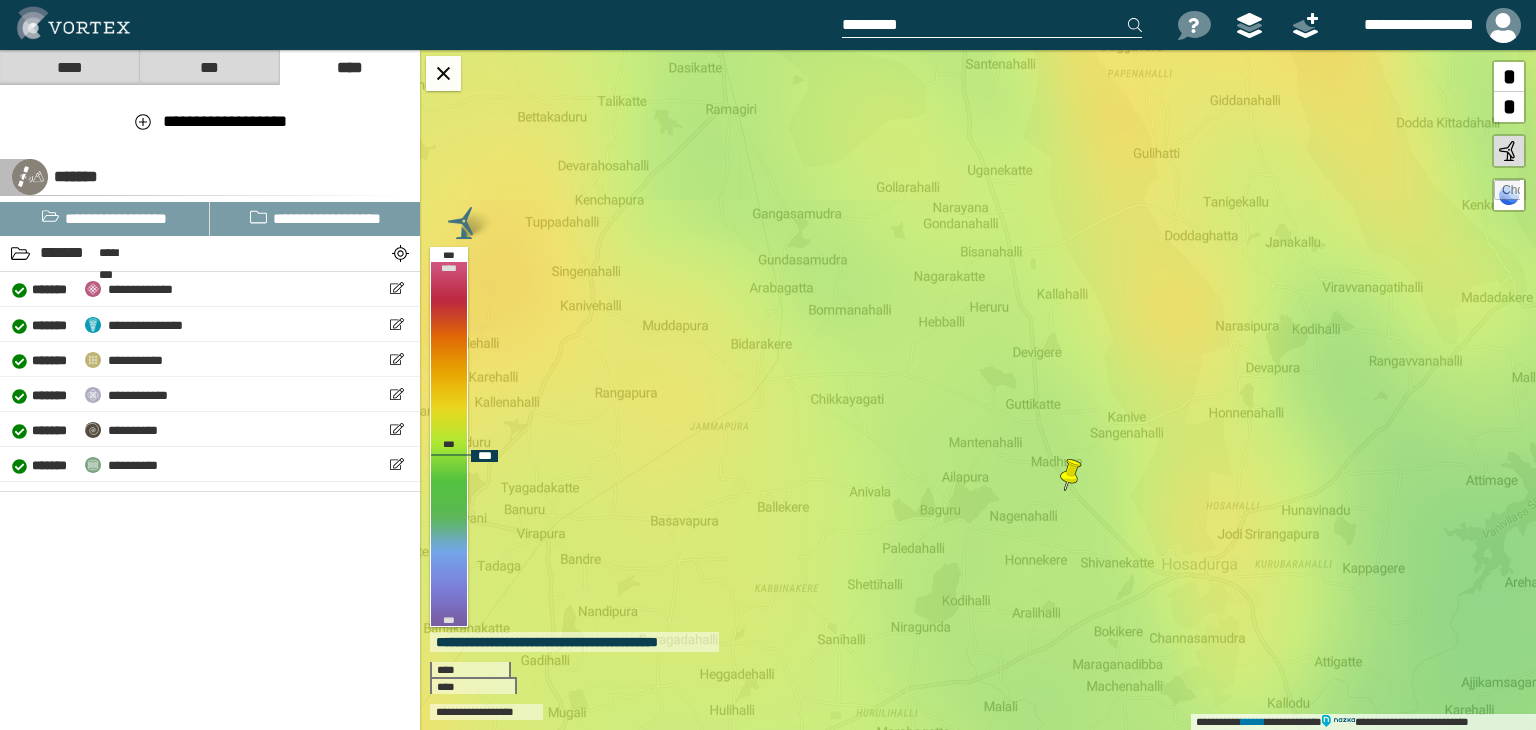 drag, startPoint x: 799, startPoint y: 205, endPoint x: 832, endPoint y: 287, distance: 88.391174 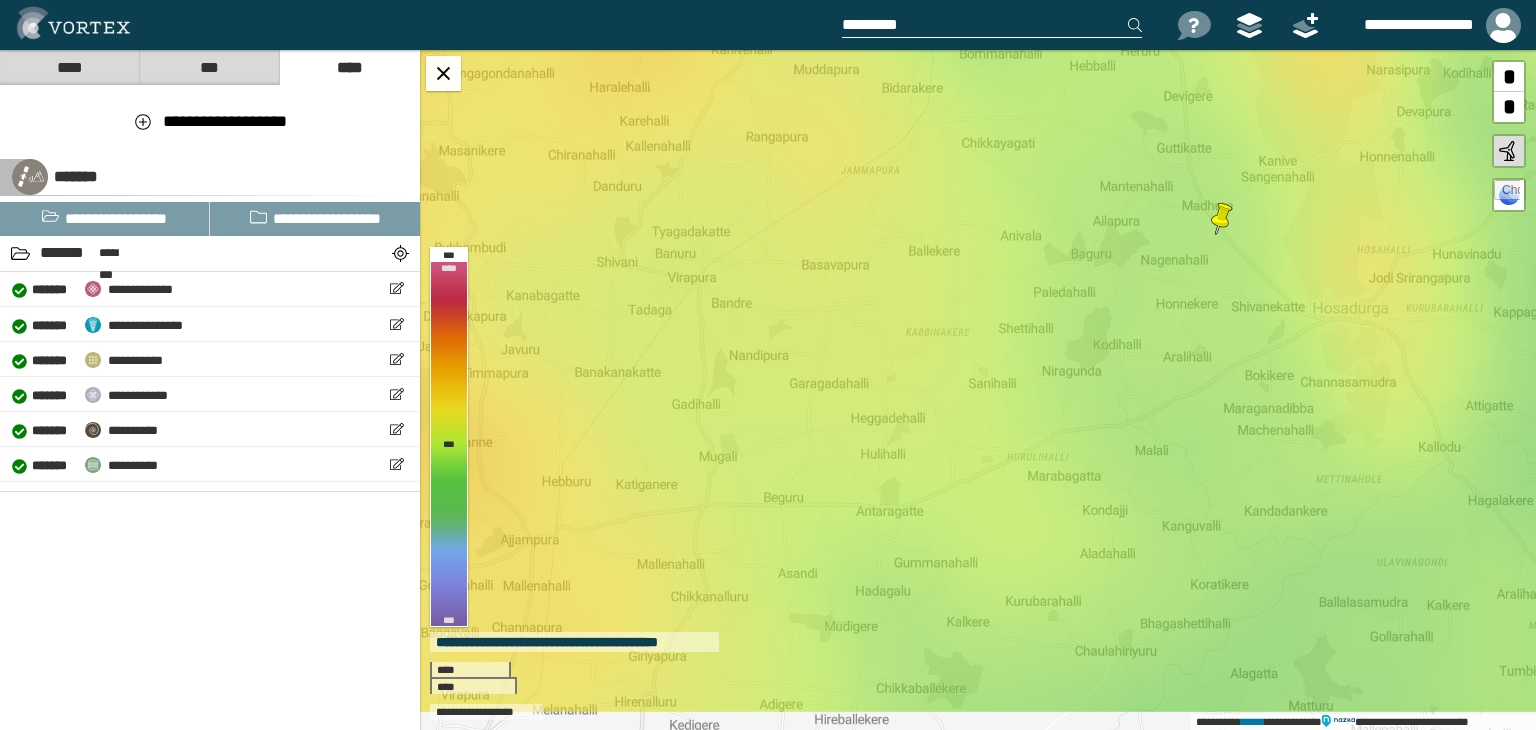 drag, startPoint x: 864, startPoint y: 230, endPoint x: 1013, endPoint y: -26, distance: 296.2043 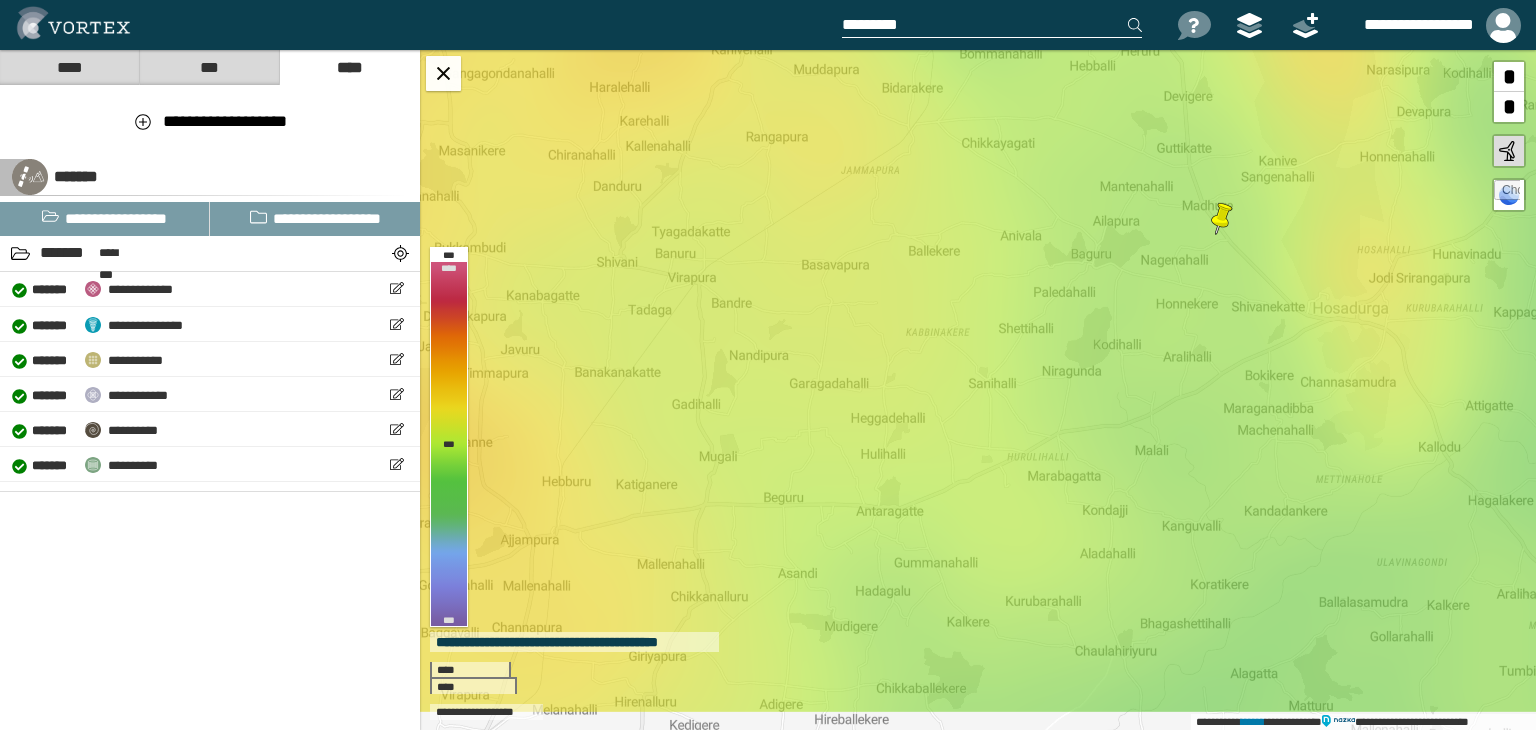 click on "**********" at bounding box center (768, 365) 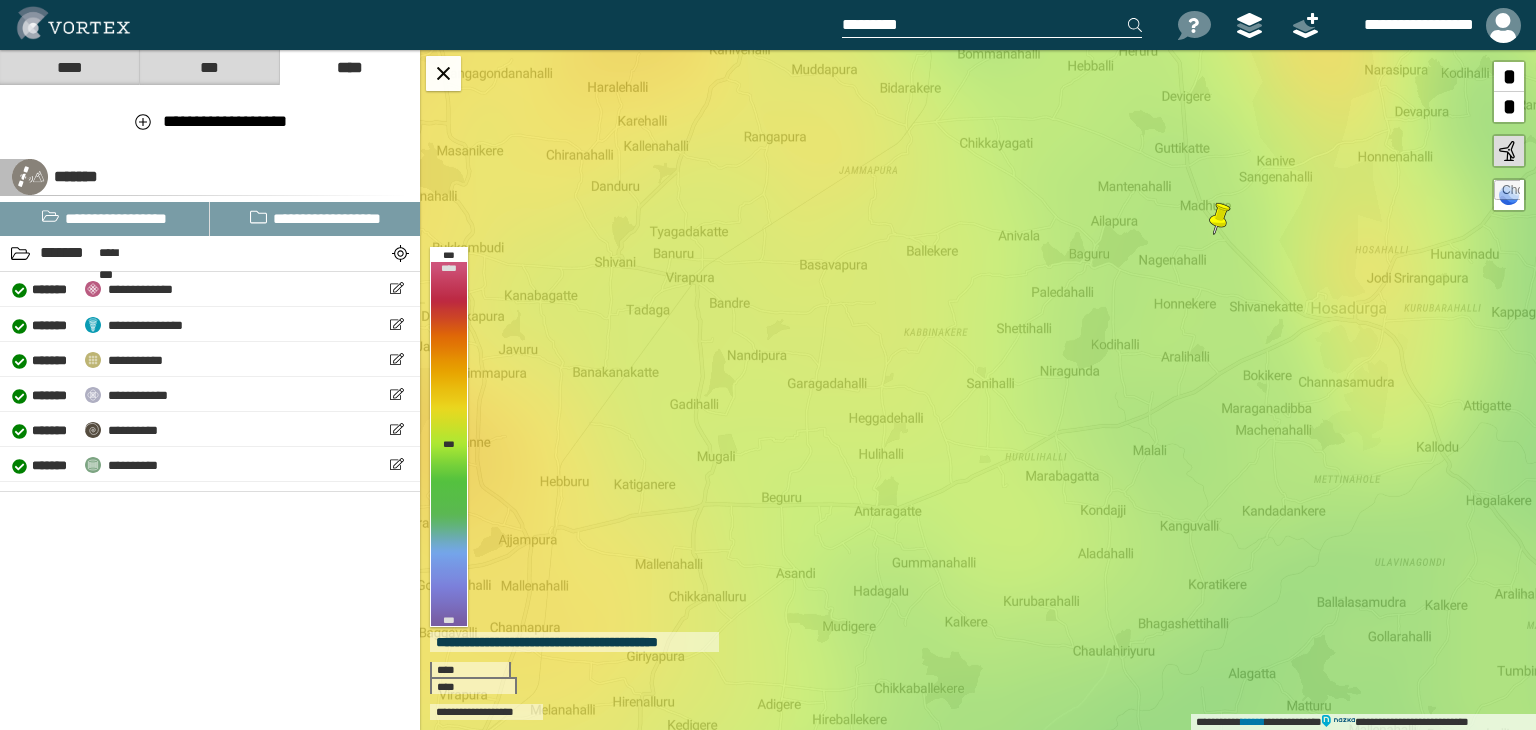 click at bounding box center (992, 25) 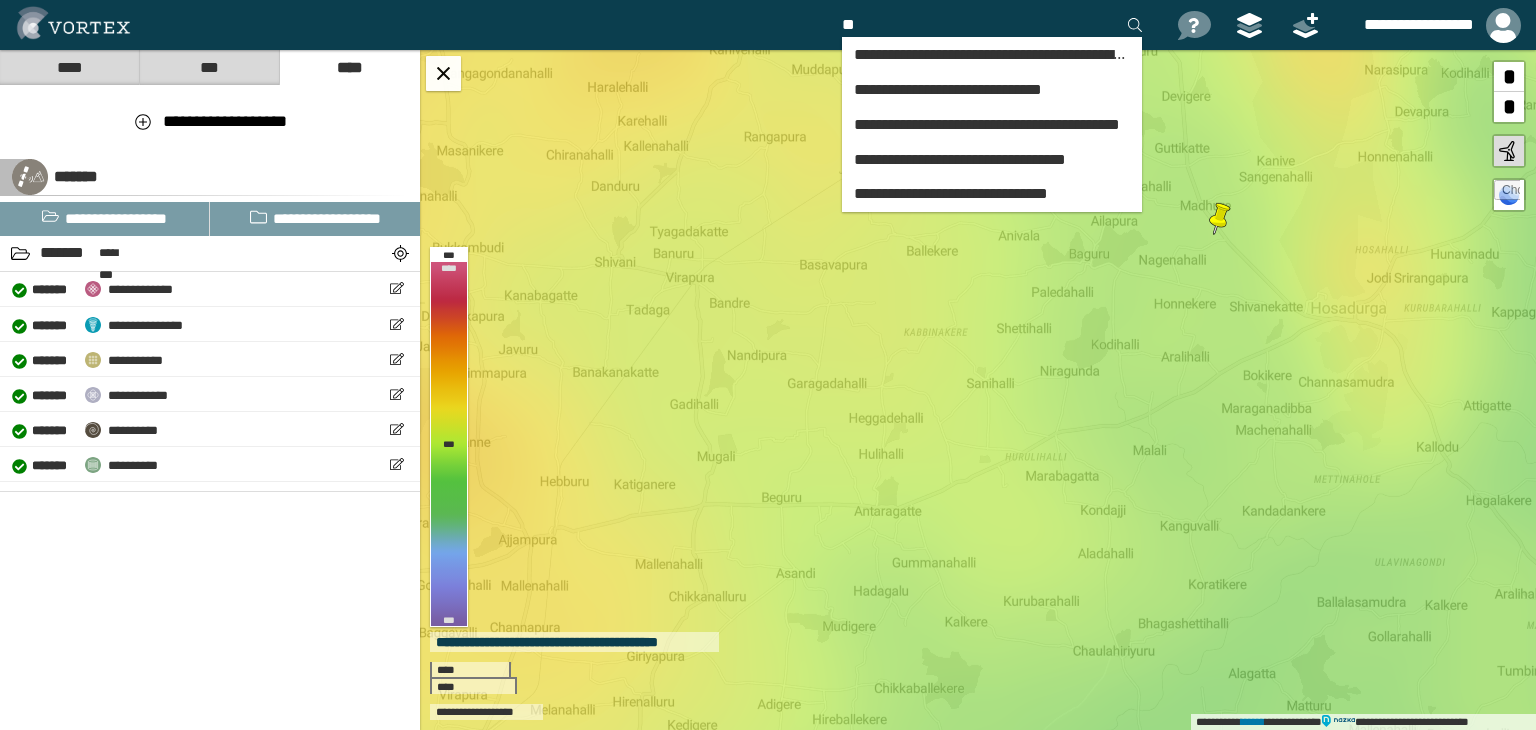 type on "*" 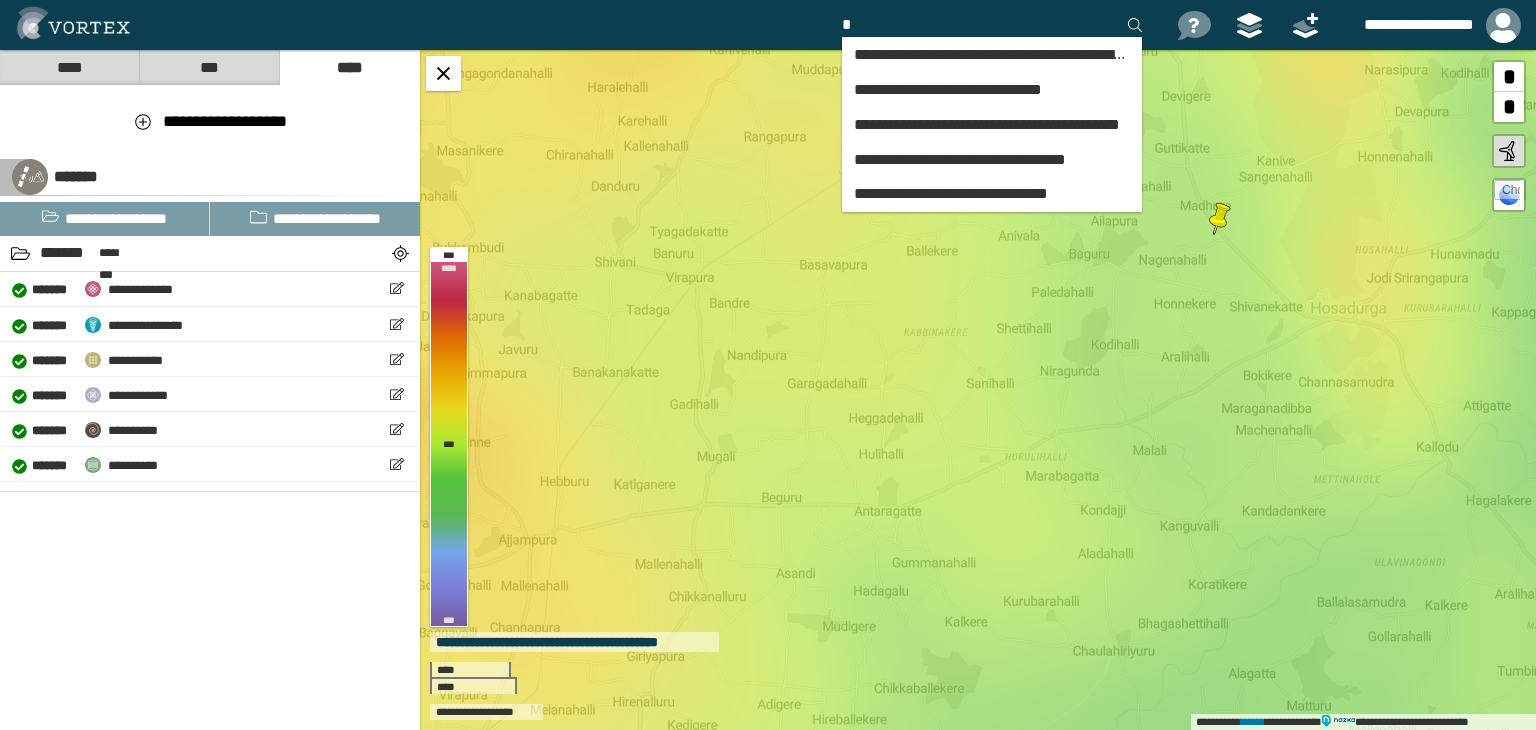 type 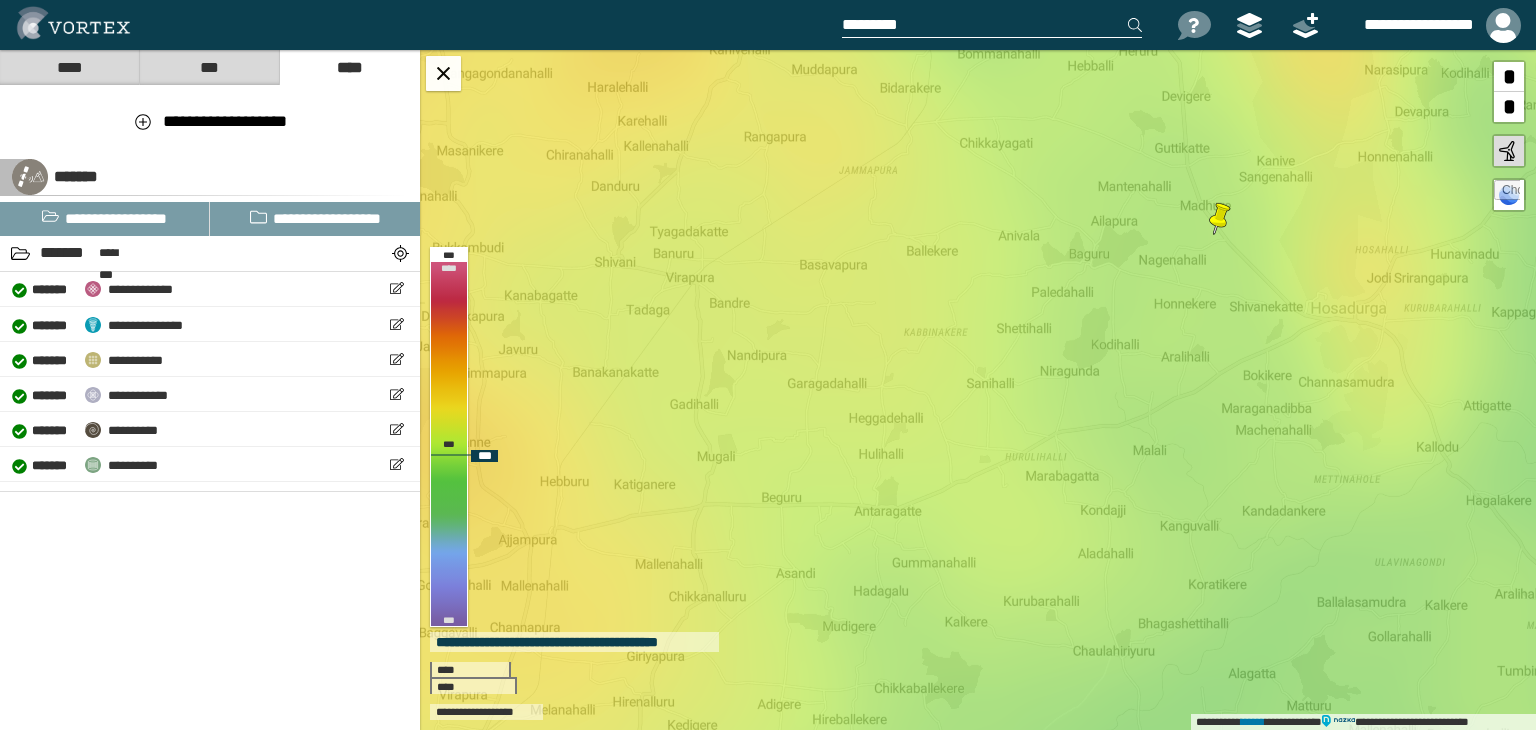 click on "**********" at bounding box center (978, 390) 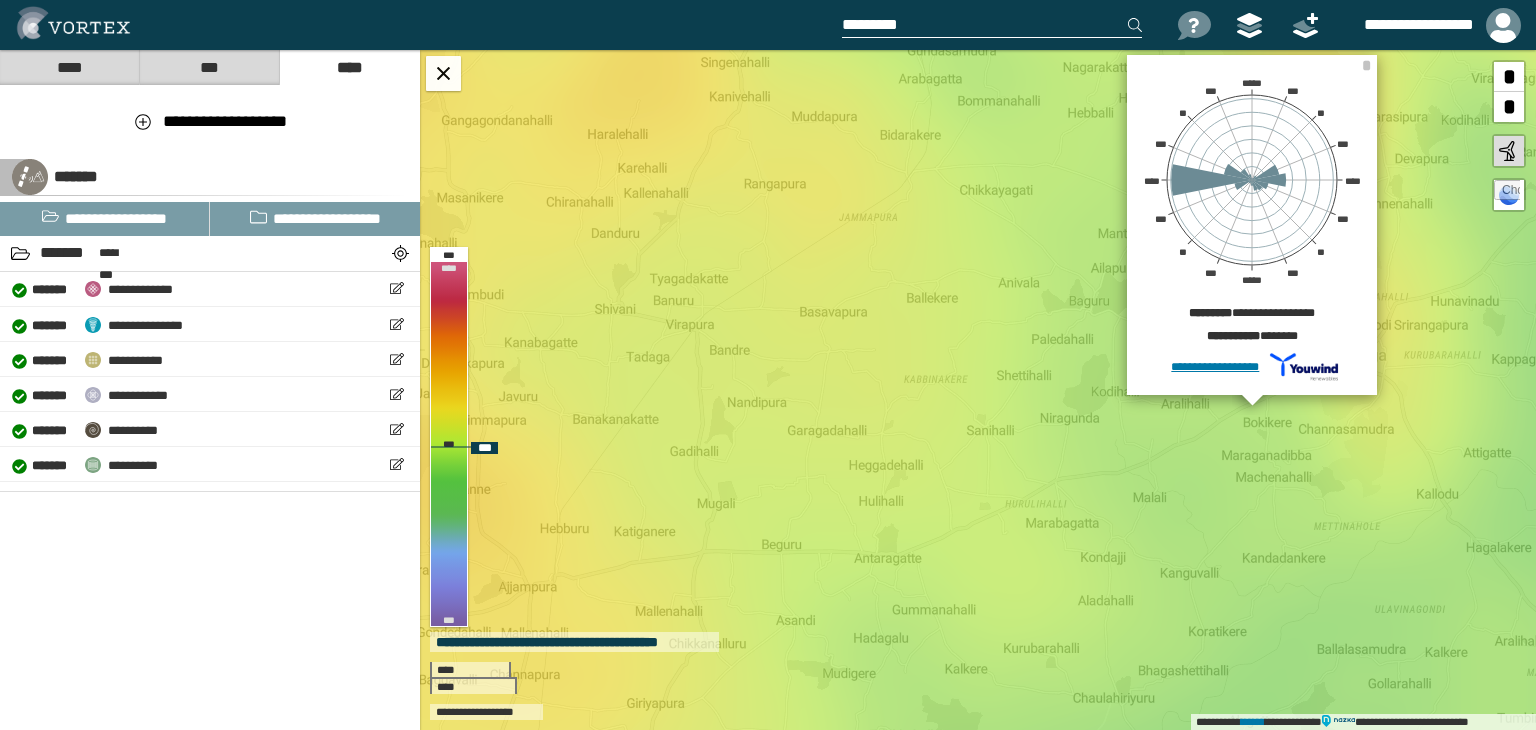 click on "**********" at bounding box center [978, 390] 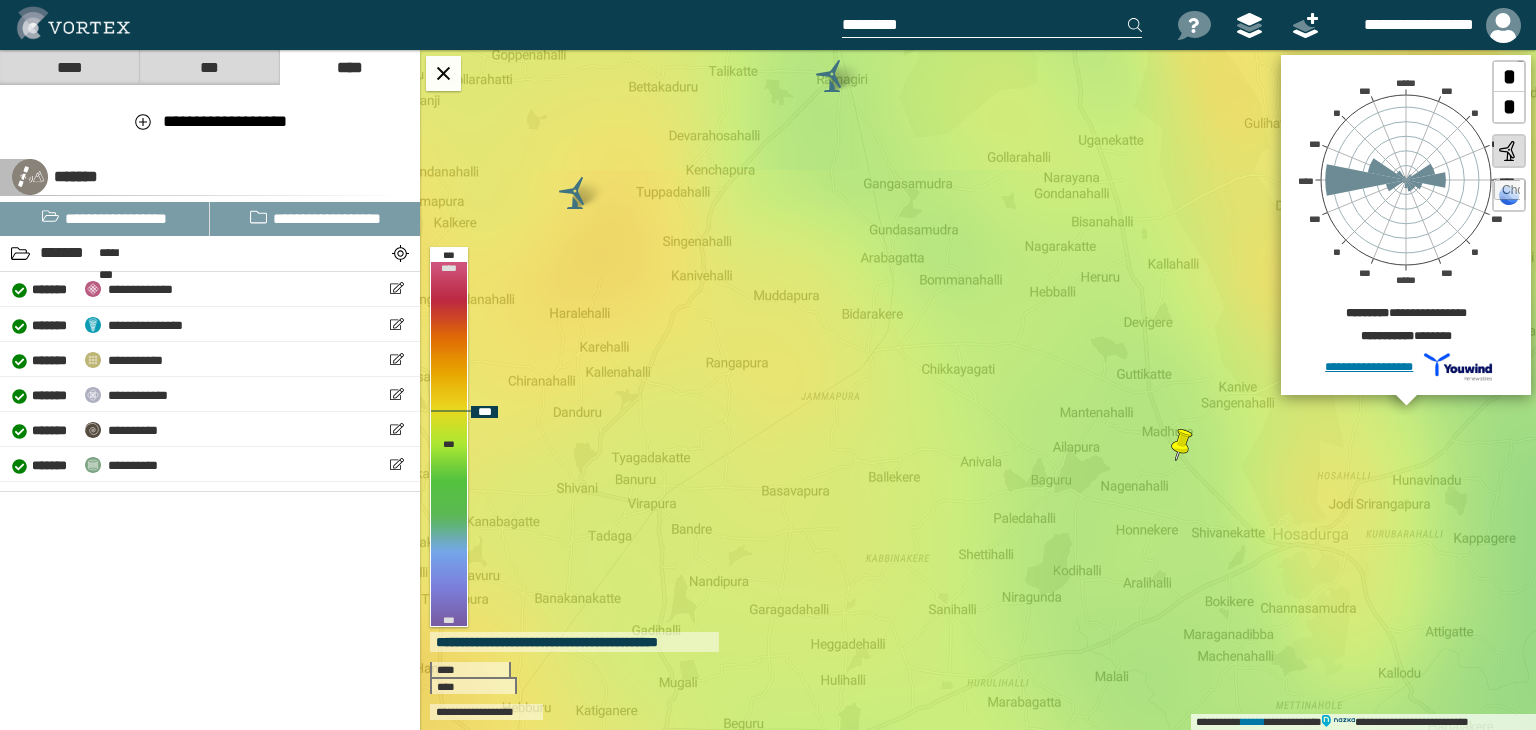 click on "**********" at bounding box center [978, 390] 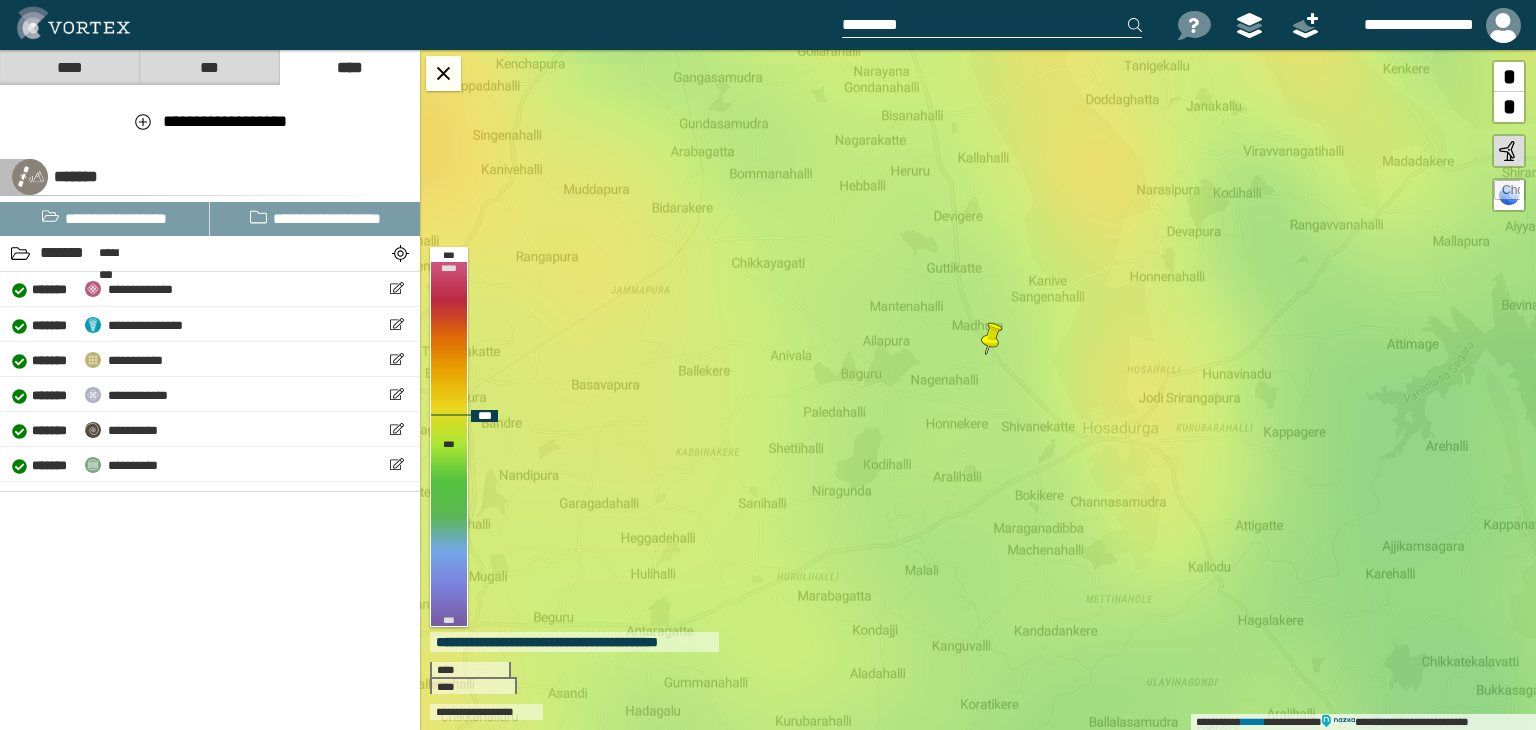 drag, startPoint x: 1196, startPoint y: 411, endPoint x: 1046, endPoint y: 72, distance: 370.7034 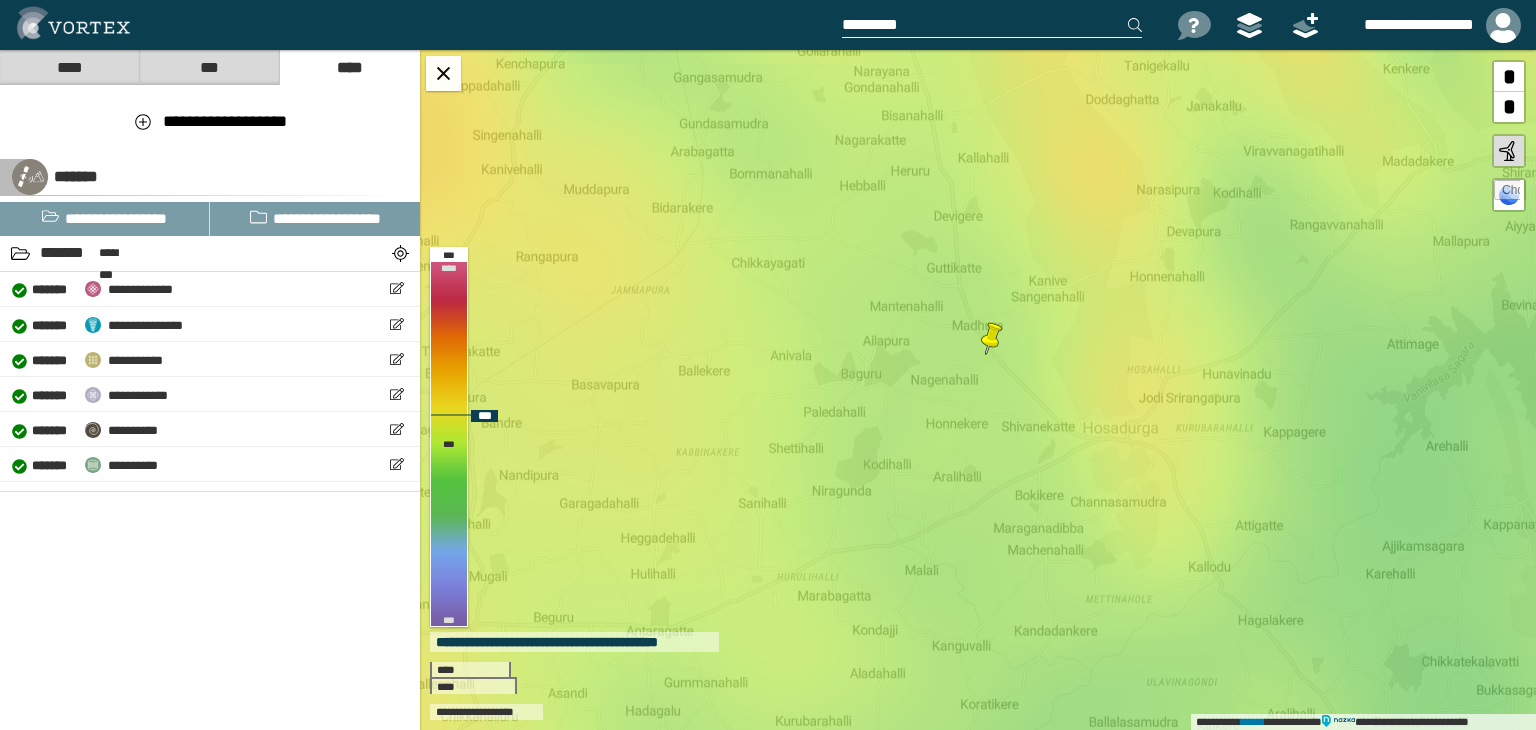 click on "**********" at bounding box center [978, 390] 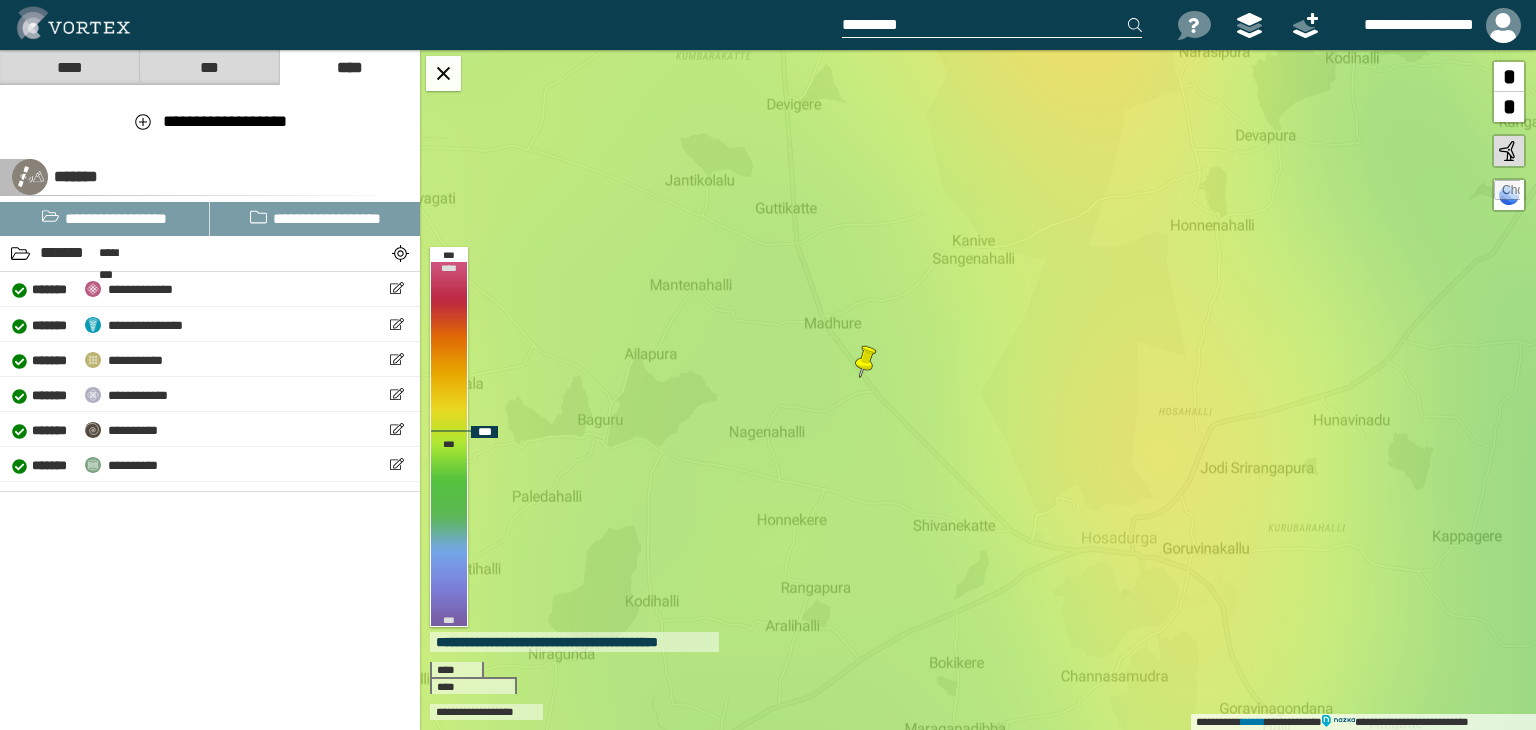 drag, startPoint x: 1115, startPoint y: 336, endPoint x: 978, endPoint y: 299, distance: 141.90842 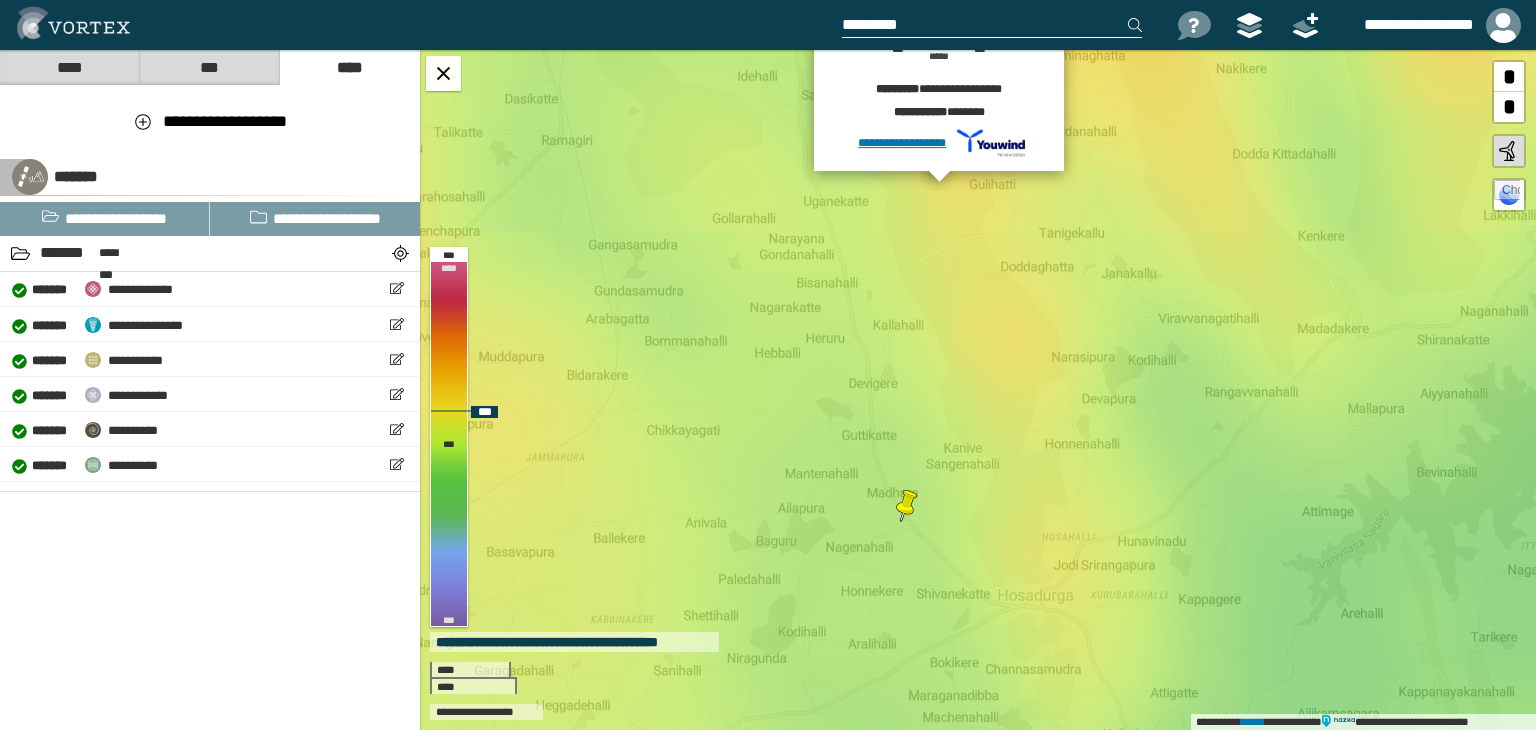 drag, startPoint x: 981, startPoint y: 122, endPoint x: 981, endPoint y: 313, distance: 191 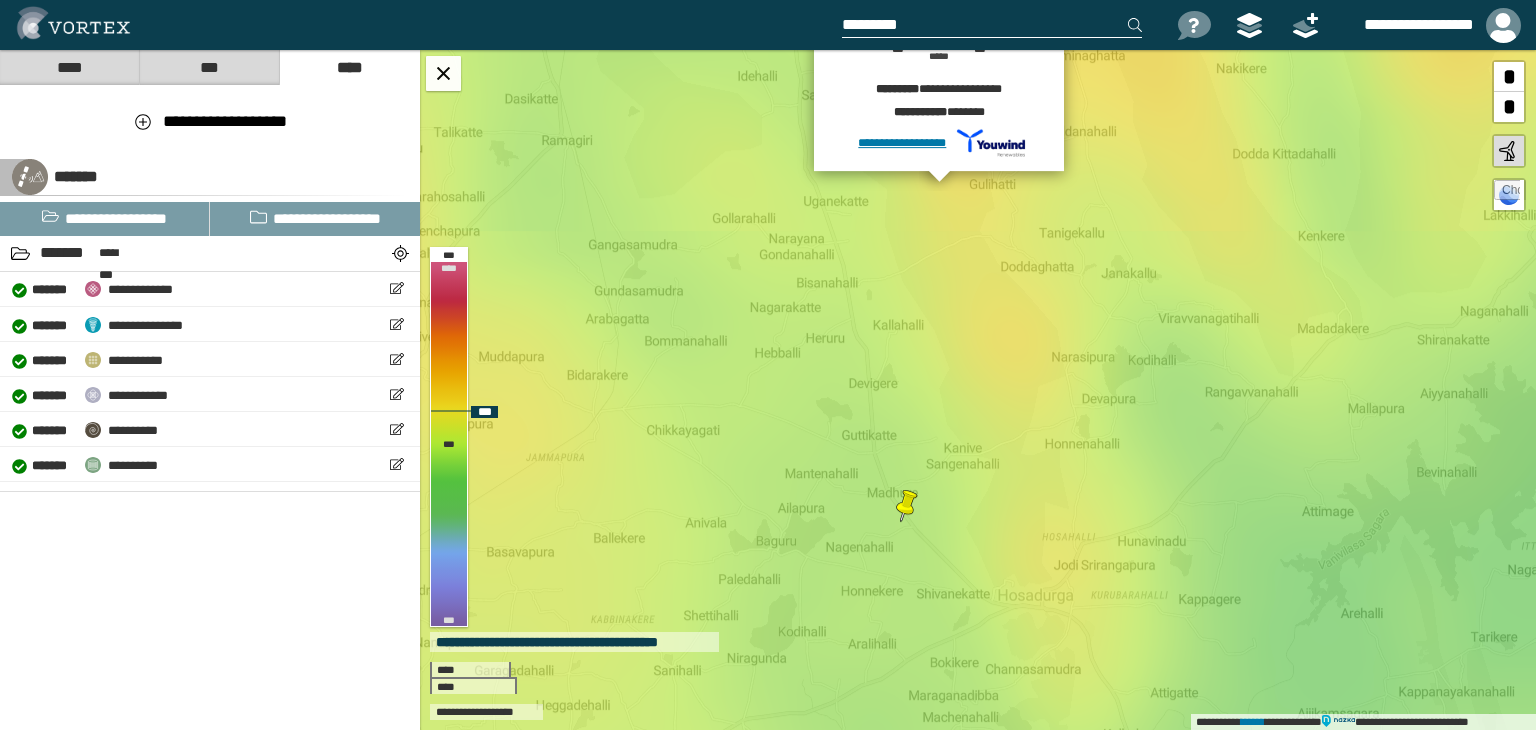 click on "**********" at bounding box center (978, 390) 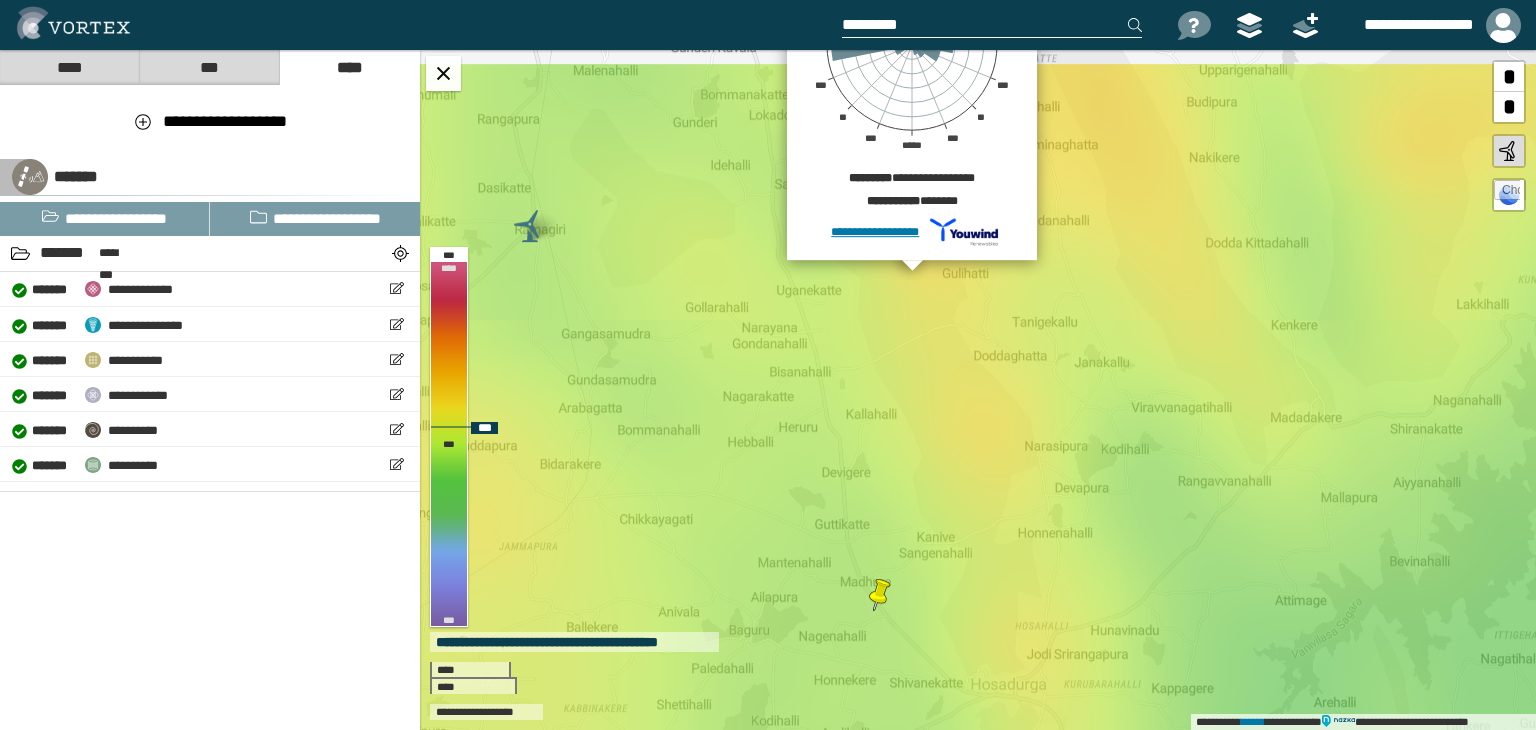 drag, startPoint x: 1067, startPoint y: 480, endPoint x: 1040, endPoint y: 569, distance: 93.00538 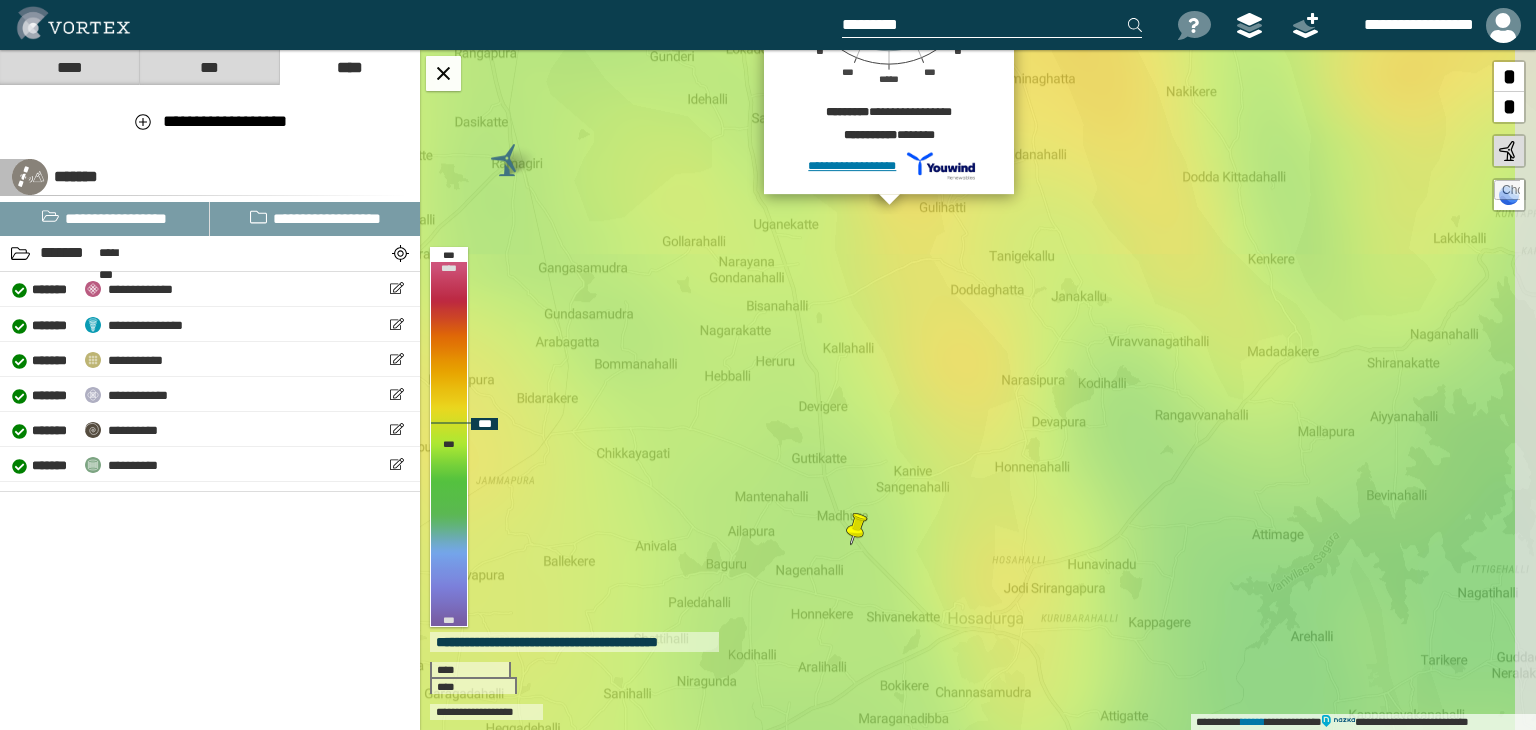 drag, startPoint x: 1015, startPoint y: 597, endPoint x: 992, endPoint y: 529, distance: 71.7844 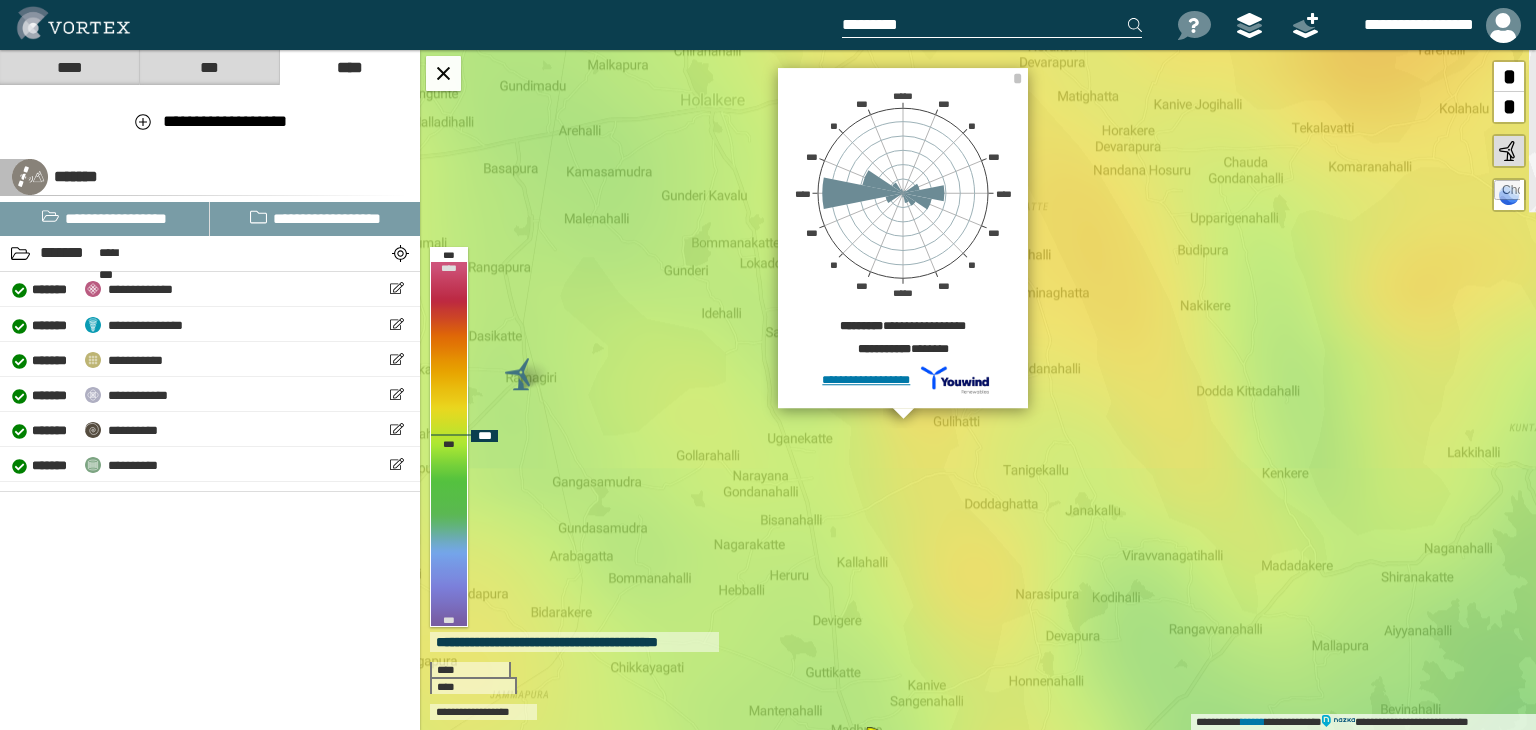 drag, startPoint x: 1050, startPoint y: 323, endPoint x: 1064, endPoint y: 548, distance: 225.43513 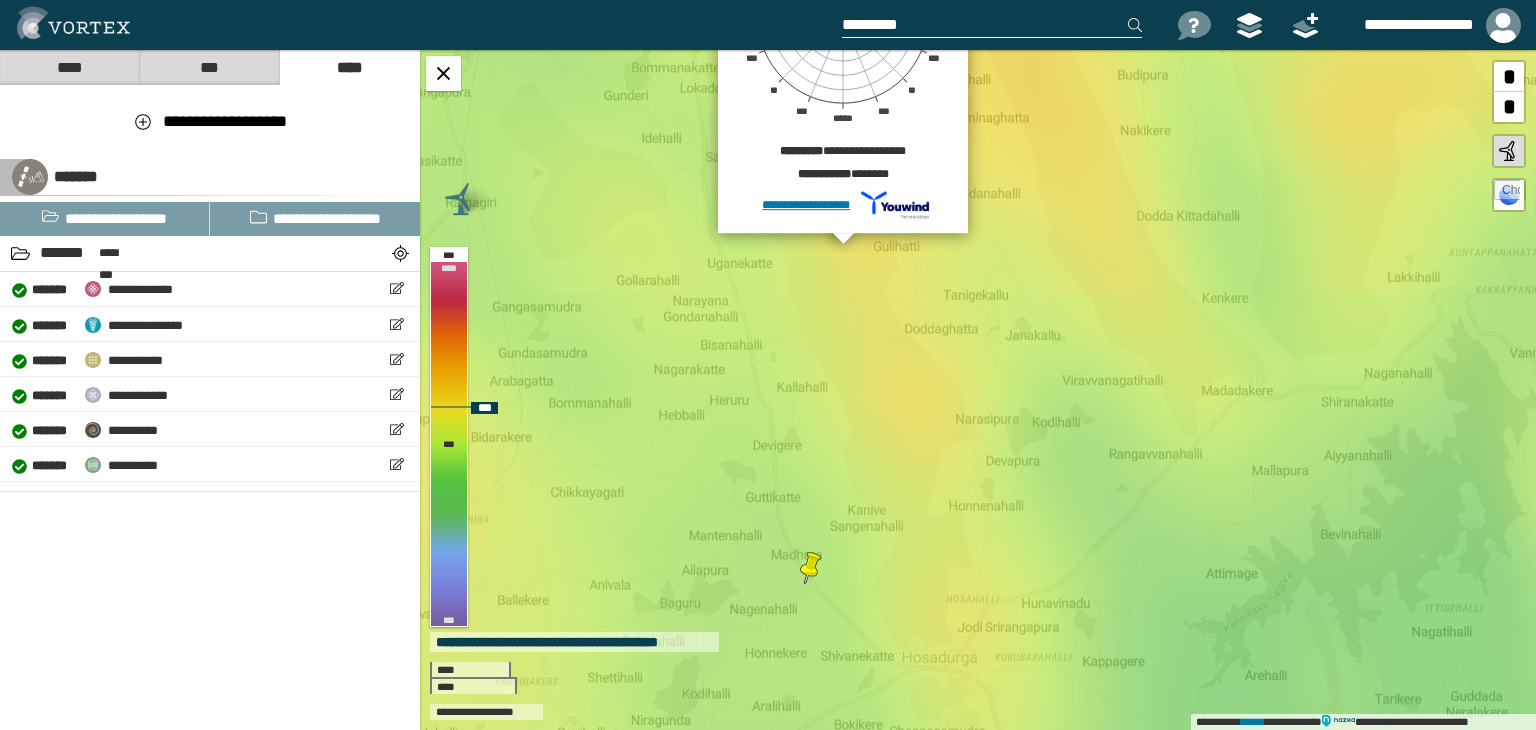 drag, startPoint x: 976, startPoint y: 602, endPoint x: 916, endPoint y: 419, distance: 192.58505 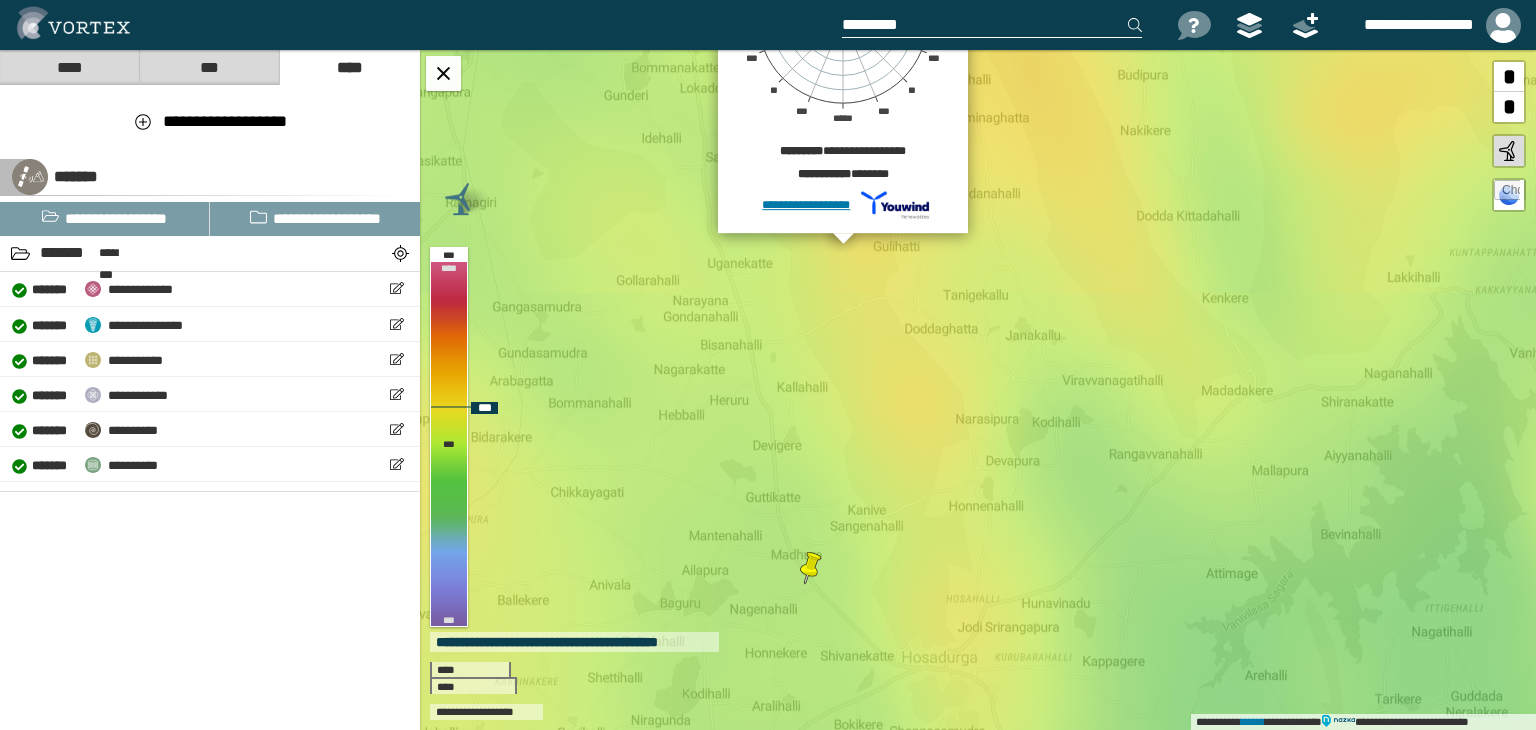 click on "**********" at bounding box center (978, 390) 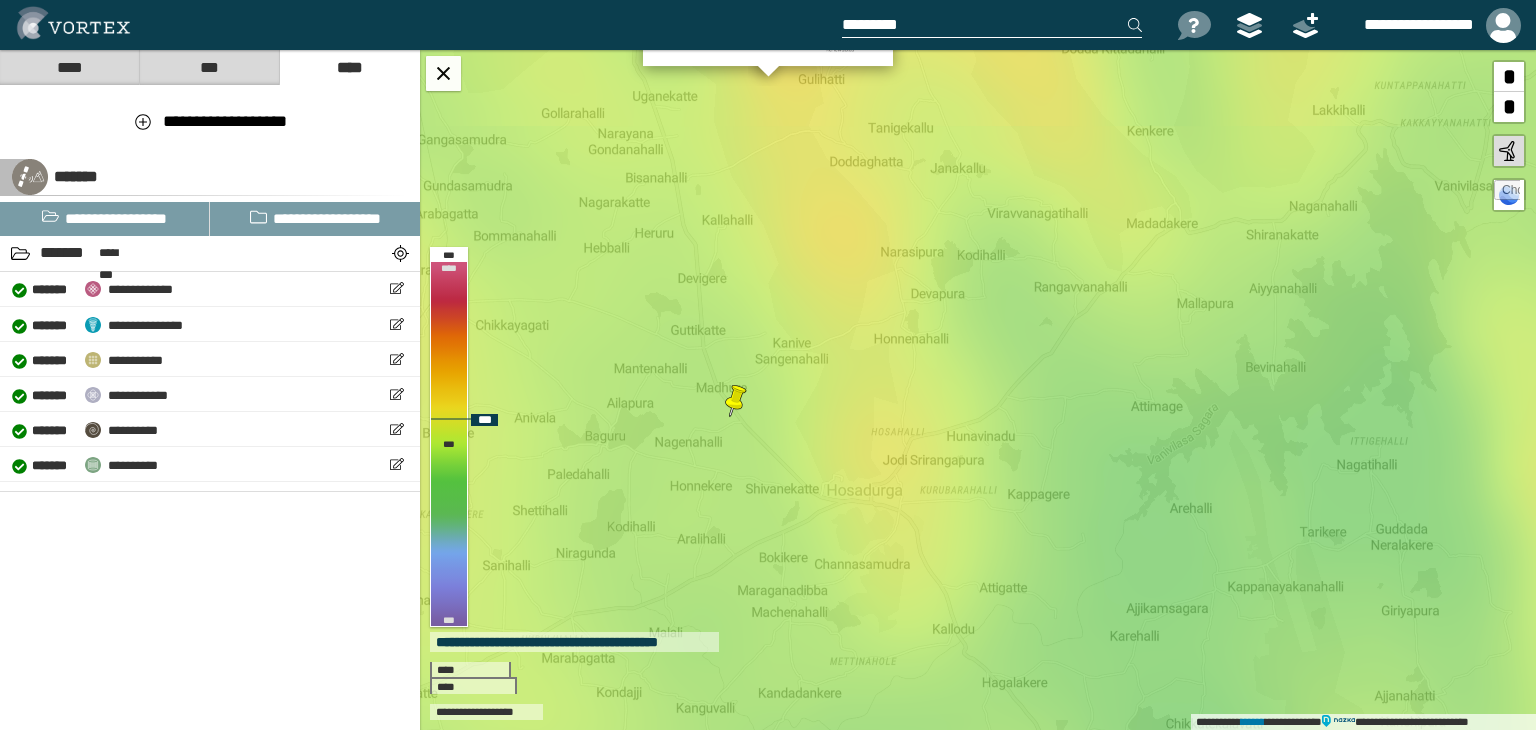 drag, startPoint x: 980, startPoint y: 617, endPoint x: 905, endPoint y: 450, distance: 183.0683 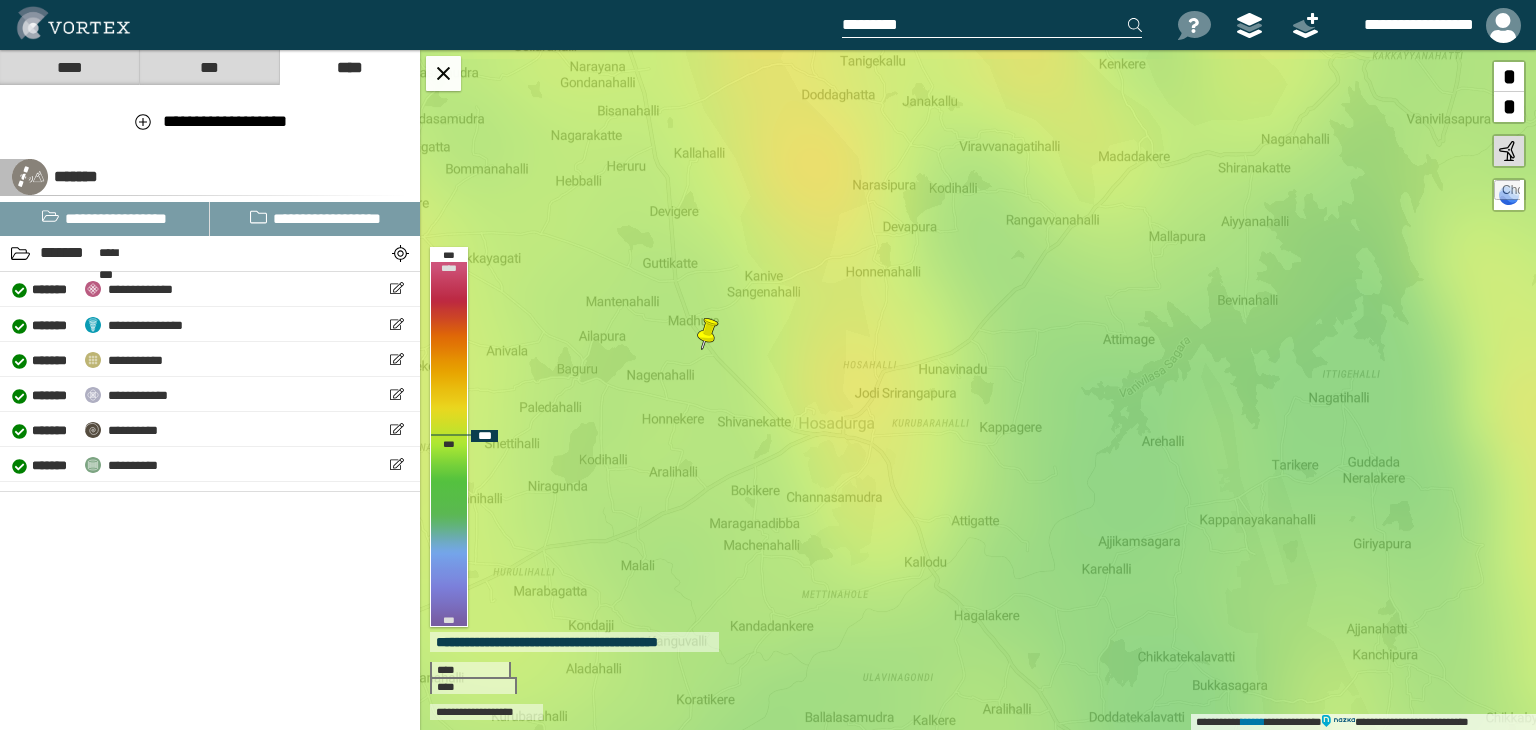 drag, startPoint x: 904, startPoint y: 598, endPoint x: 876, endPoint y: 531, distance: 72.615425 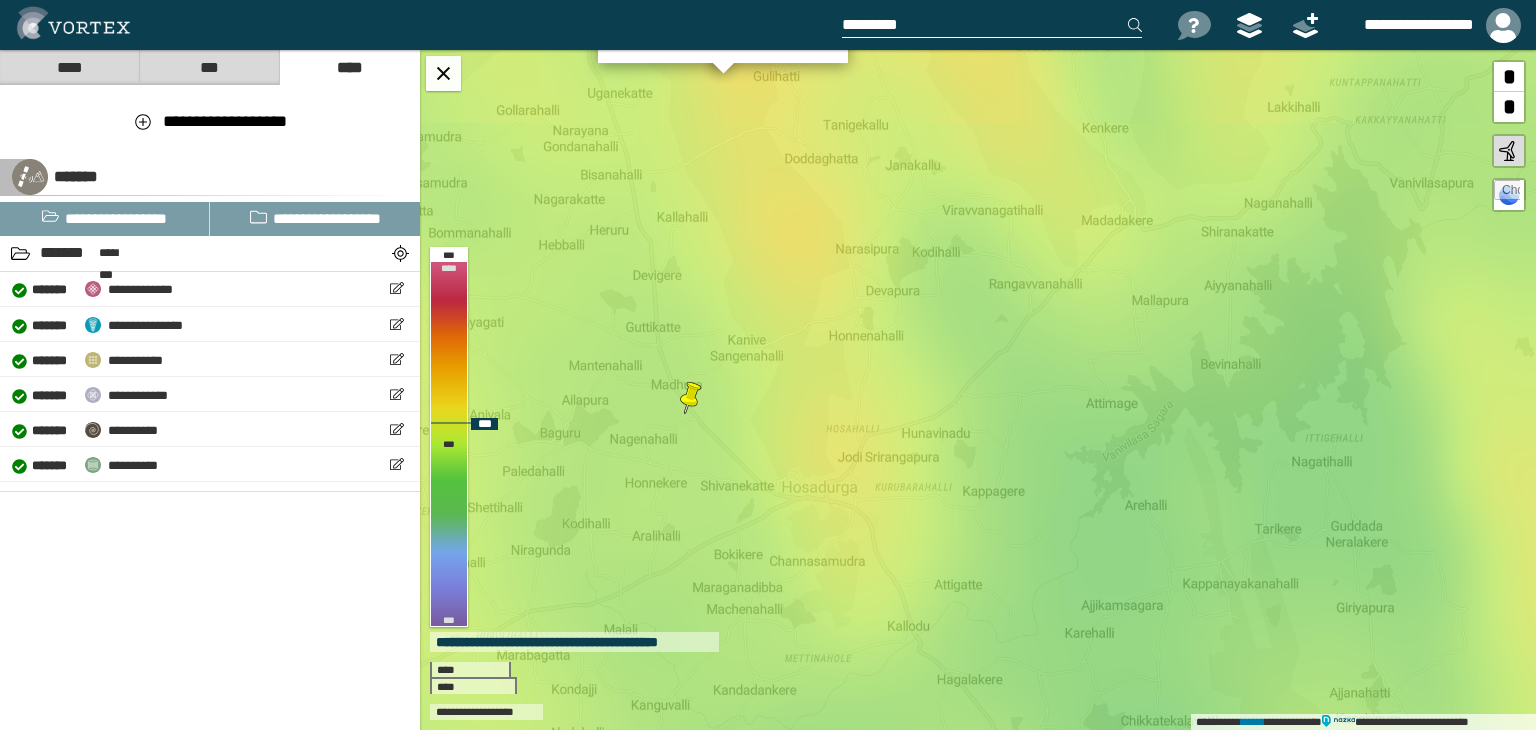 drag, startPoint x: 894, startPoint y: 425, endPoint x: 877, endPoint y: 489, distance: 66.21933 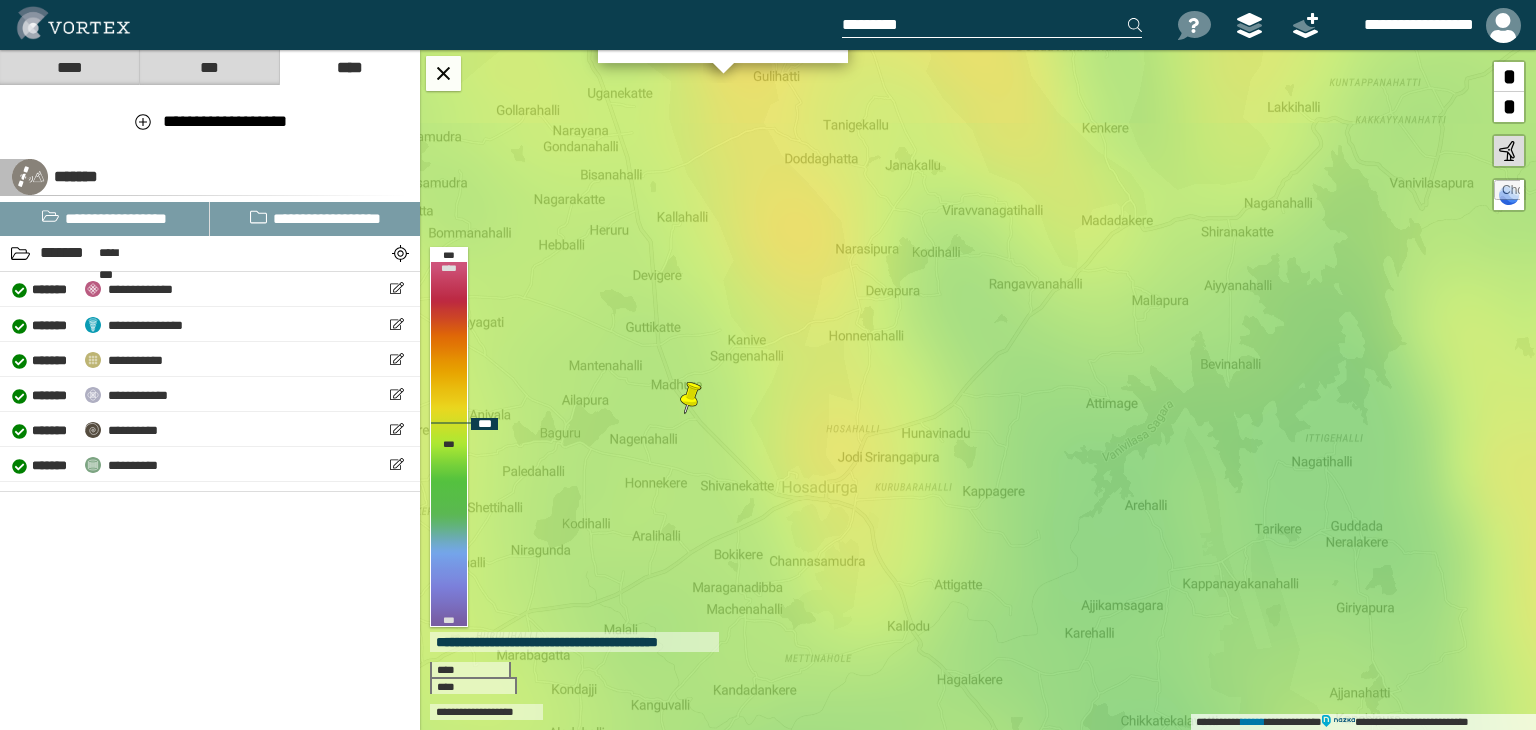click on "**********" at bounding box center [978, 390] 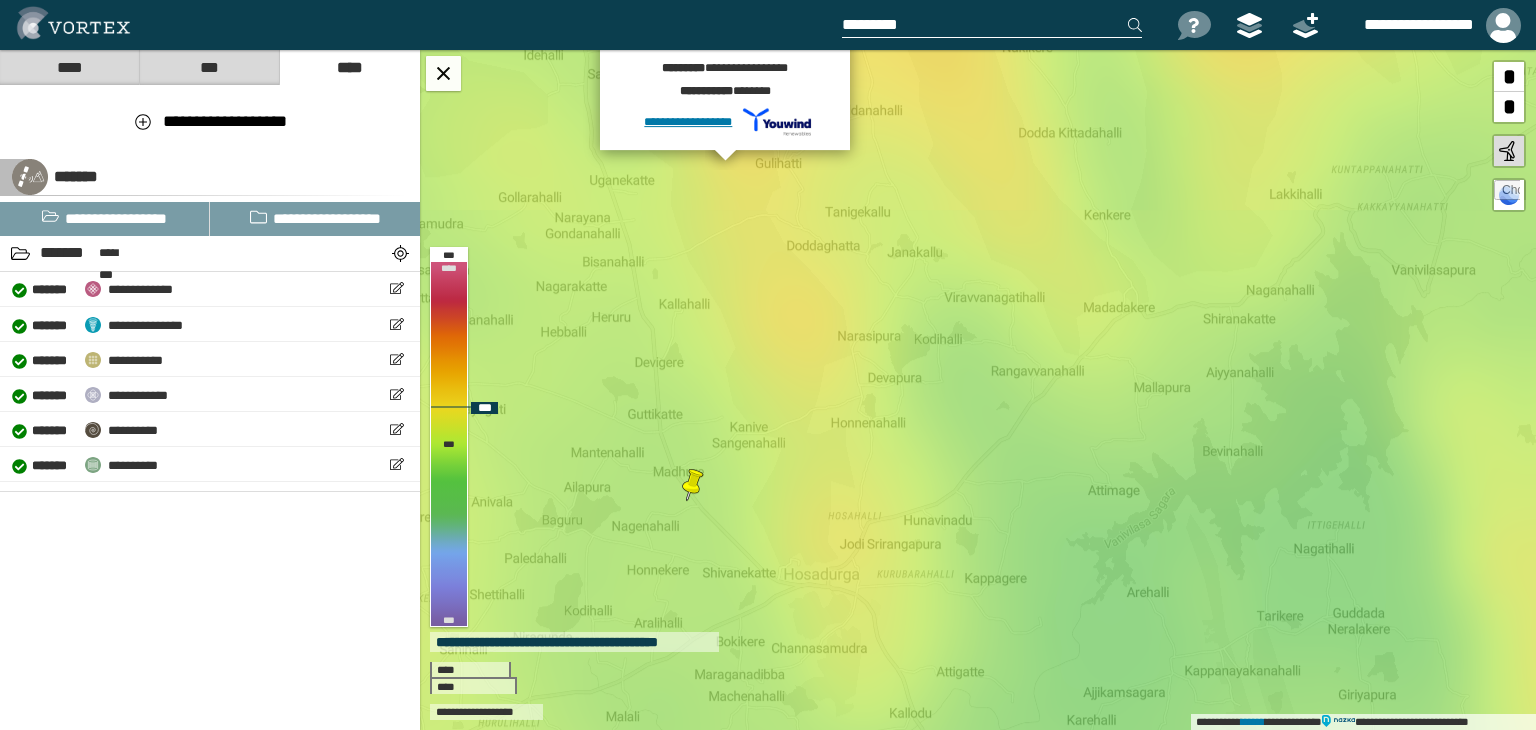 drag, startPoint x: 788, startPoint y: 213, endPoint x: 790, endPoint y: 300, distance: 87.02299 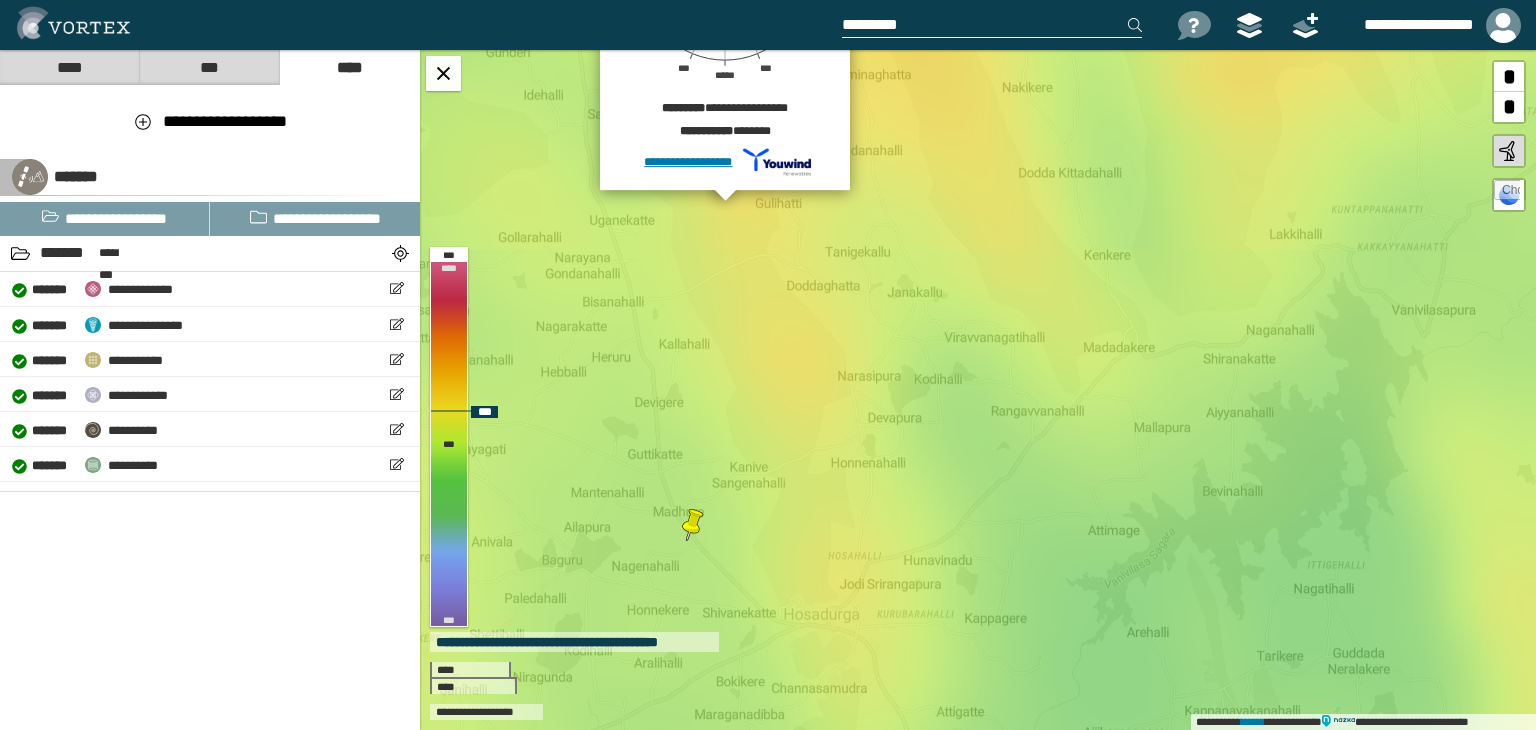 drag, startPoint x: 752, startPoint y: 180, endPoint x: 752, endPoint y: 220, distance: 40 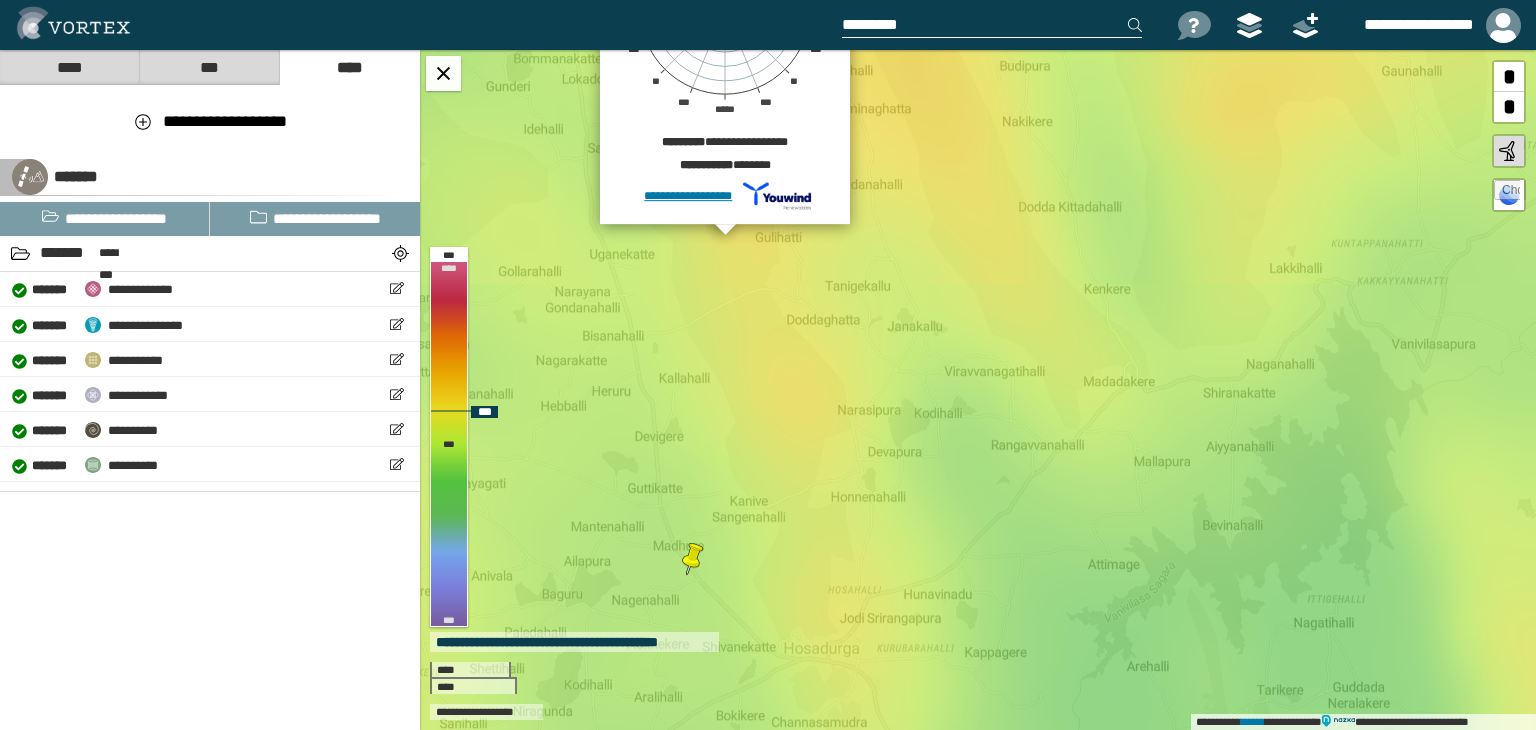 drag, startPoint x: 752, startPoint y: 220, endPoint x: 752, endPoint y: 254, distance: 34 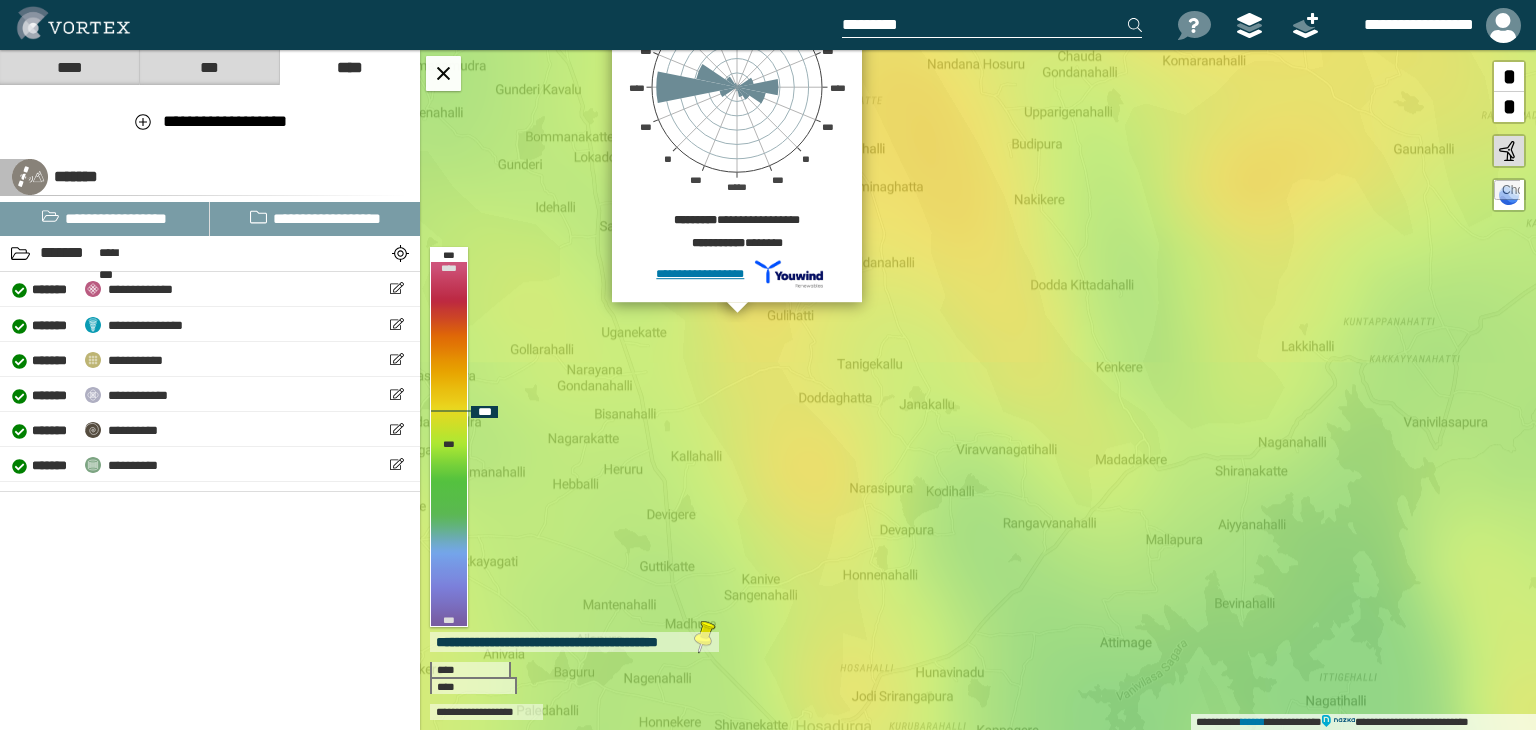drag, startPoint x: 752, startPoint y: 254, endPoint x: 764, endPoint y: 332, distance: 78.91768 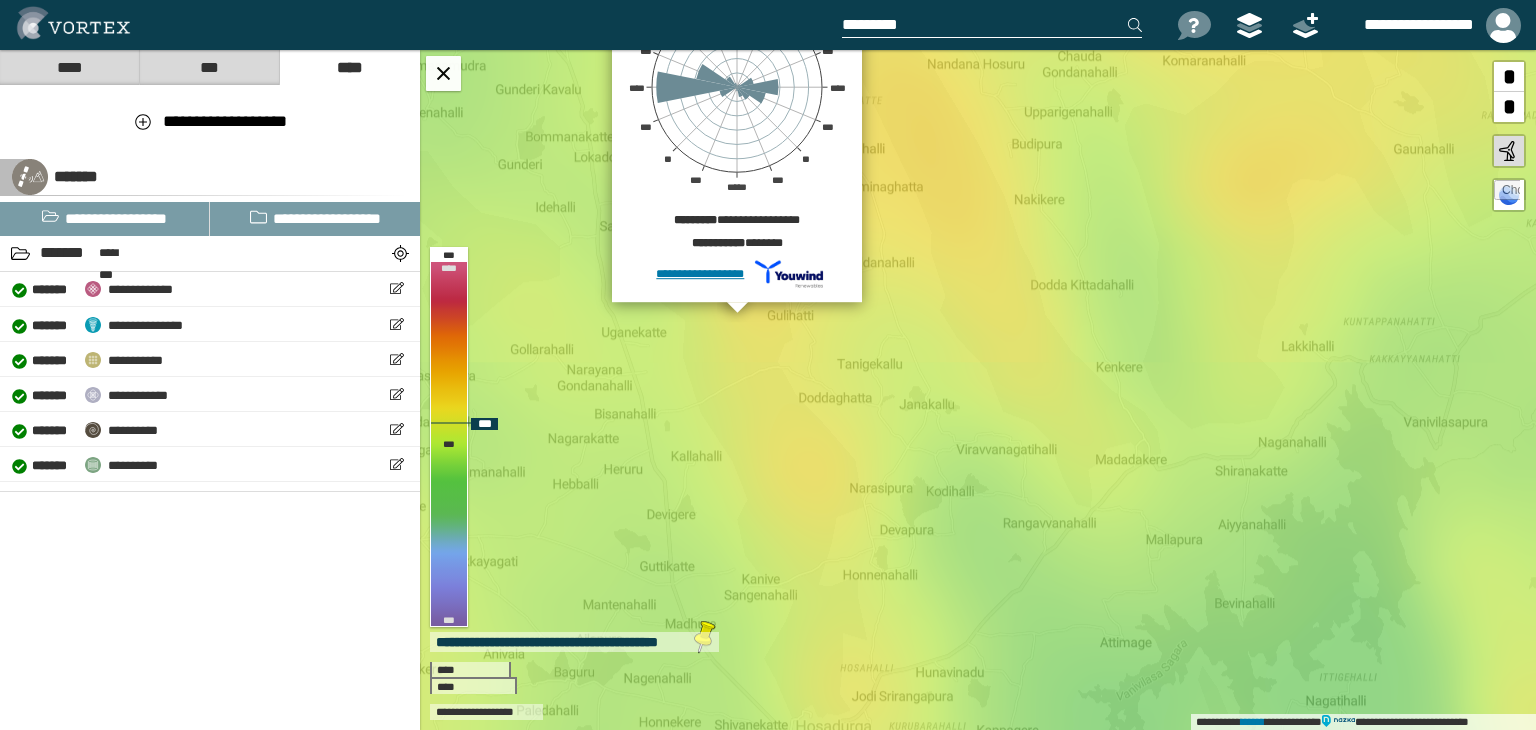 click on "**********" at bounding box center (978, 390) 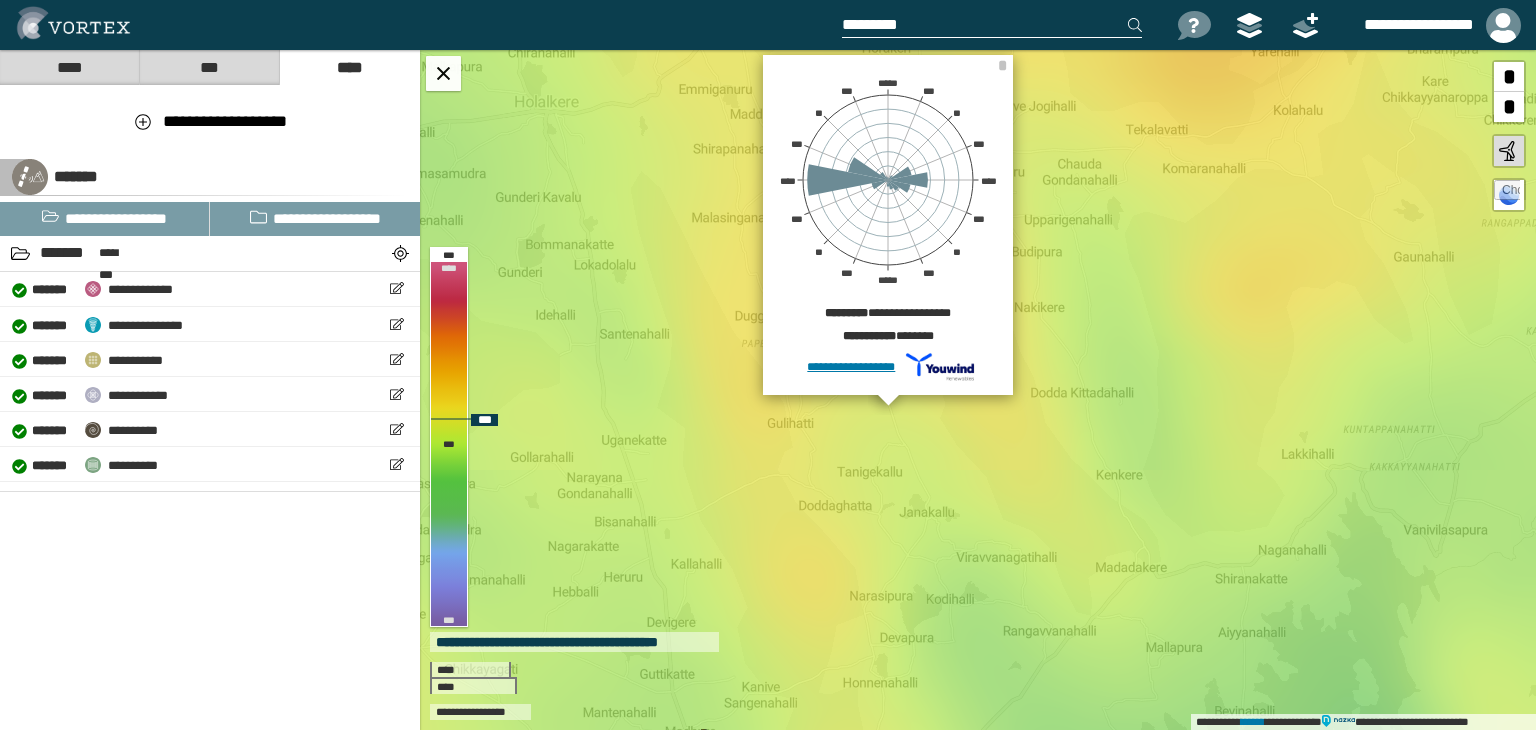 click on "**********" at bounding box center [978, 390] 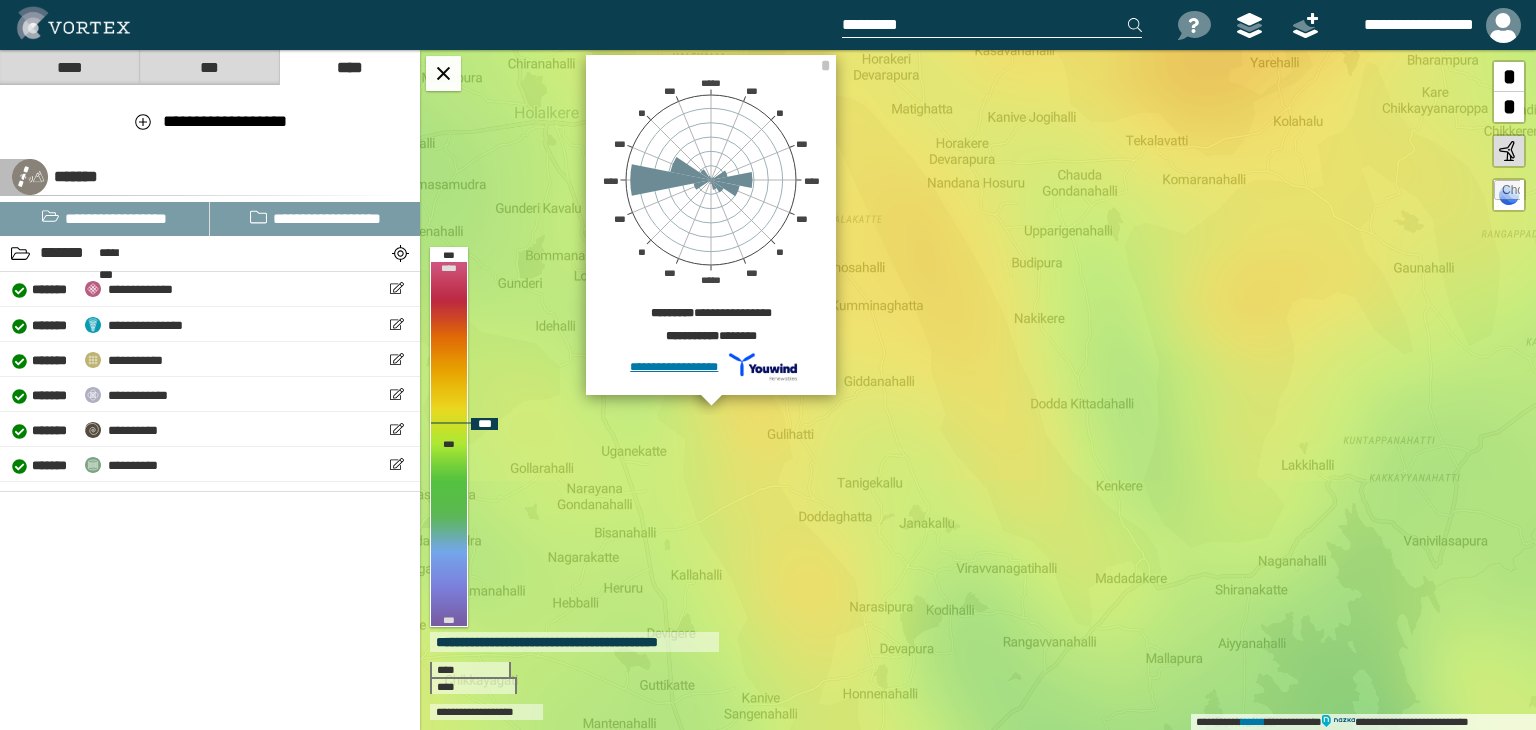 click on "**********" at bounding box center (978, 390) 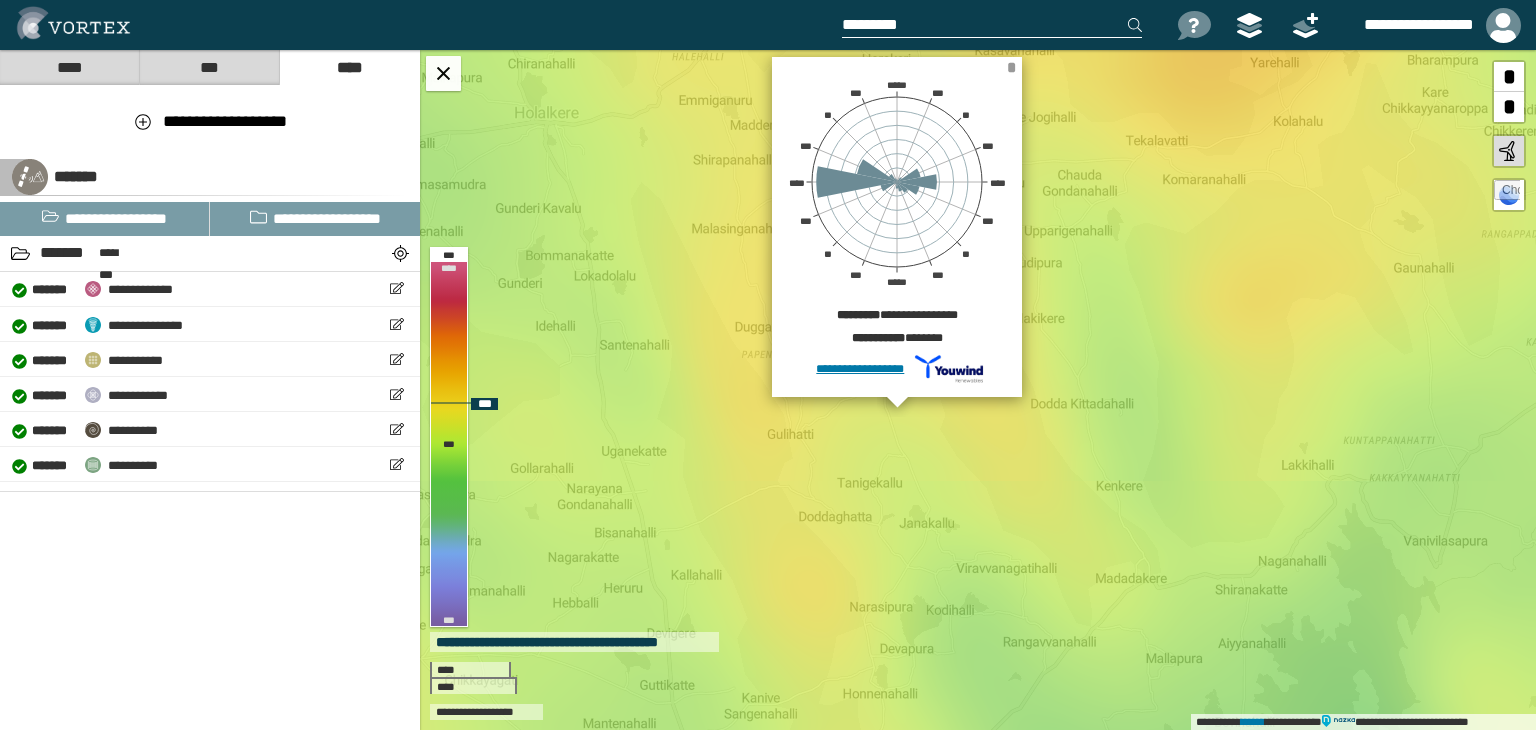 click on "*" at bounding box center (1011, 67) 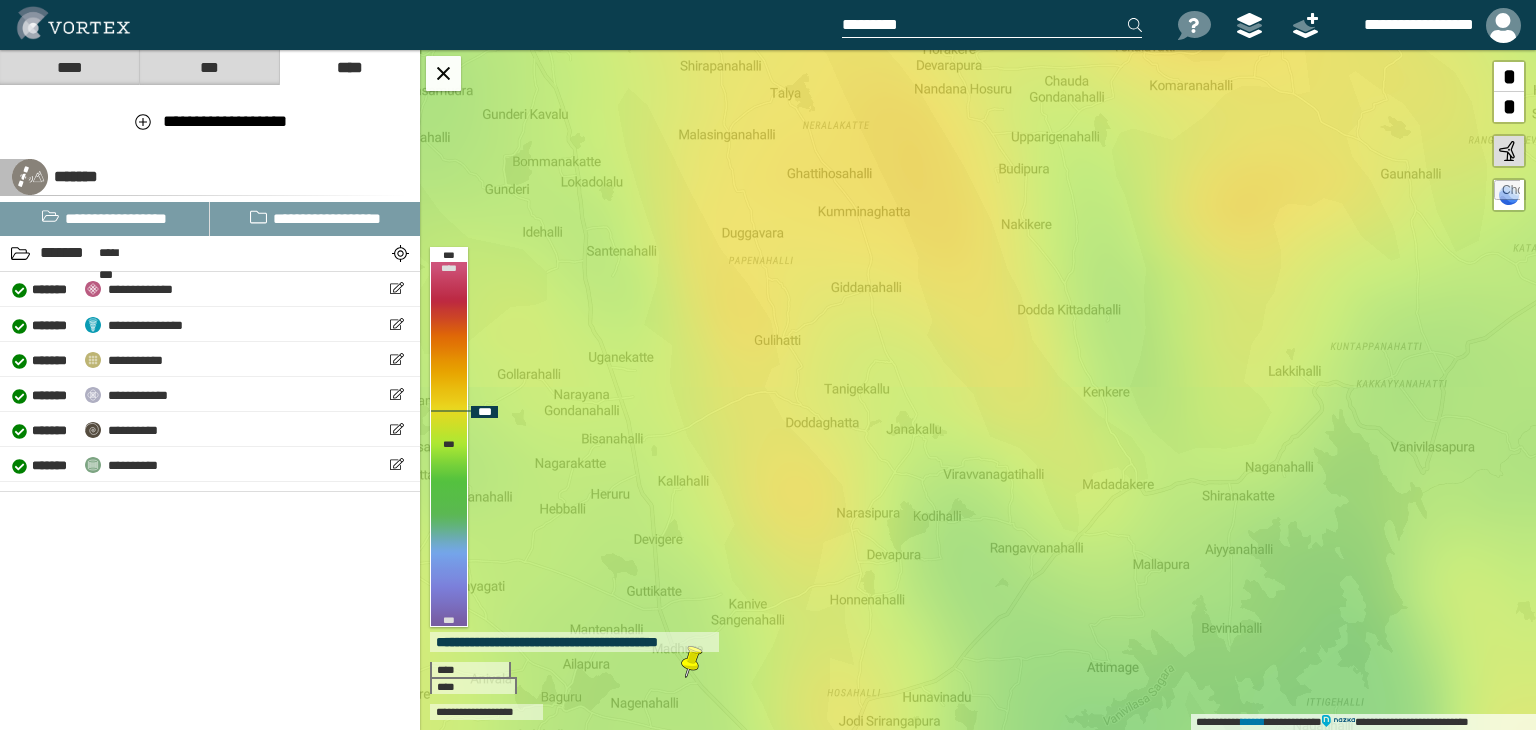 drag, startPoint x: 744, startPoint y: 456, endPoint x: 731, endPoint y: 362, distance: 94.89468 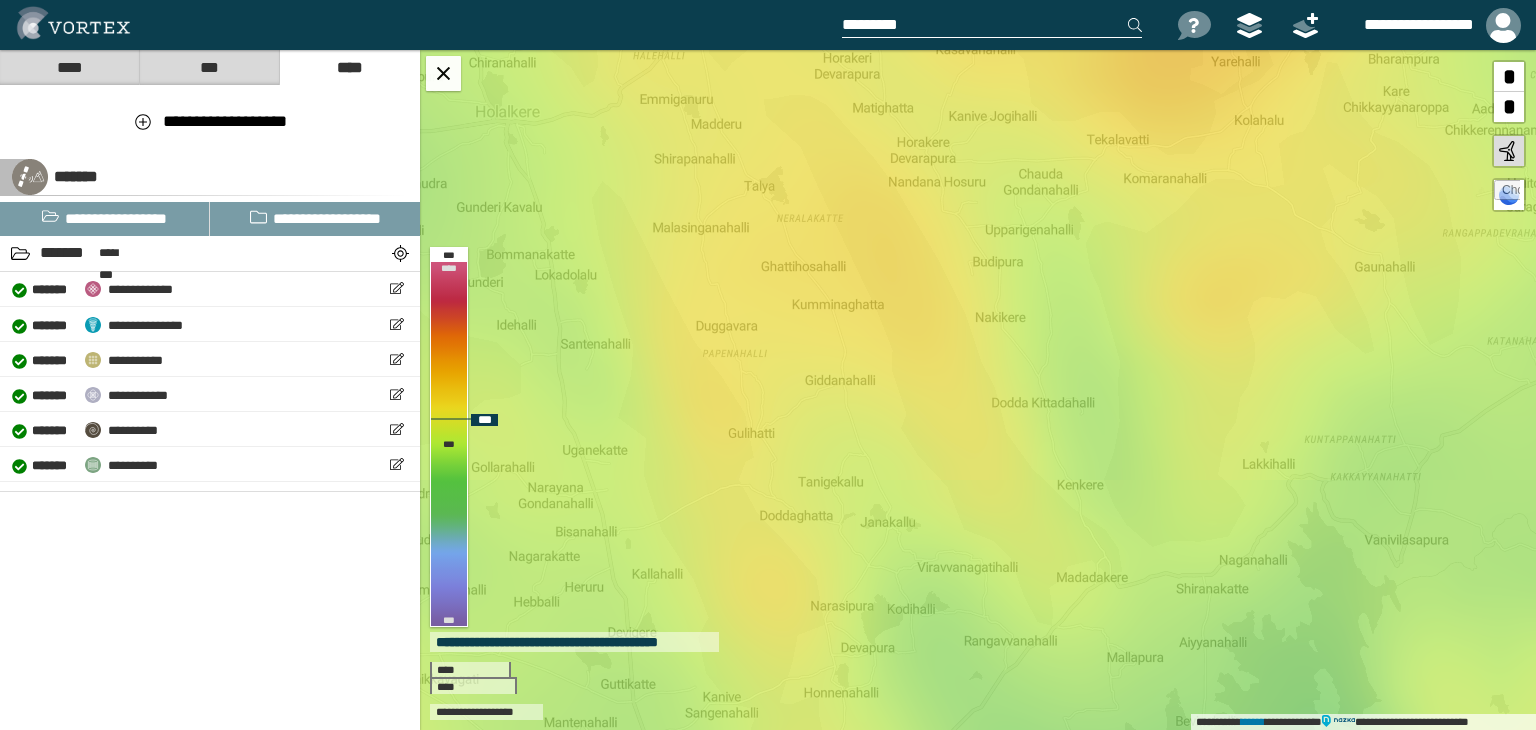 drag, startPoint x: 920, startPoint y: 315, endPoint x: 894, endPoint y: 408, distance: 96.56604 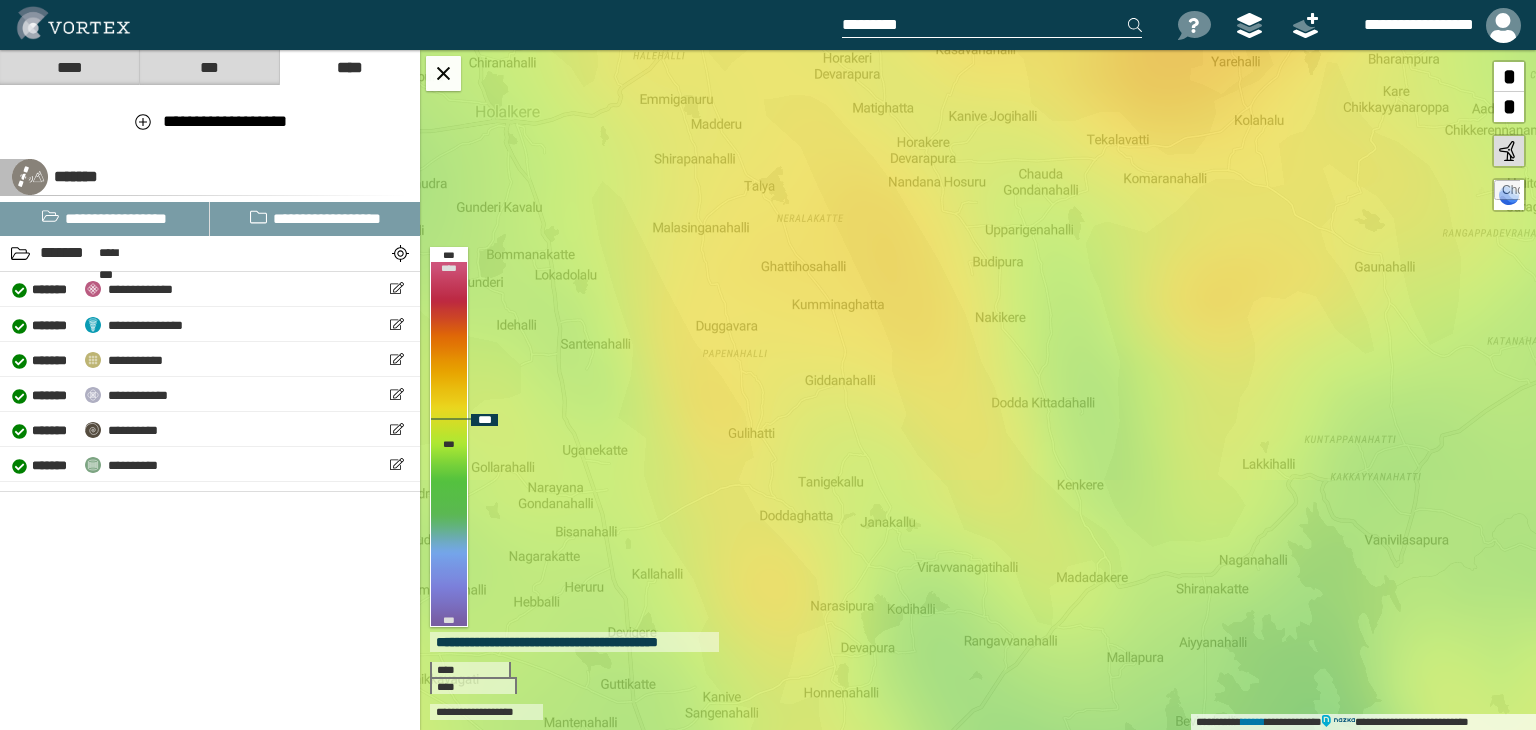 click on "**********" at bounding box center [978, 390] 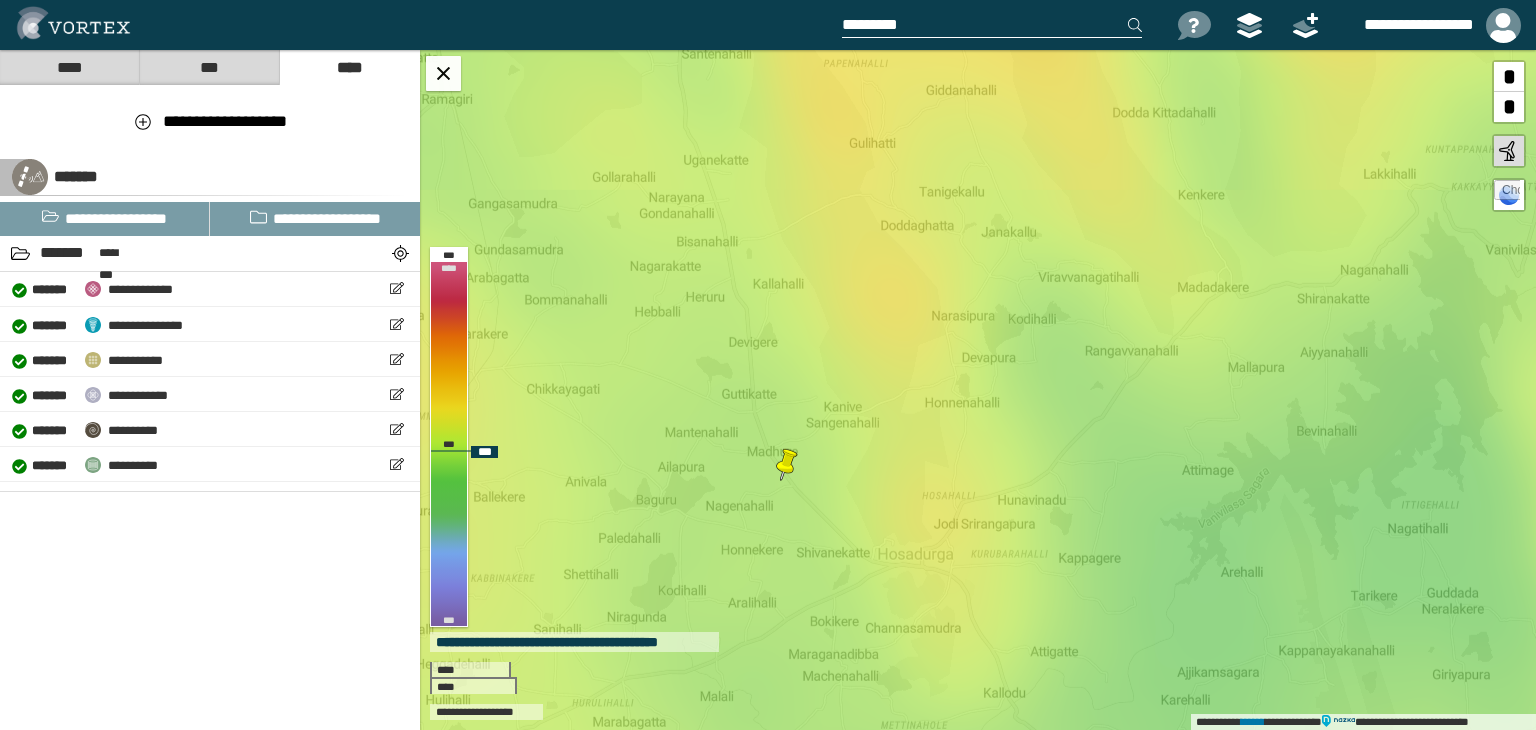 drag, startPoint x: 911, startPoint y: 563, endPoint x: 1032, endPoint y: 273, distance: 314.2308 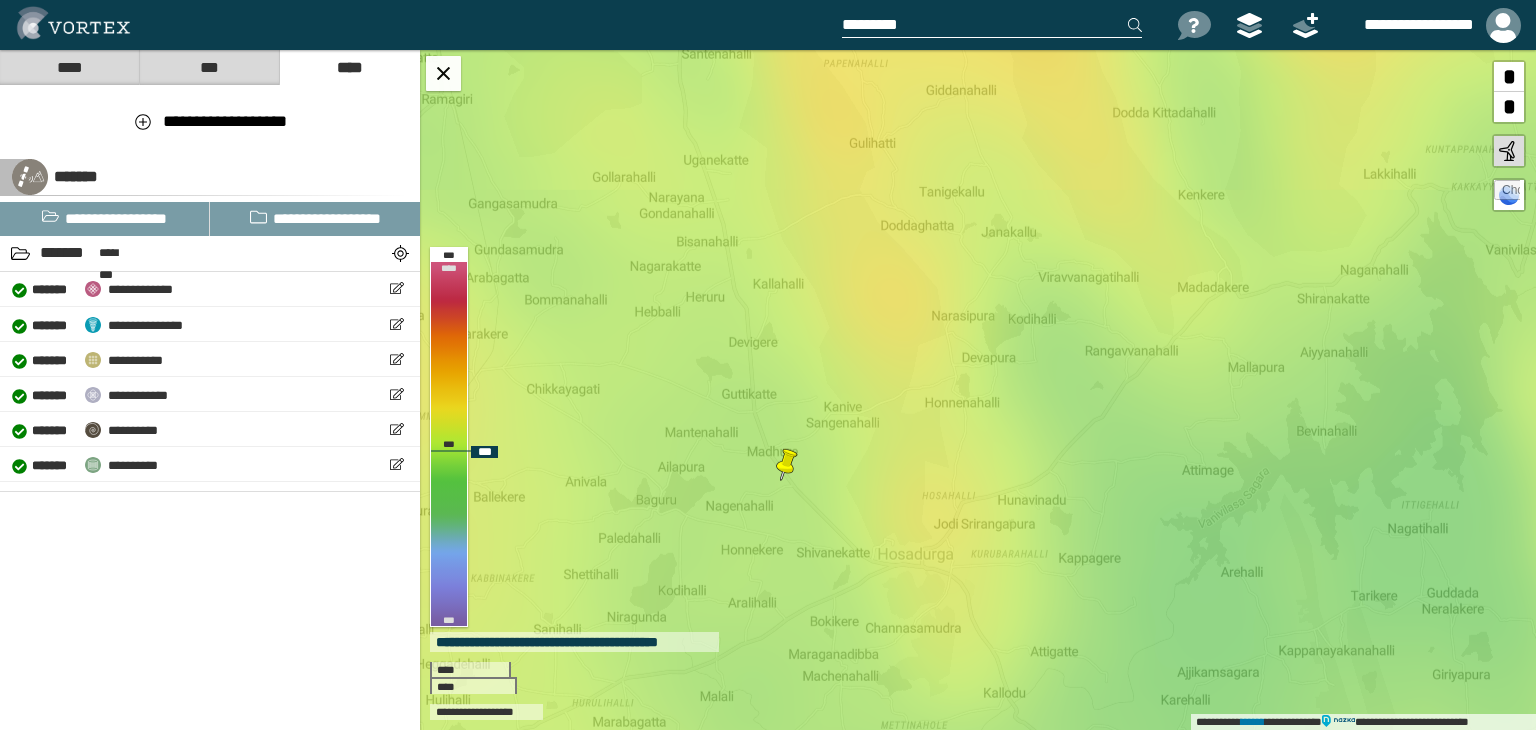 click on "**********" at bounding box center (978, 390) 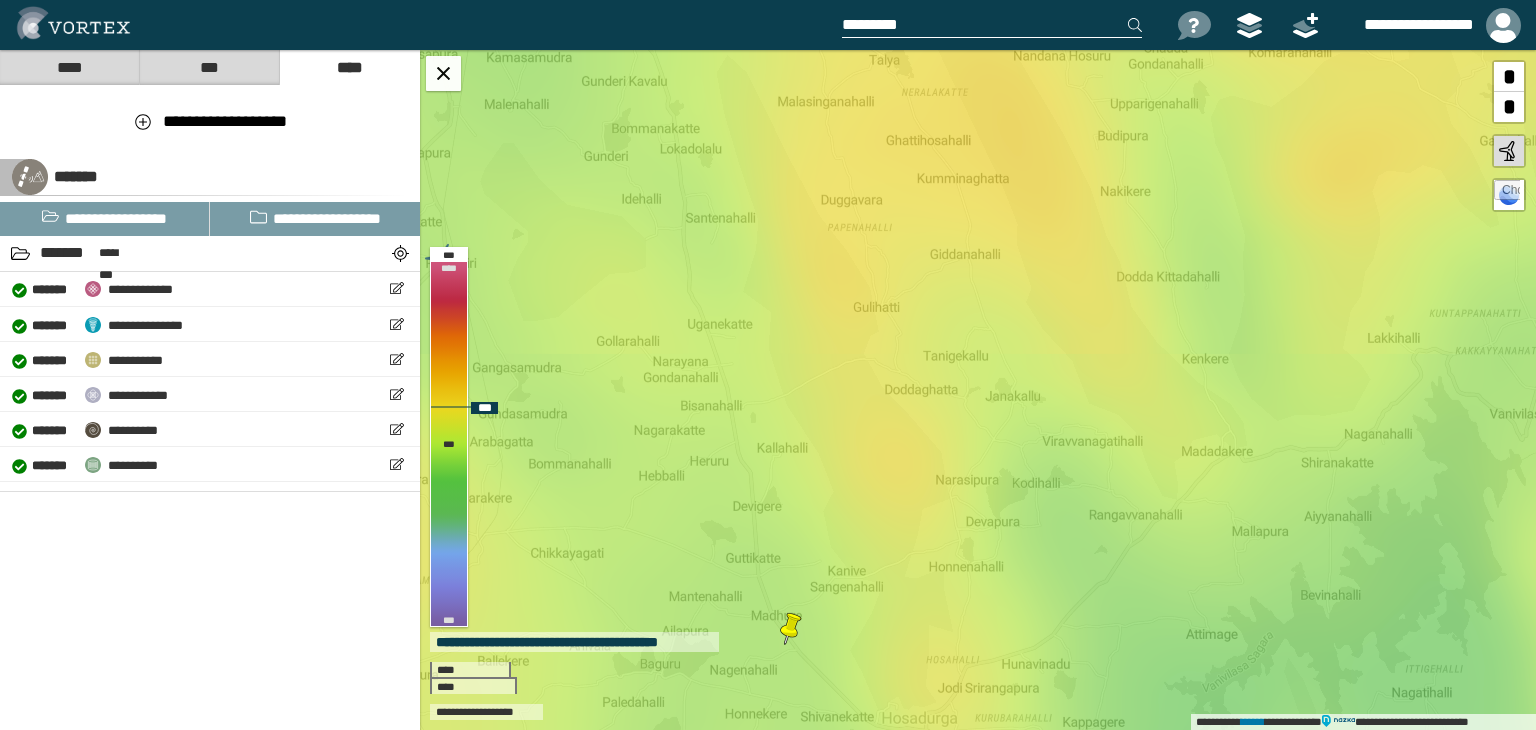 drag, startPoint x: 899, startPoint y: 321, endPoint x: 900, endPoint y: 469, distance: 148.00337 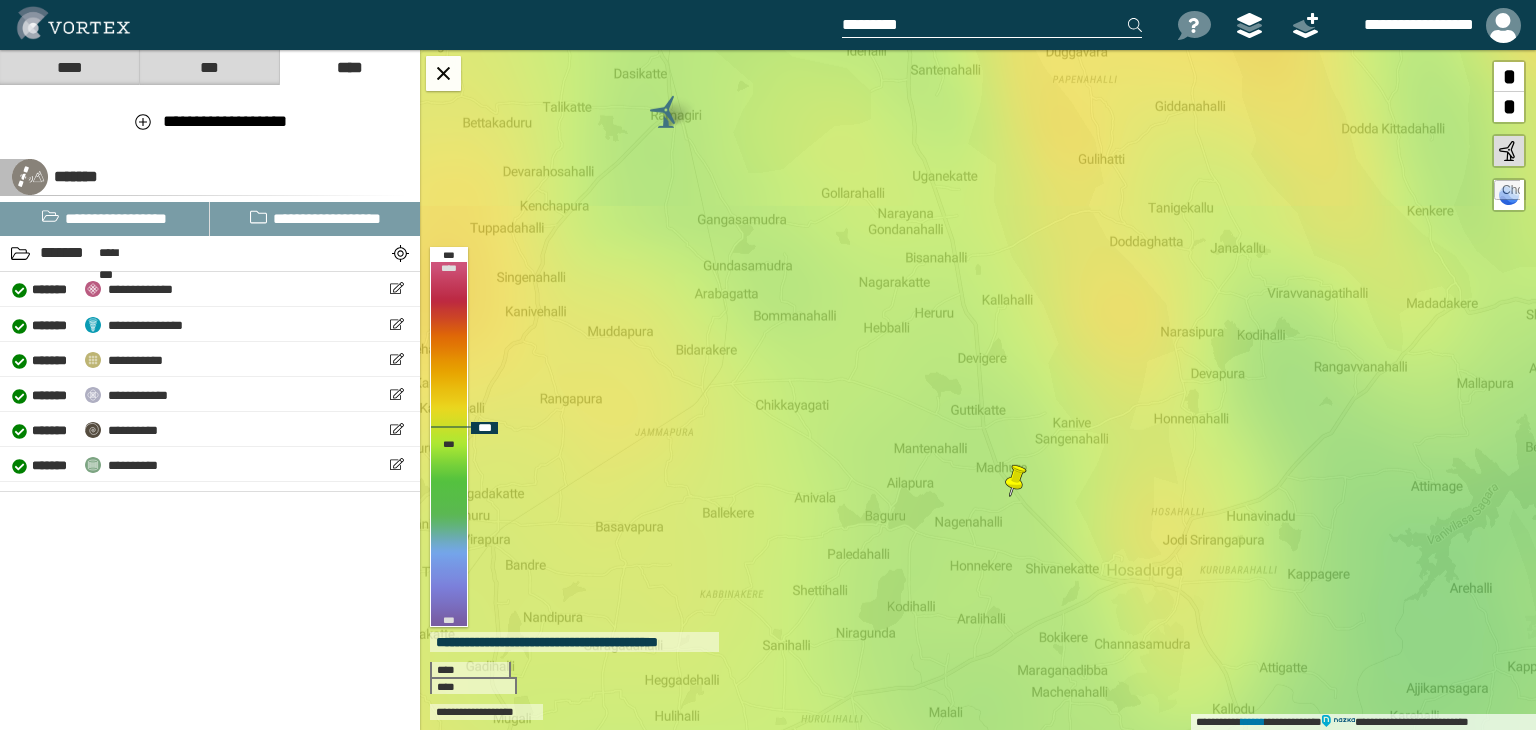 drag, startPoint x: 940, startPoint y: 603, endPoint x: 1165, endPoint y: 455, distance: 269.31207 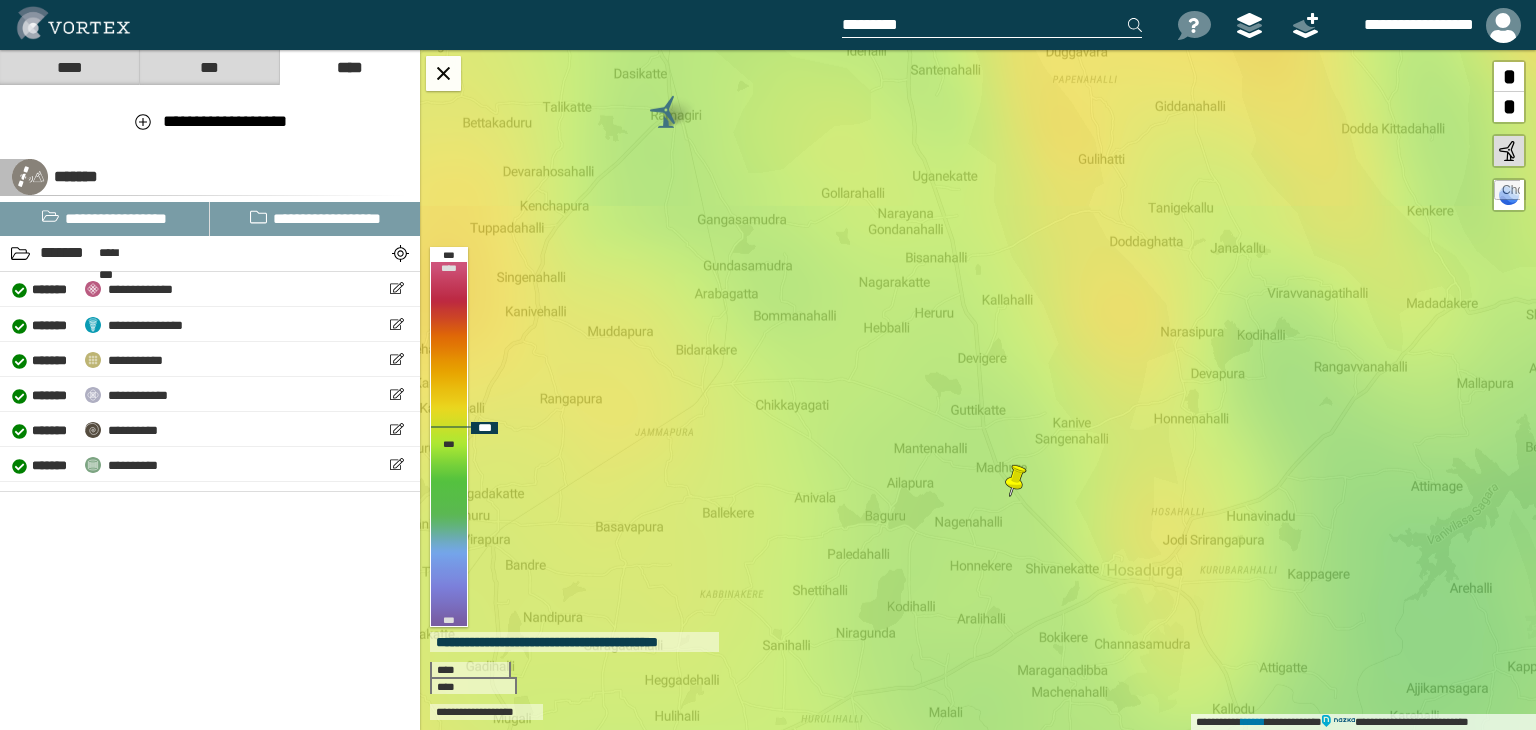 click on "**********" at bounding box center [978, 390] 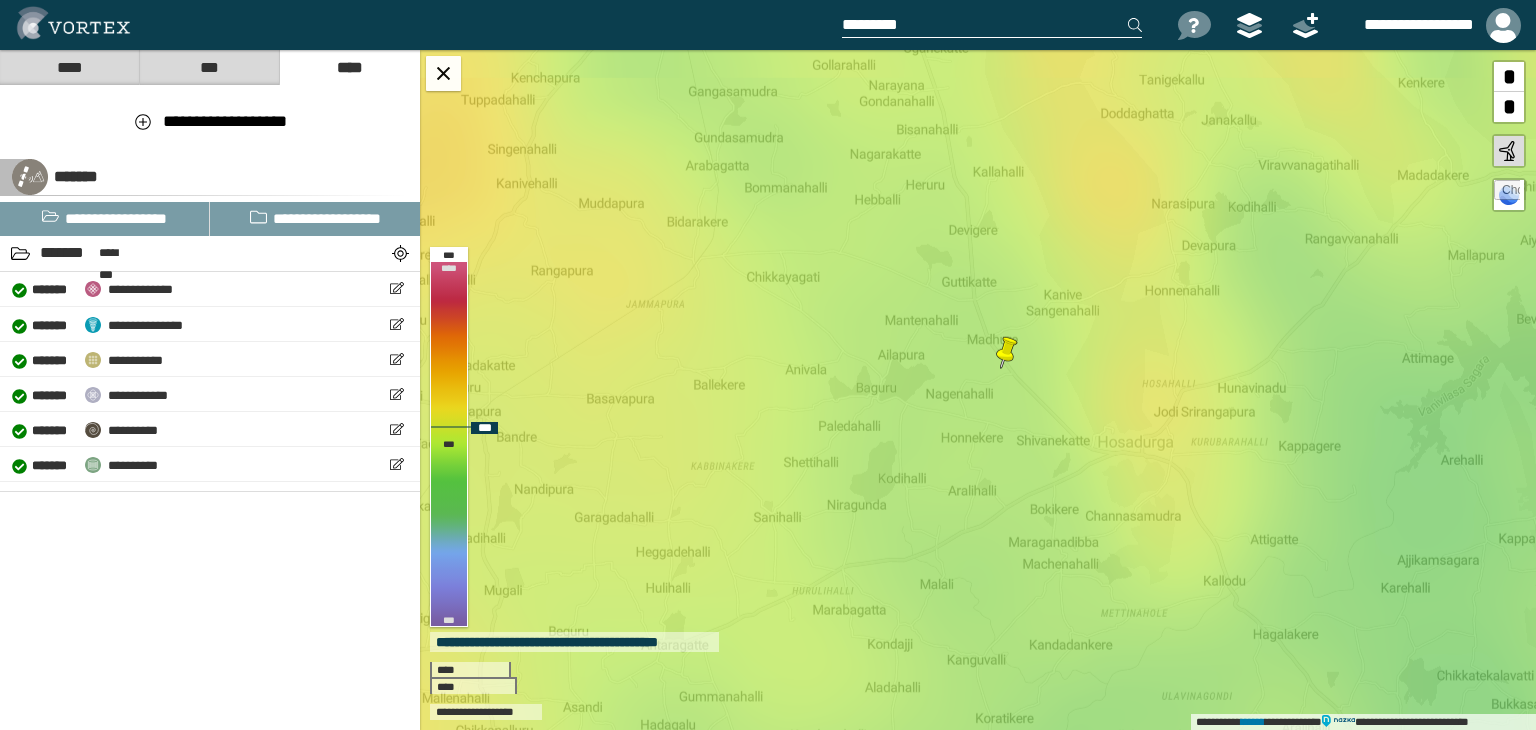 drag, startPoint x: 641, startPoint y: 589, endPoint x: 632, endPoint y: 461, distance: 128.31601 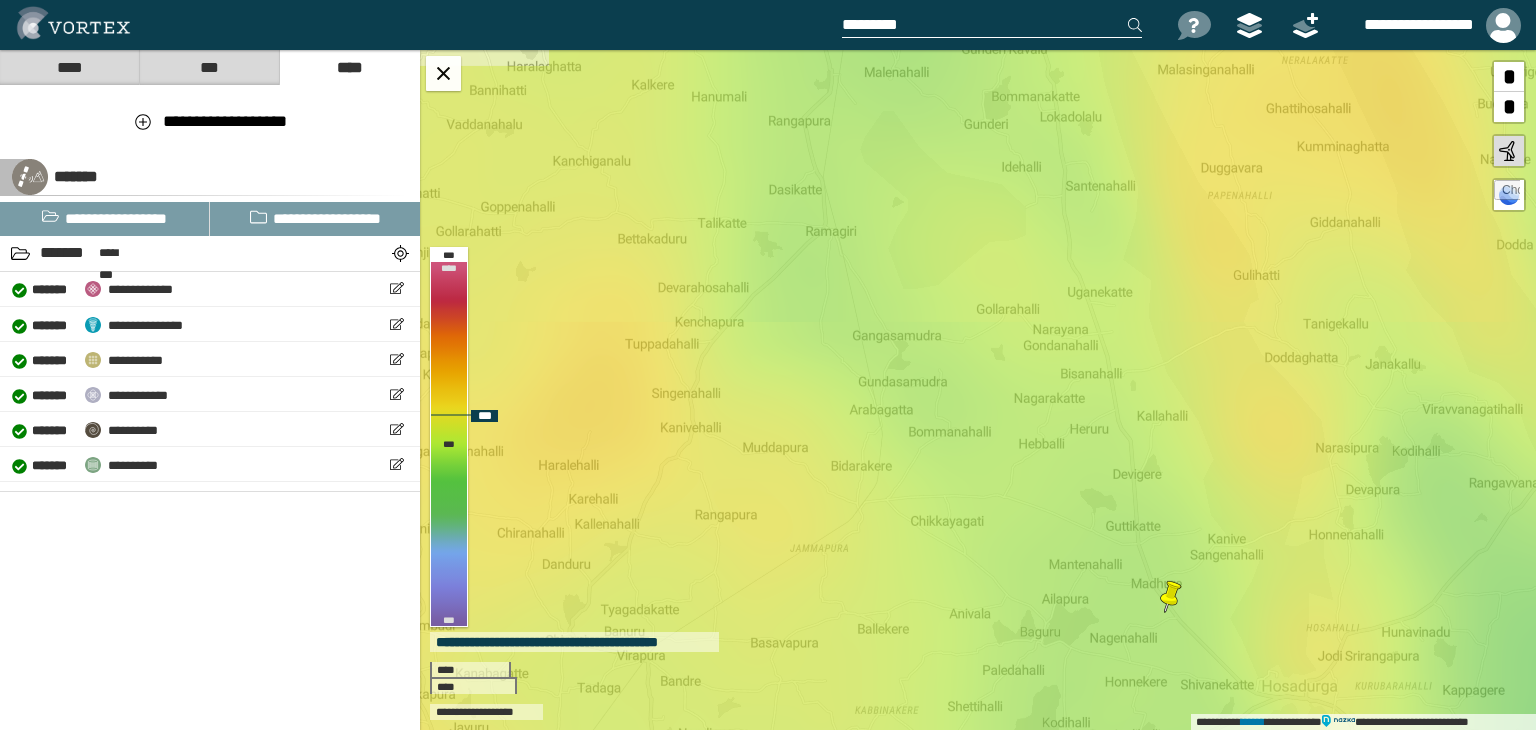 drag, startPoint x: 590, startPoint y: 279, endPoint x: 740, endPoint y: 497, distance: 264.62048 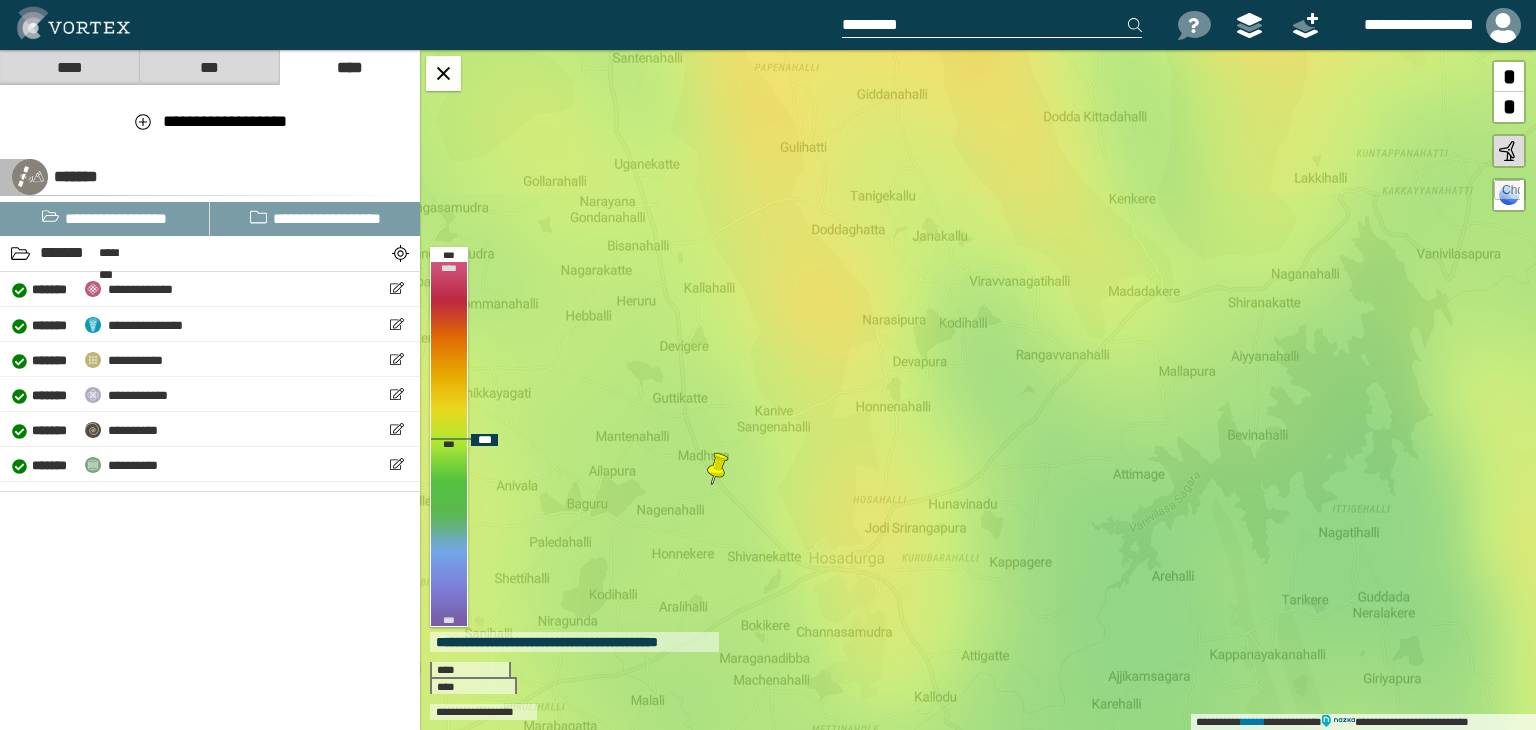 drag, startPoint x: 1071, startPoint y: 576, endPoint x: 789, endPoint y: 485, distance: 296.3191 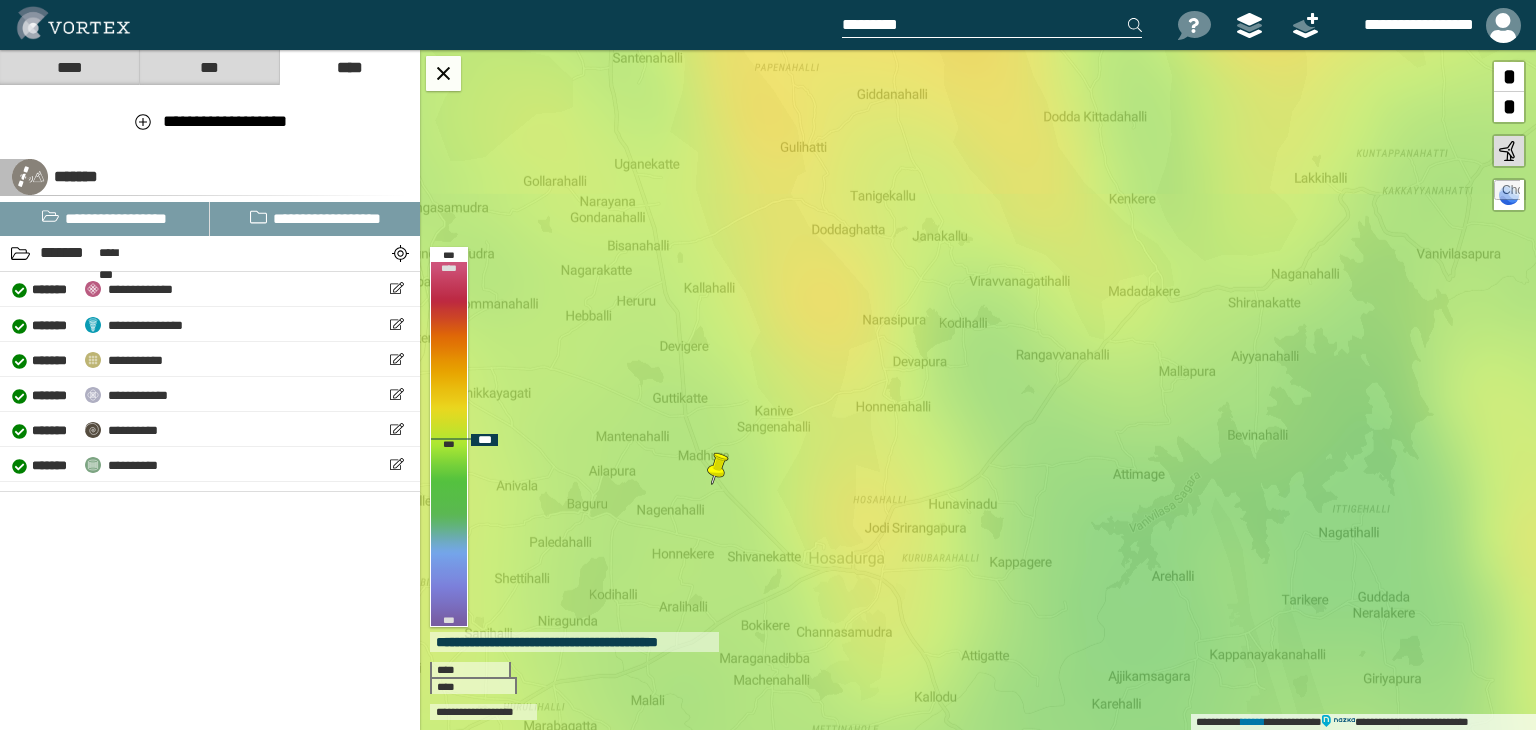 click on "**********" at bounding box center (978, 390) 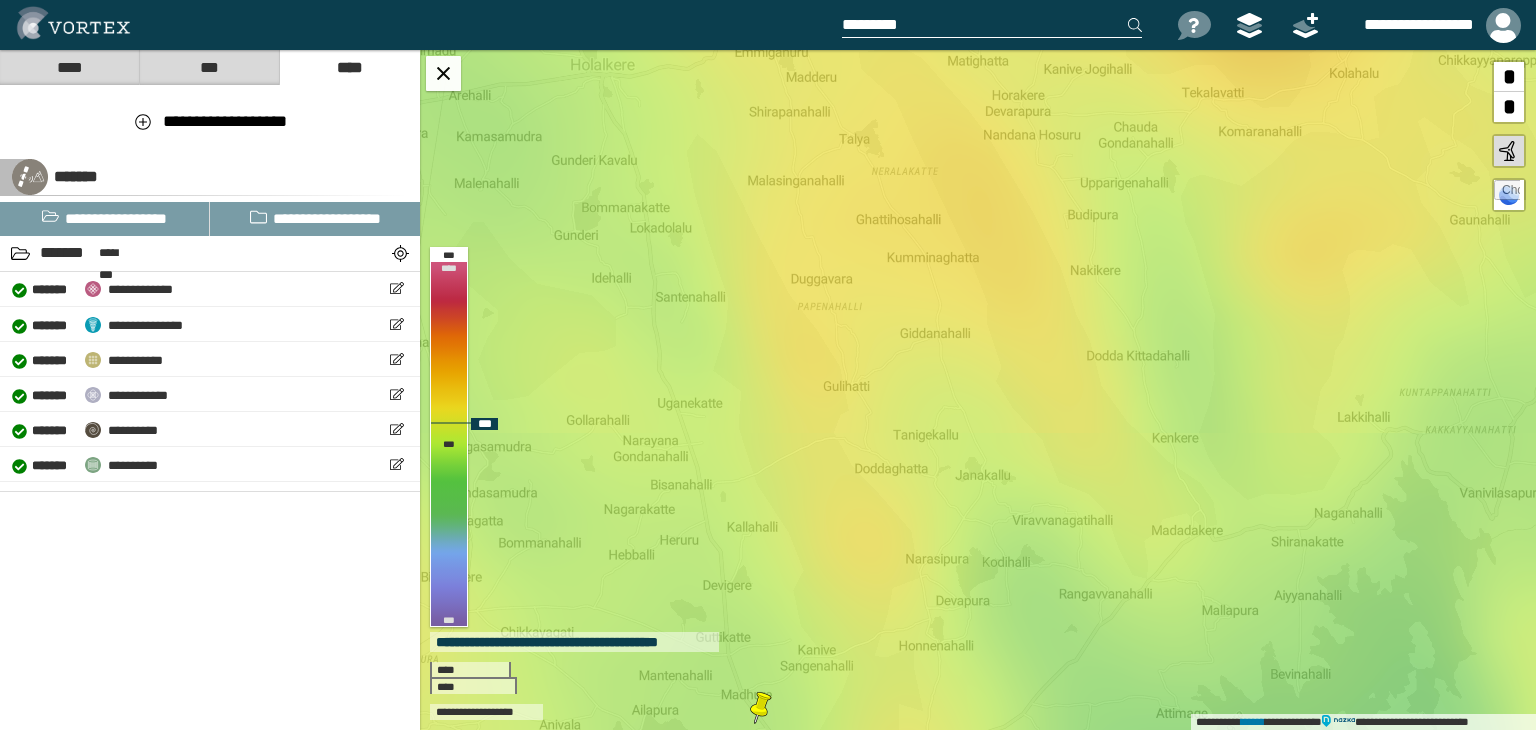 drag, startPoint x: 1016, startPoint y: 194, endPoint x: 1059, endPoint y: 433, distance: 242.83739 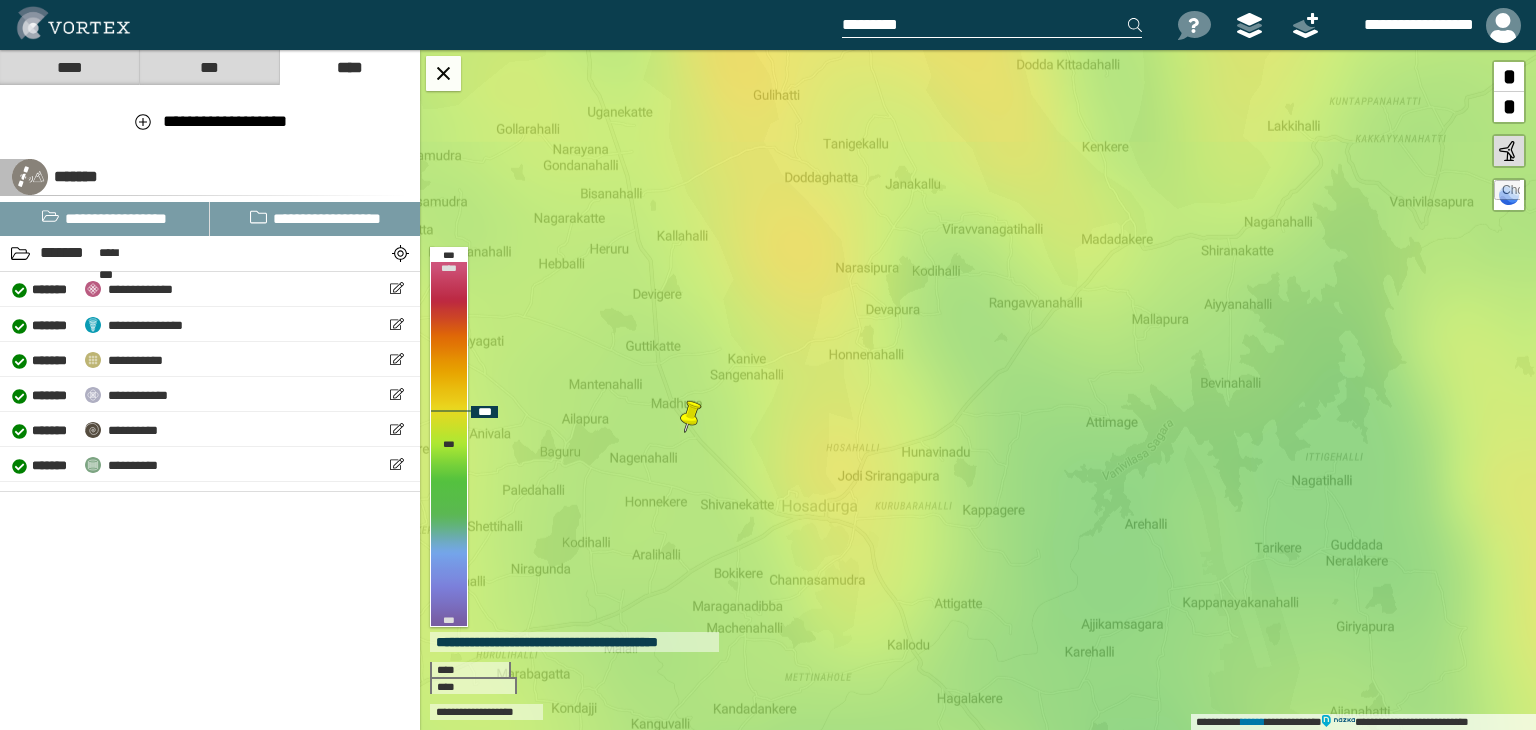 drag, startPoint x: 888, startPoint y: 532, endPoint x: 818, endPoint y: 241, distance: 299.30084 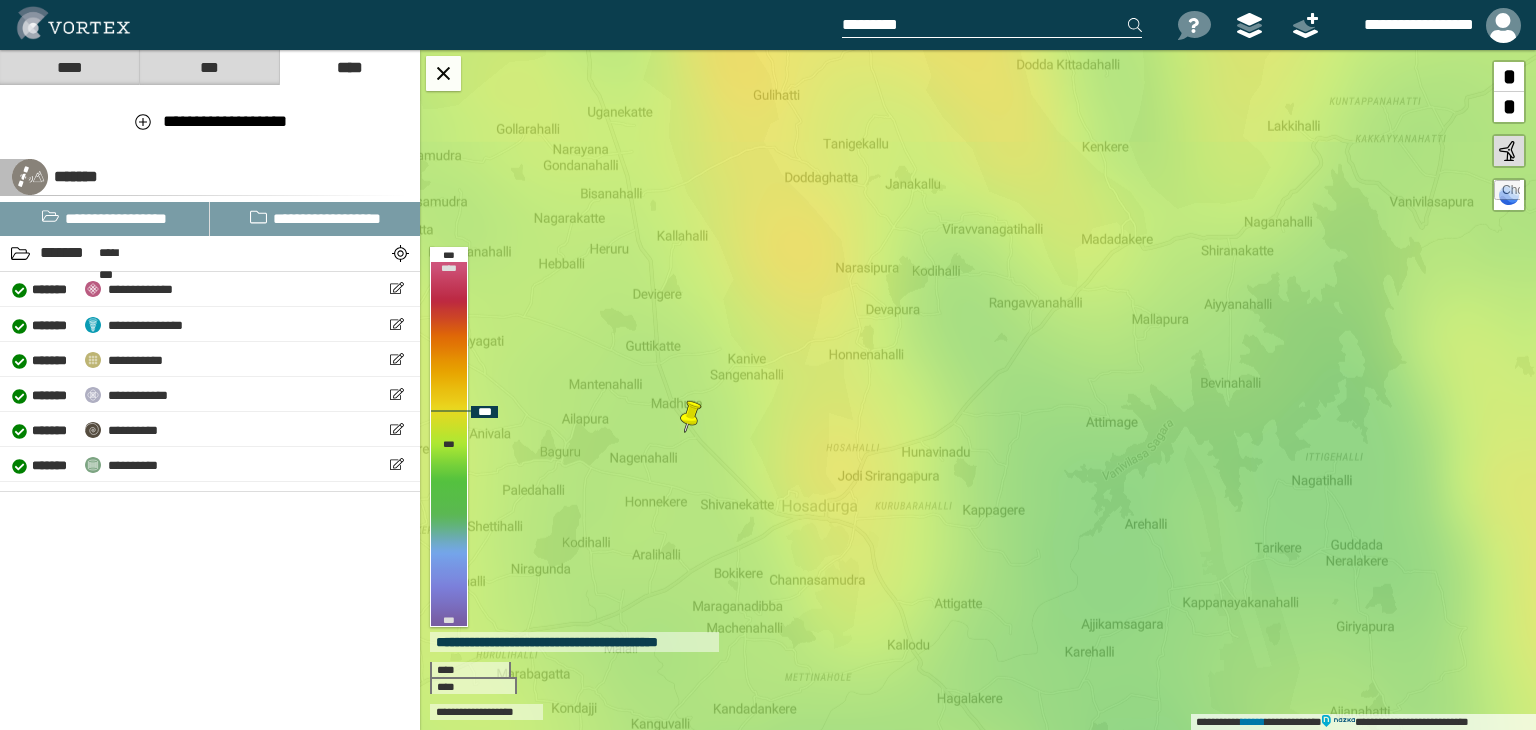 click on "**********" at bounding box center [978, 390] 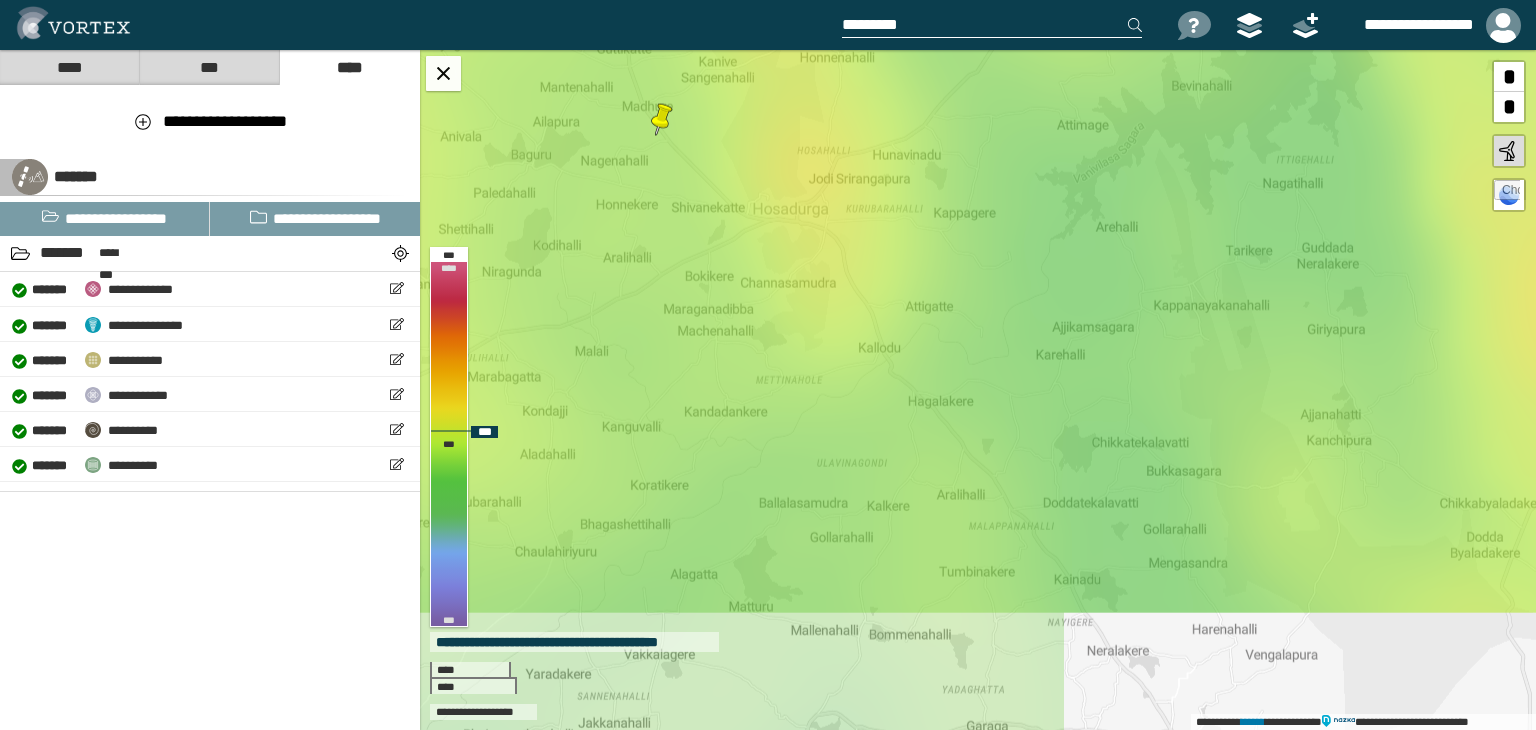 drag, startPoint x: 824, startPoint y: 564, endPoint x: 796, endPoint y: 262, distance: 303.29523 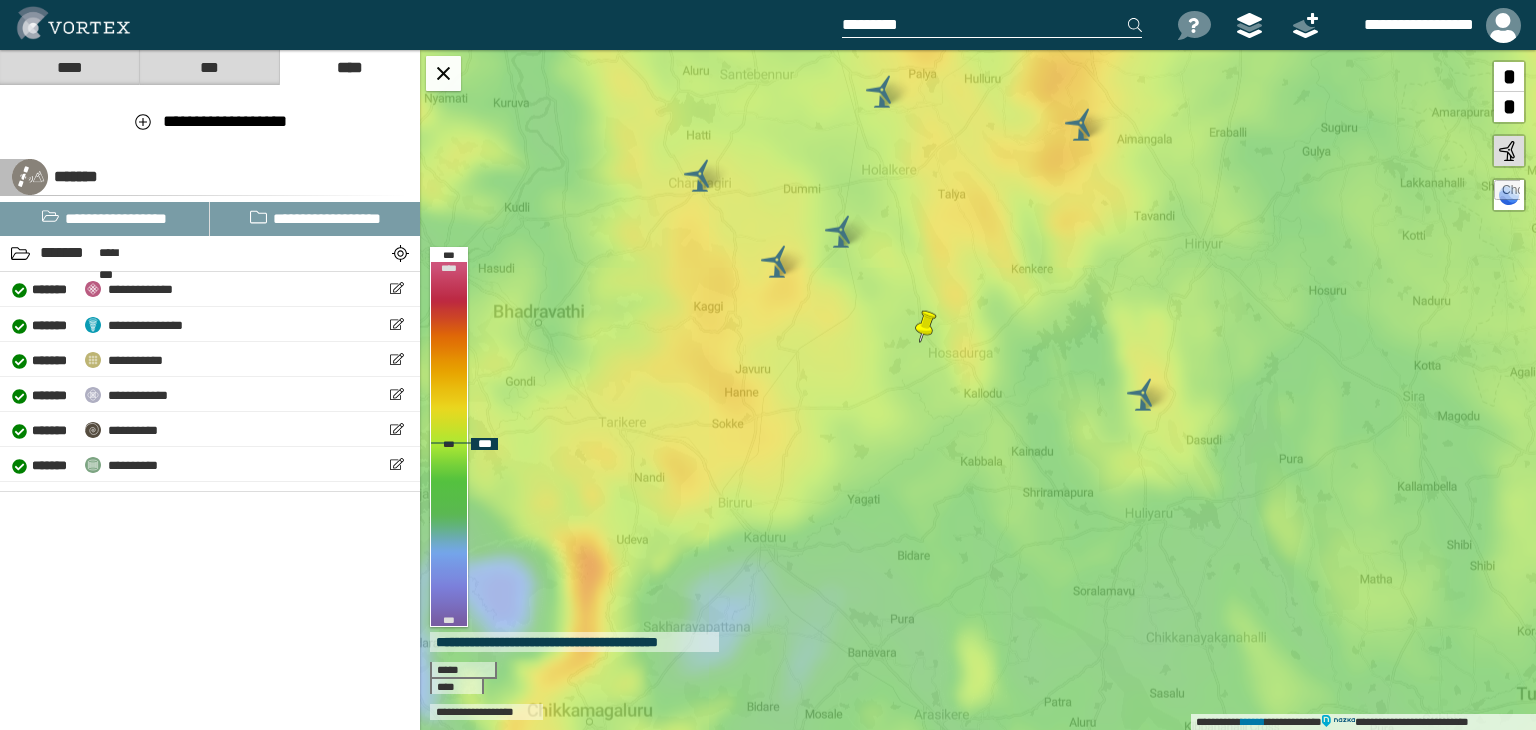 drag, startPoint x: 658, startPoint y: 462, endPoint x: 807, endPoint y: 481, distance: 150.20653 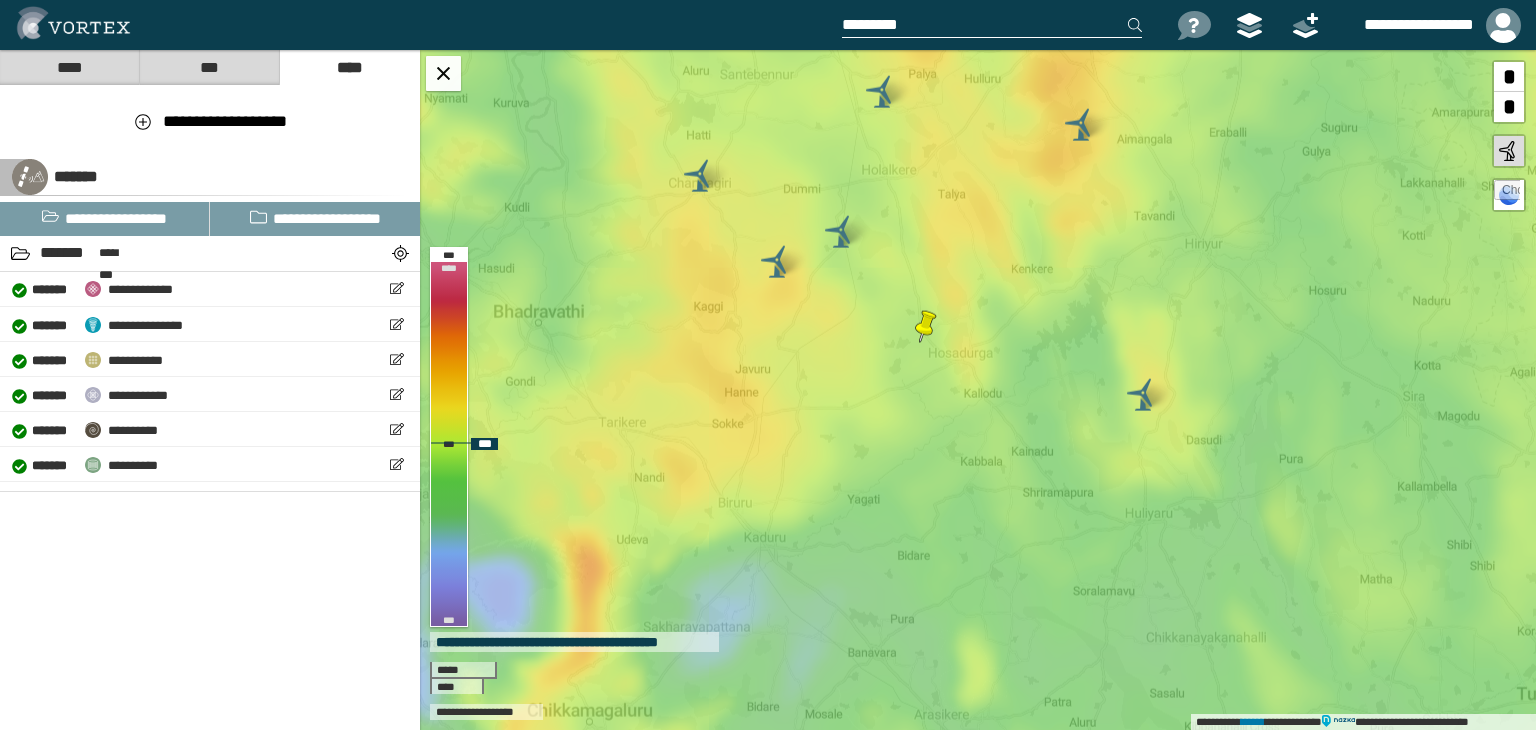 click on "**********" at bounding box center [978, 390] 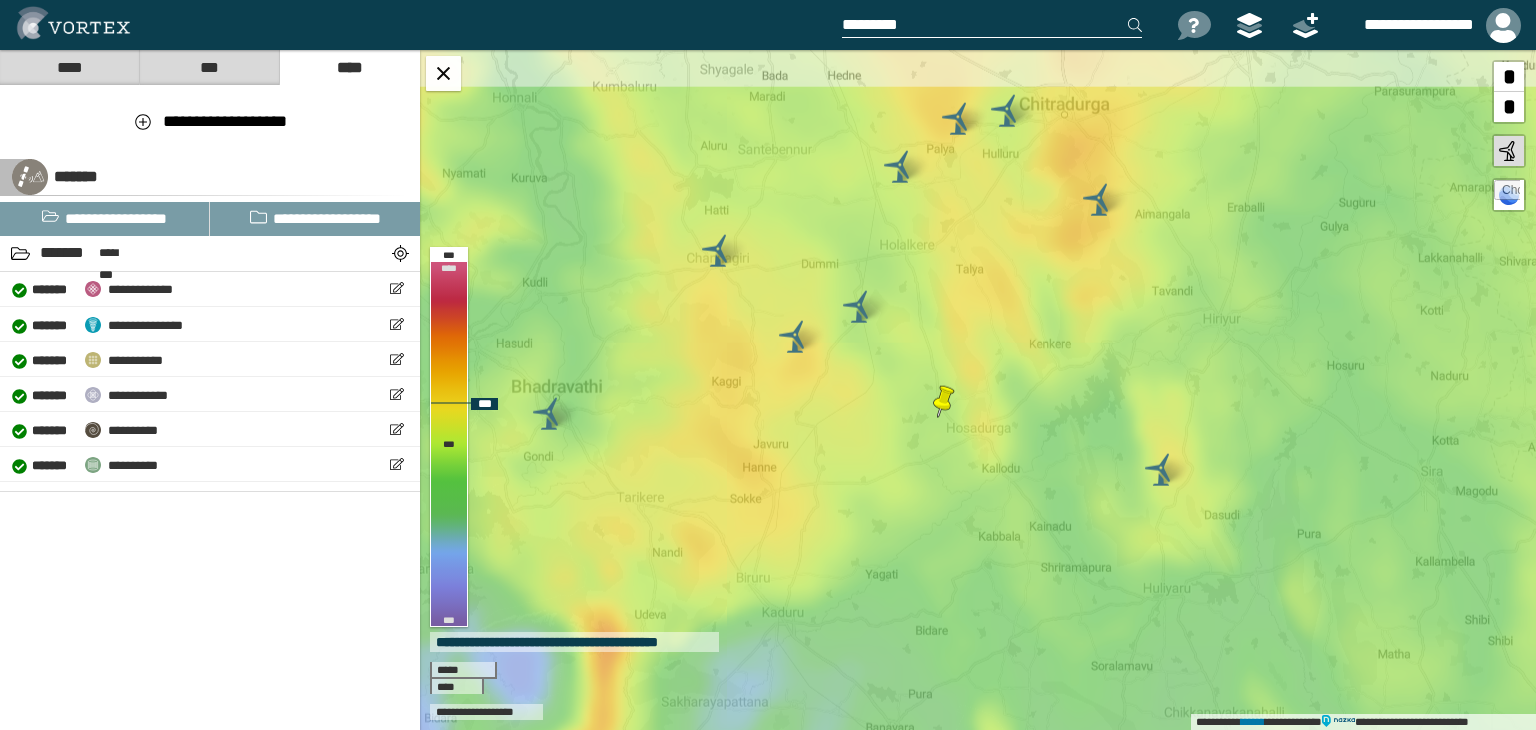 drag, startPoint x: 682, startPoint y: 236, endPoint x: 698, endPoint y: 309, distance: 74.73286 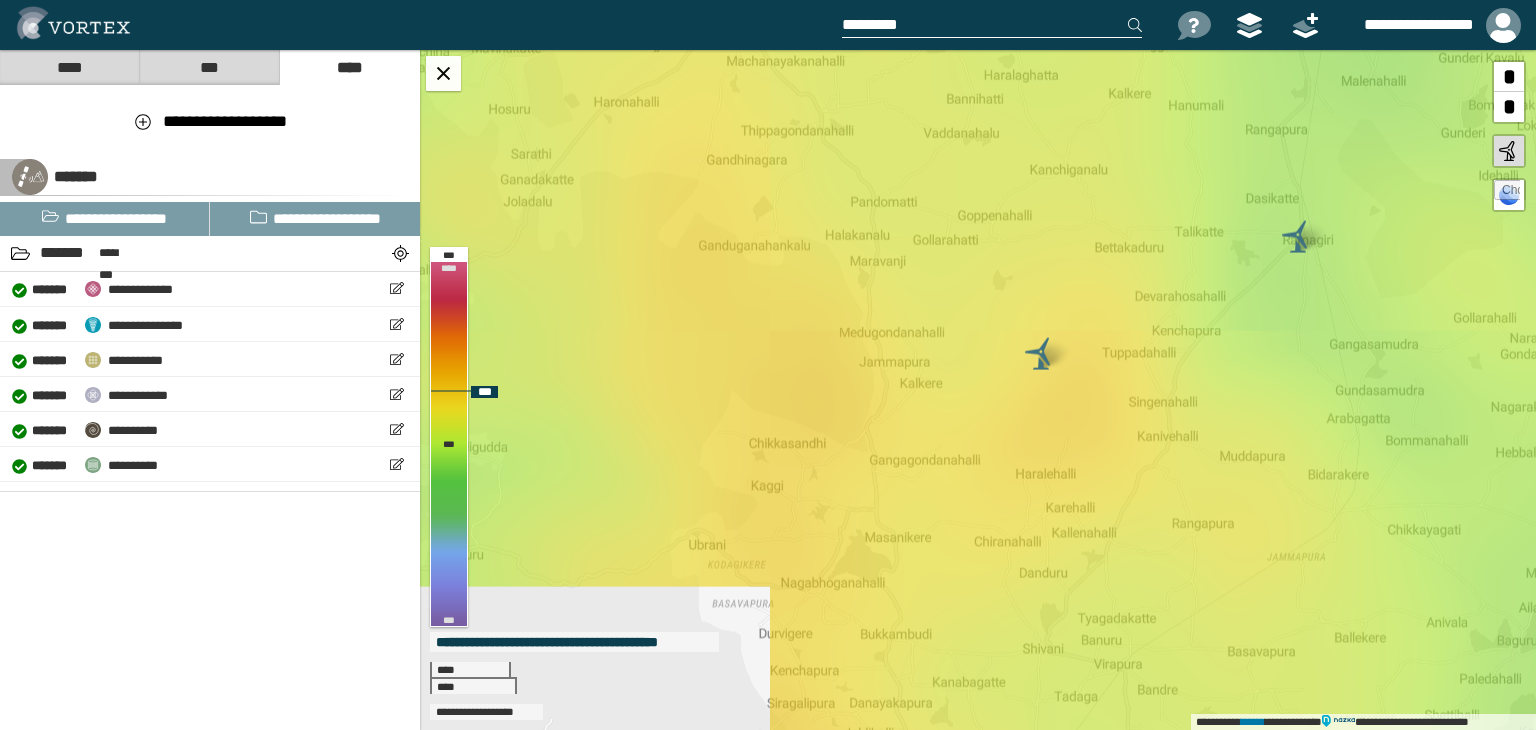 drag, startPoint x: 882, startPoint y: 469, endPoint x: 810, endPoint y: 332, distance: 154.76756 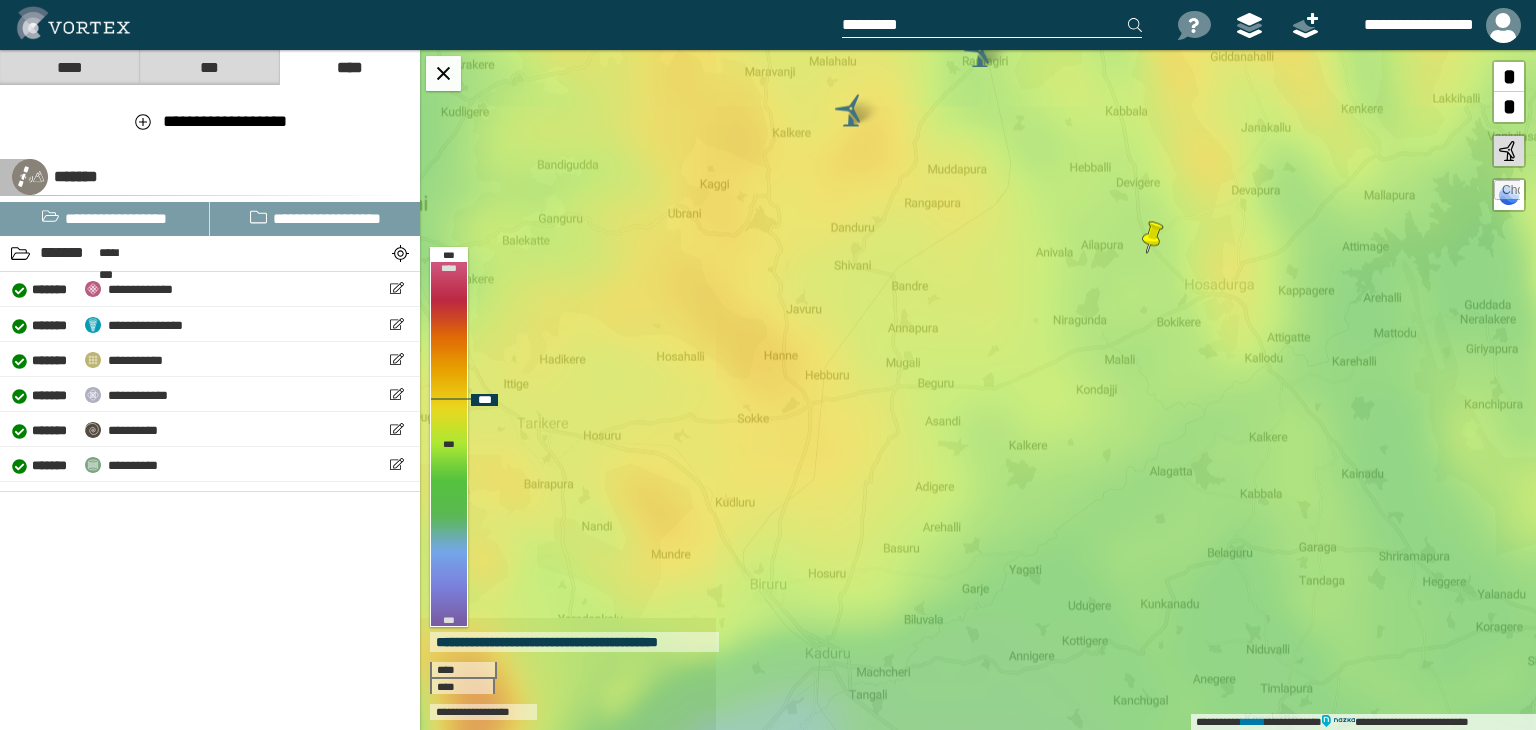 drag, startPoint x: 866, startPoint y: 583, endPoint x: 806, endPoint y: 373, distance: 218.40329 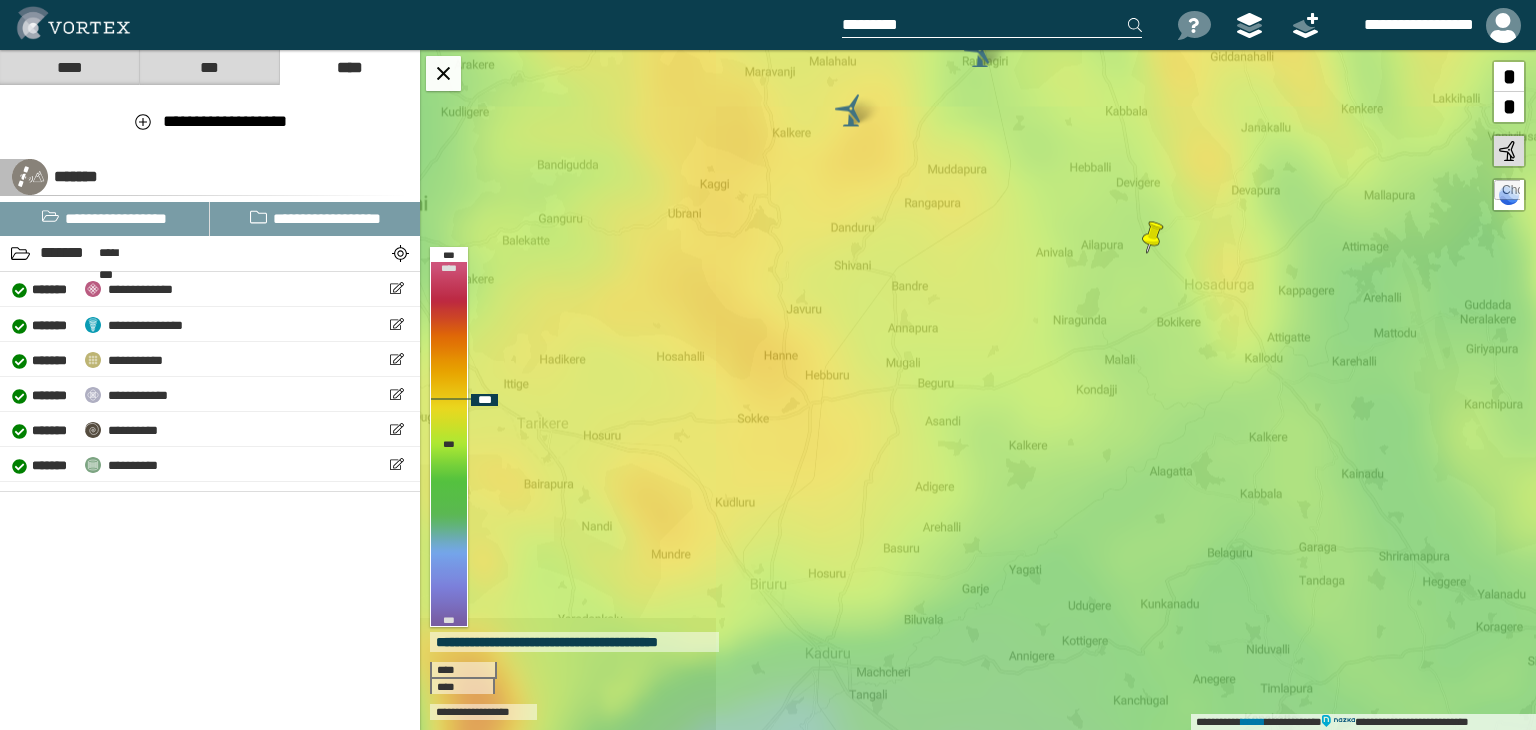 click on "**********" at bounding box center (978, 390) 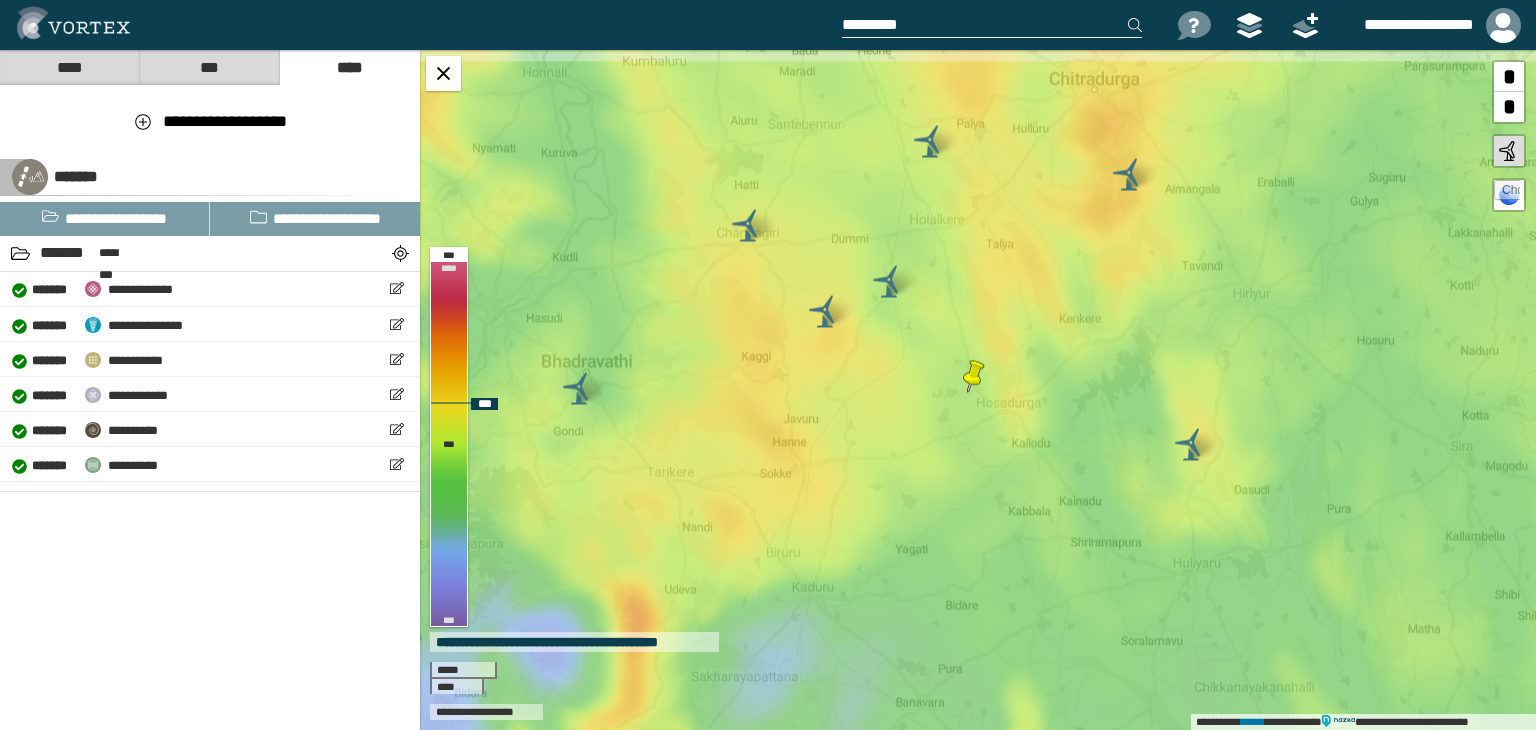 drag, startPoint x: 815, startPoint y: 389, endPoint x: 823, endPoint y: 464, distance: 75.42546 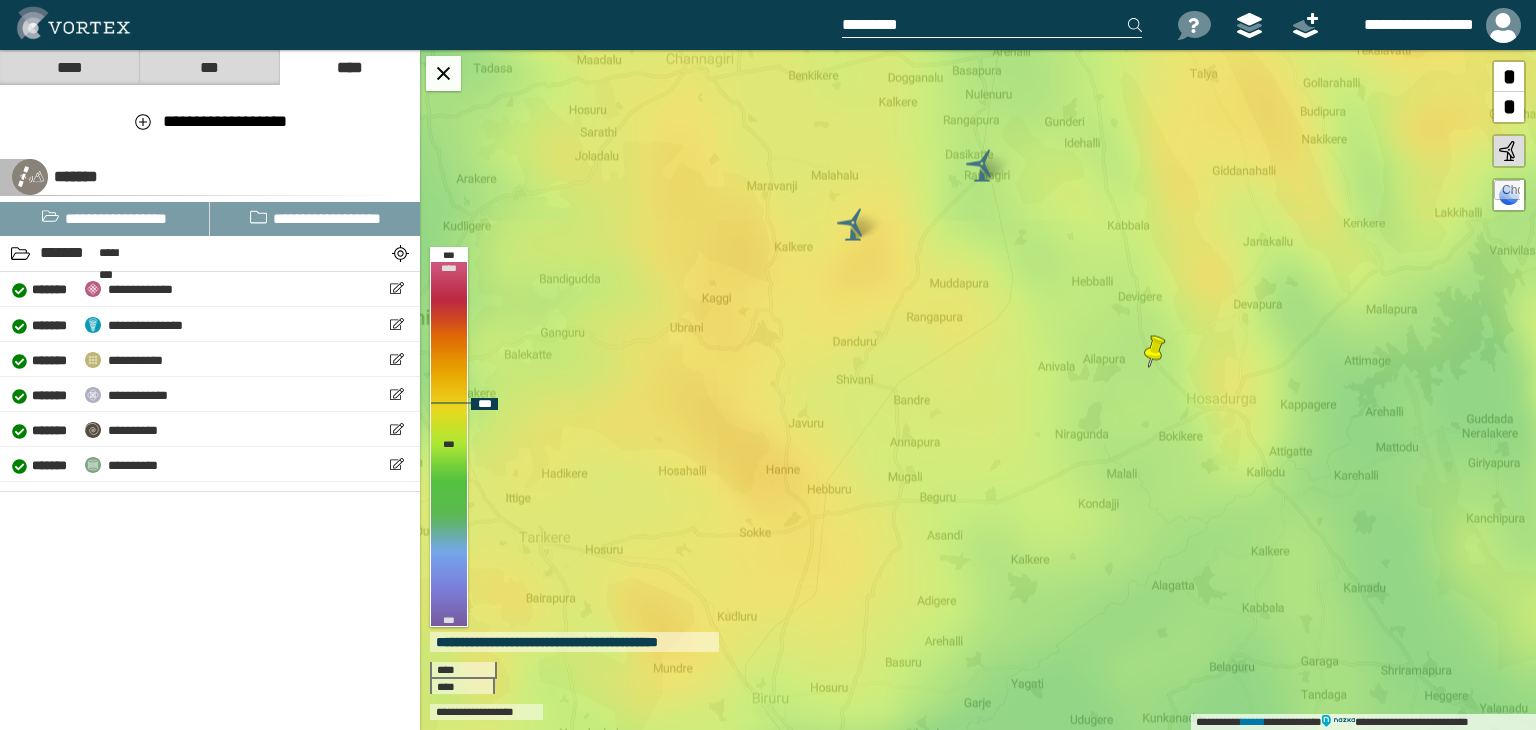 drag, startPoint x: 809, startPoint y: 497, endPoint x: 824, endPoint y: 560, distance: 64.7611 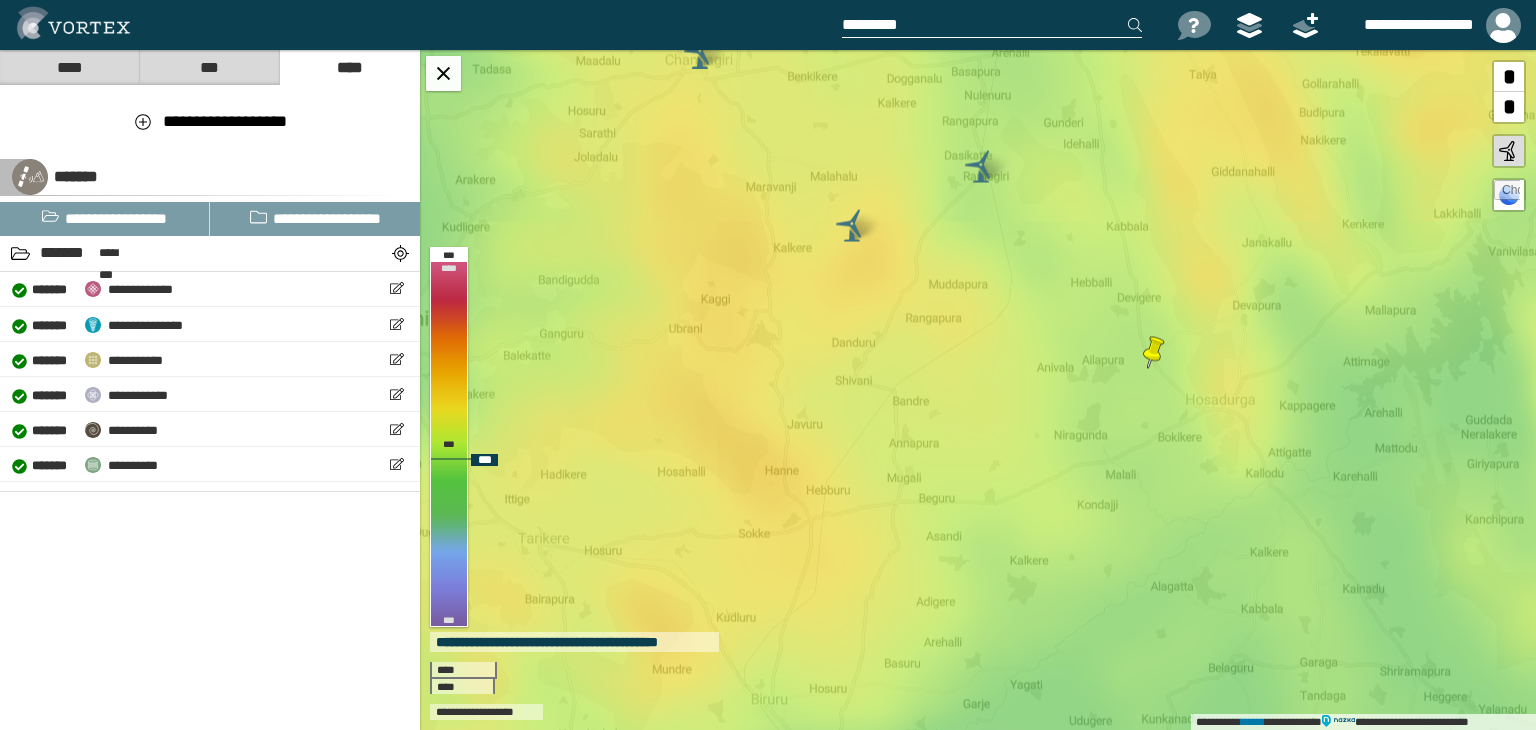 click at bounding box center (1507, 193) 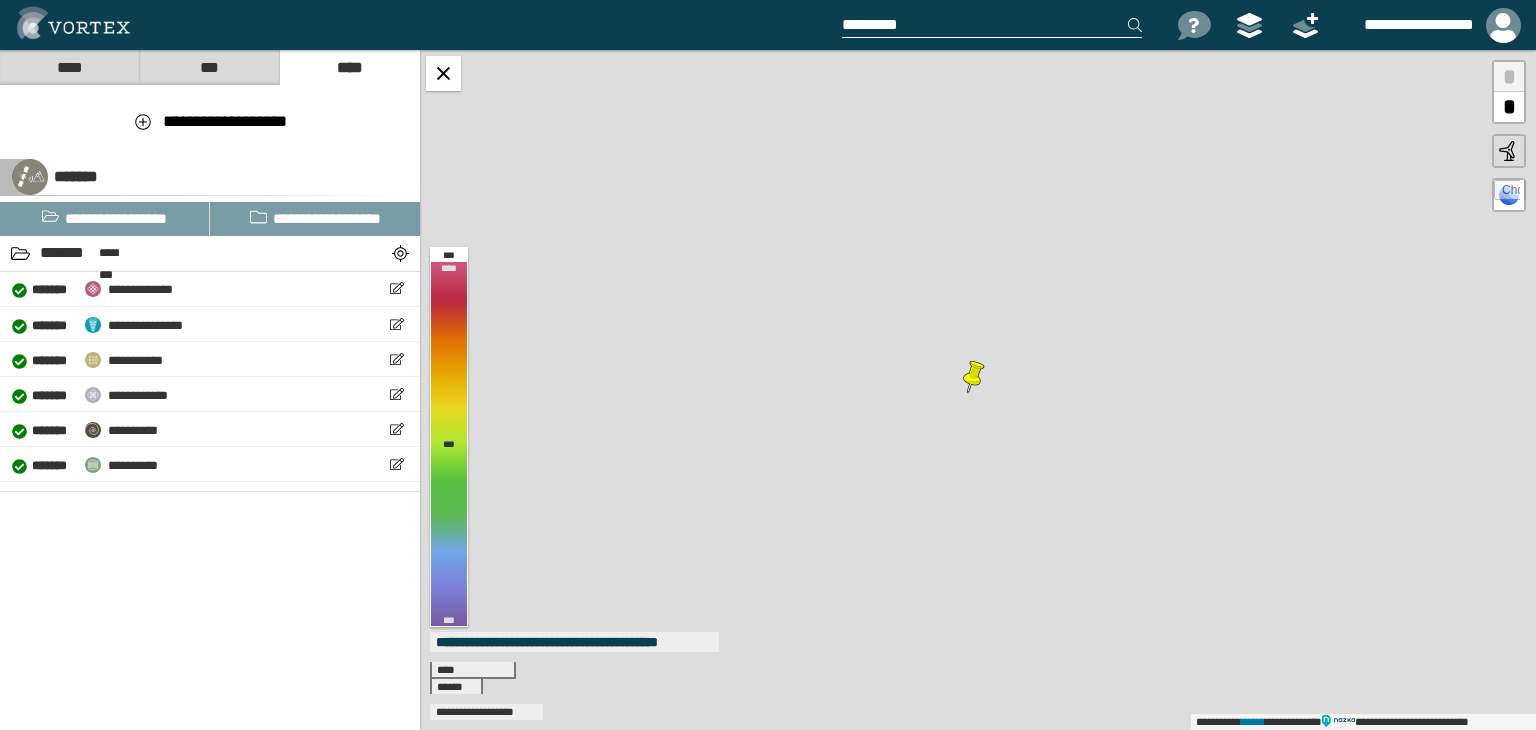 click at bounding box center (1507, 193) 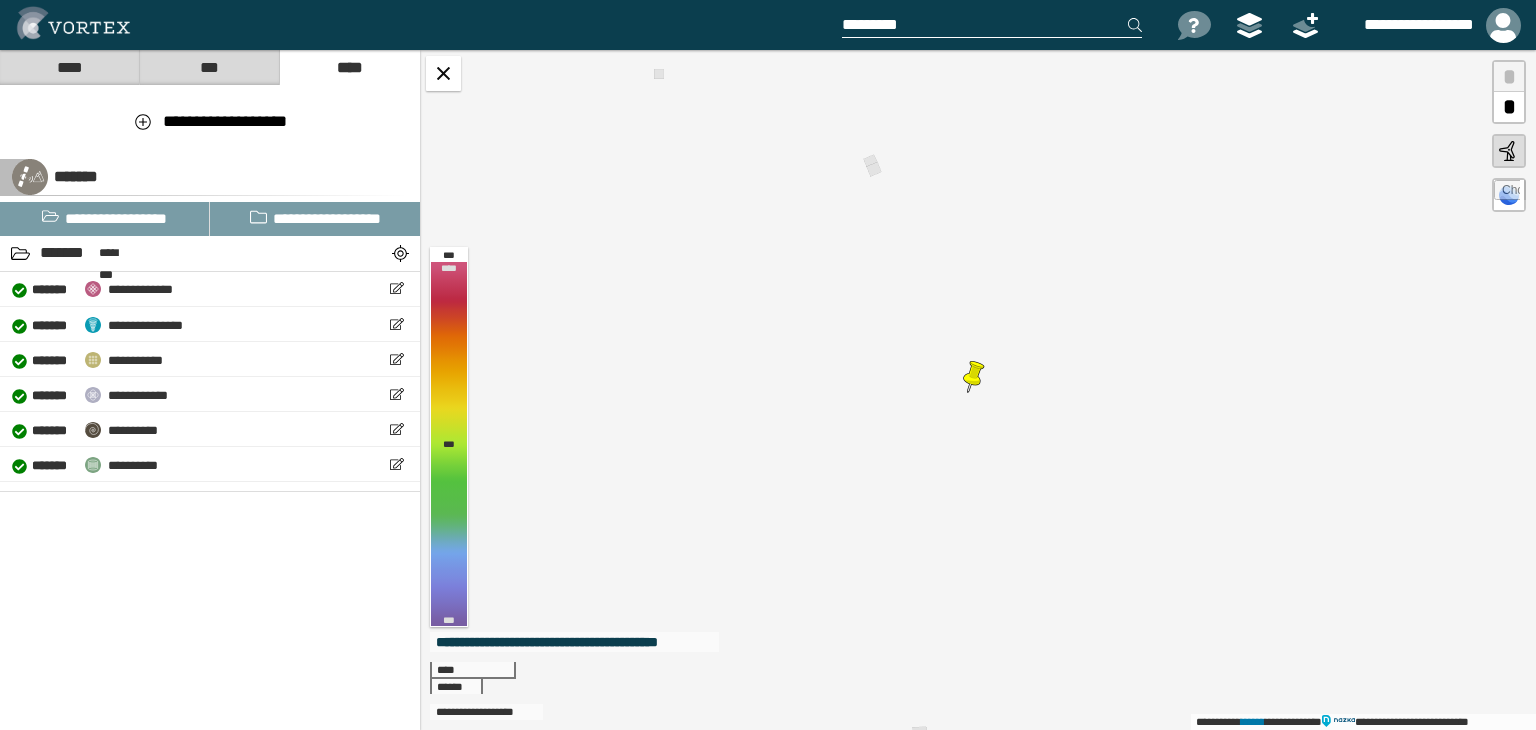 click at bounding box center [1507, 193] 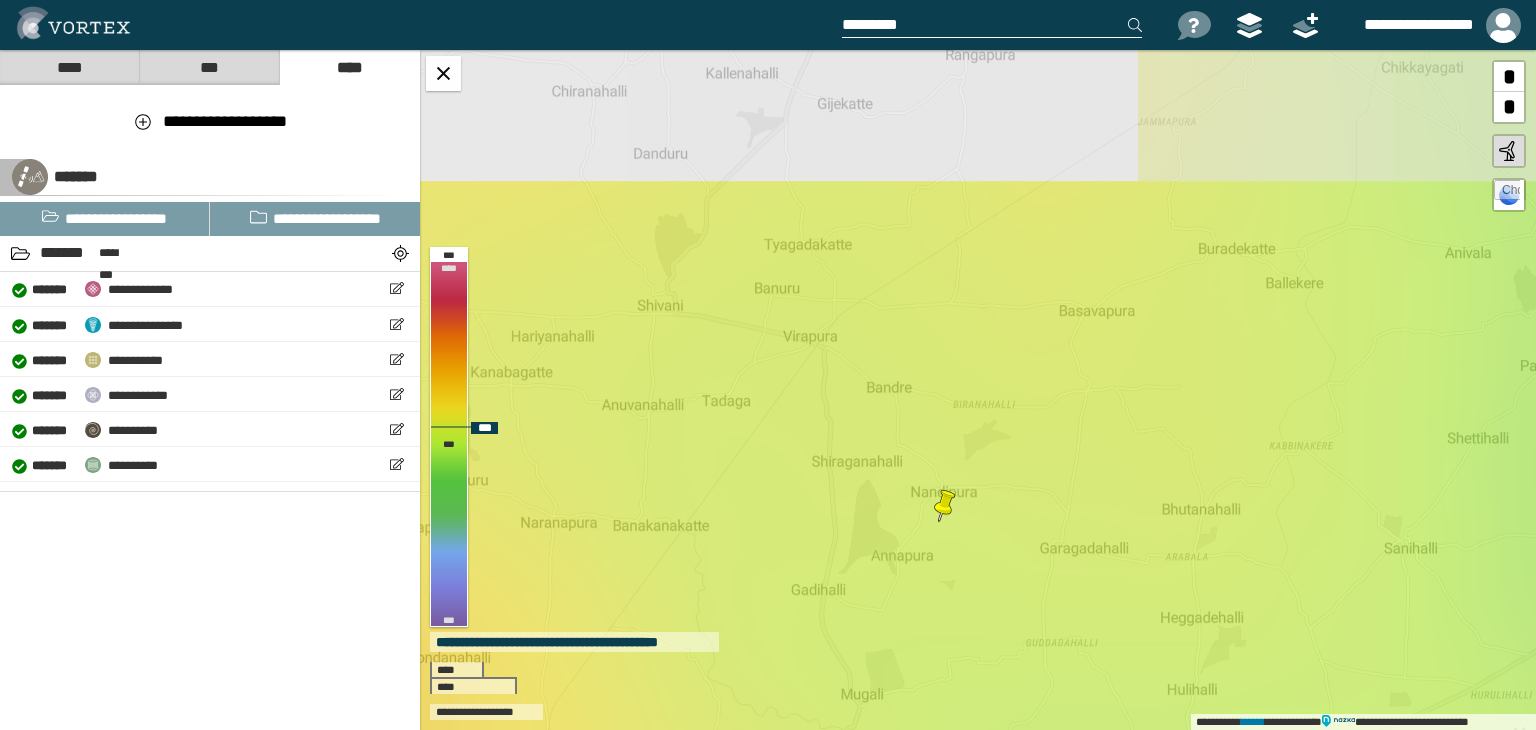 drag, startPoint x: 1028, startPoint y: 265, endPoint x: 979, endPoint y: 475, distance: 215.6409 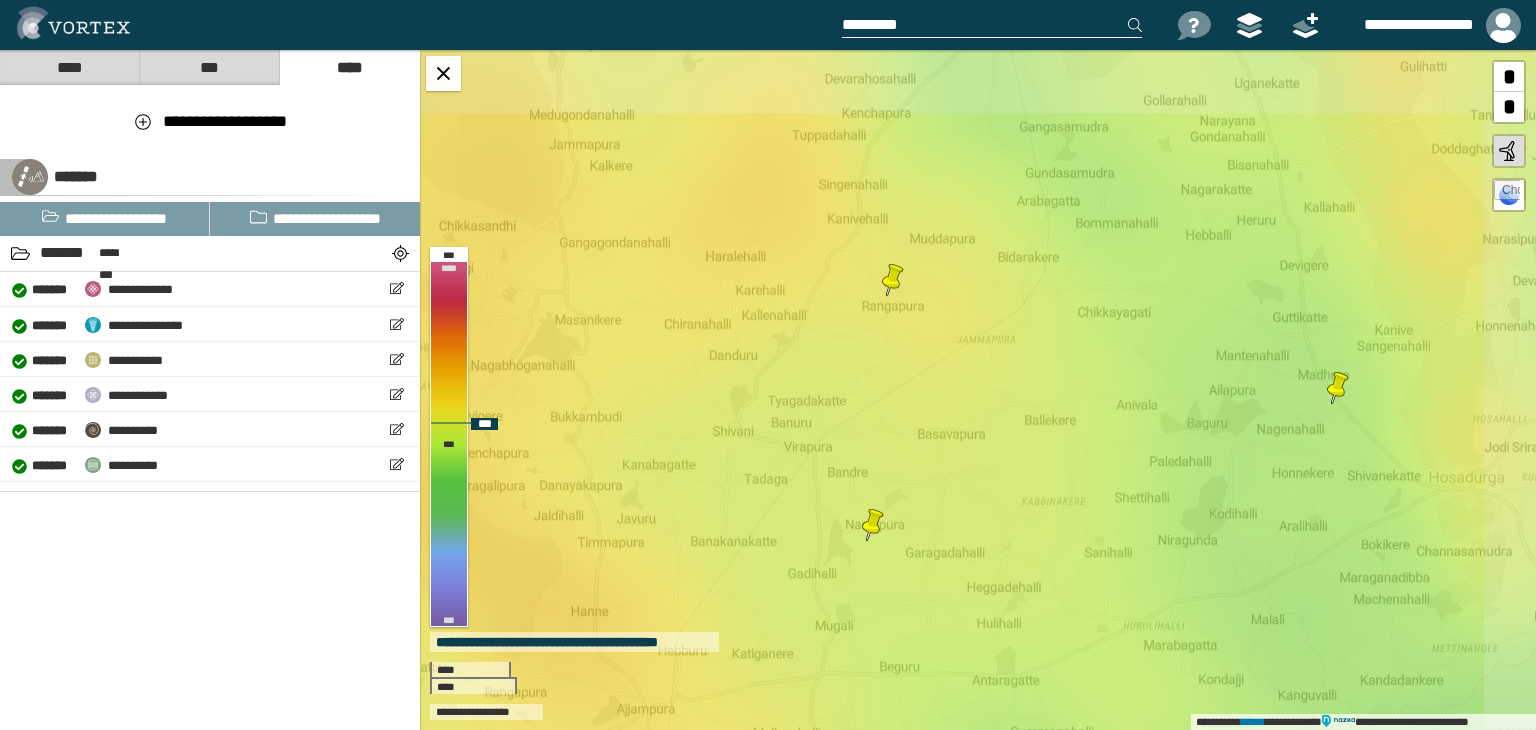 drag, startPoint x: 1013, startPoint y: 337, endPoint x: 895, endPoint y: 410, distance: 138.75517 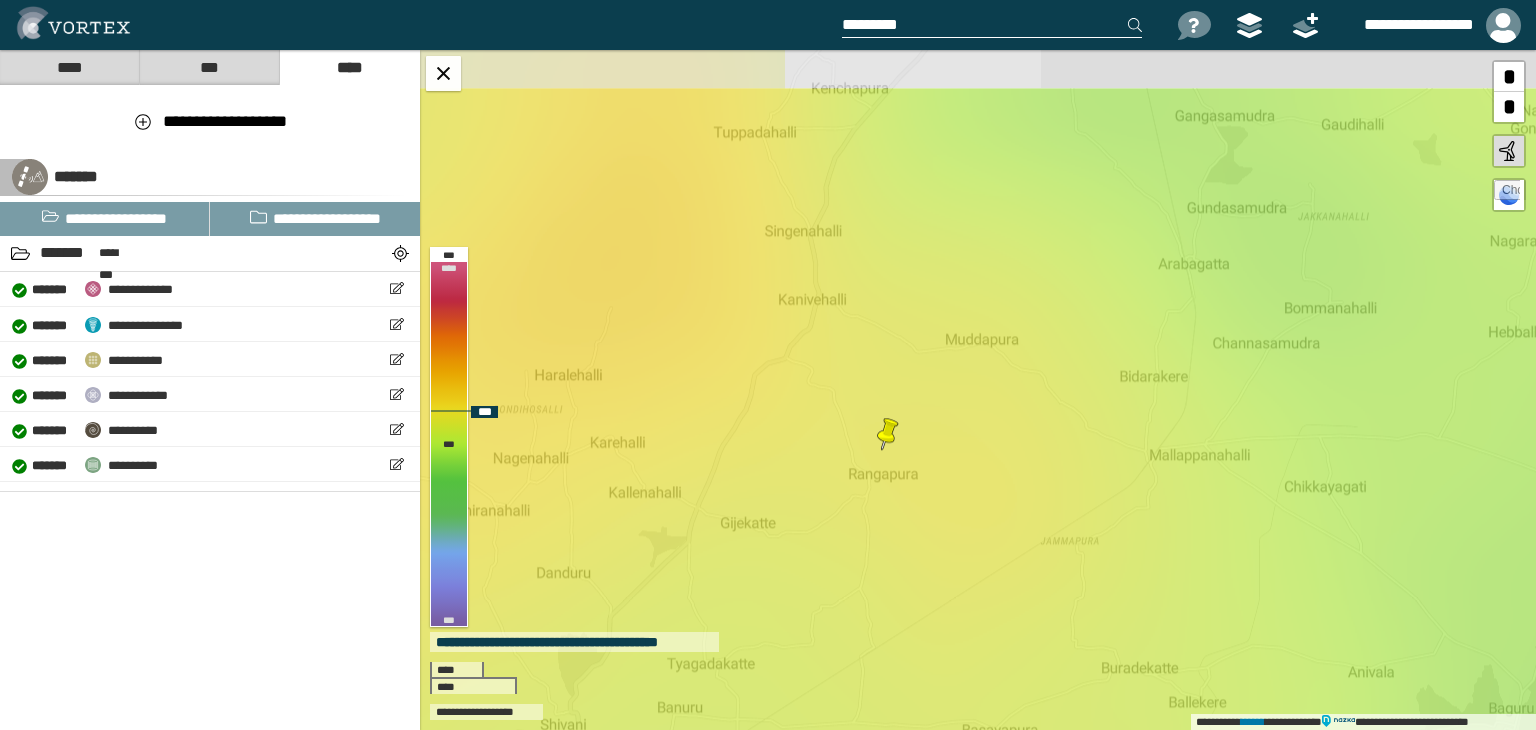 drag, startPoint x: 877, startPoint y: 216, endPoint x: 915, endPoint y: 488, distance: 274.64157 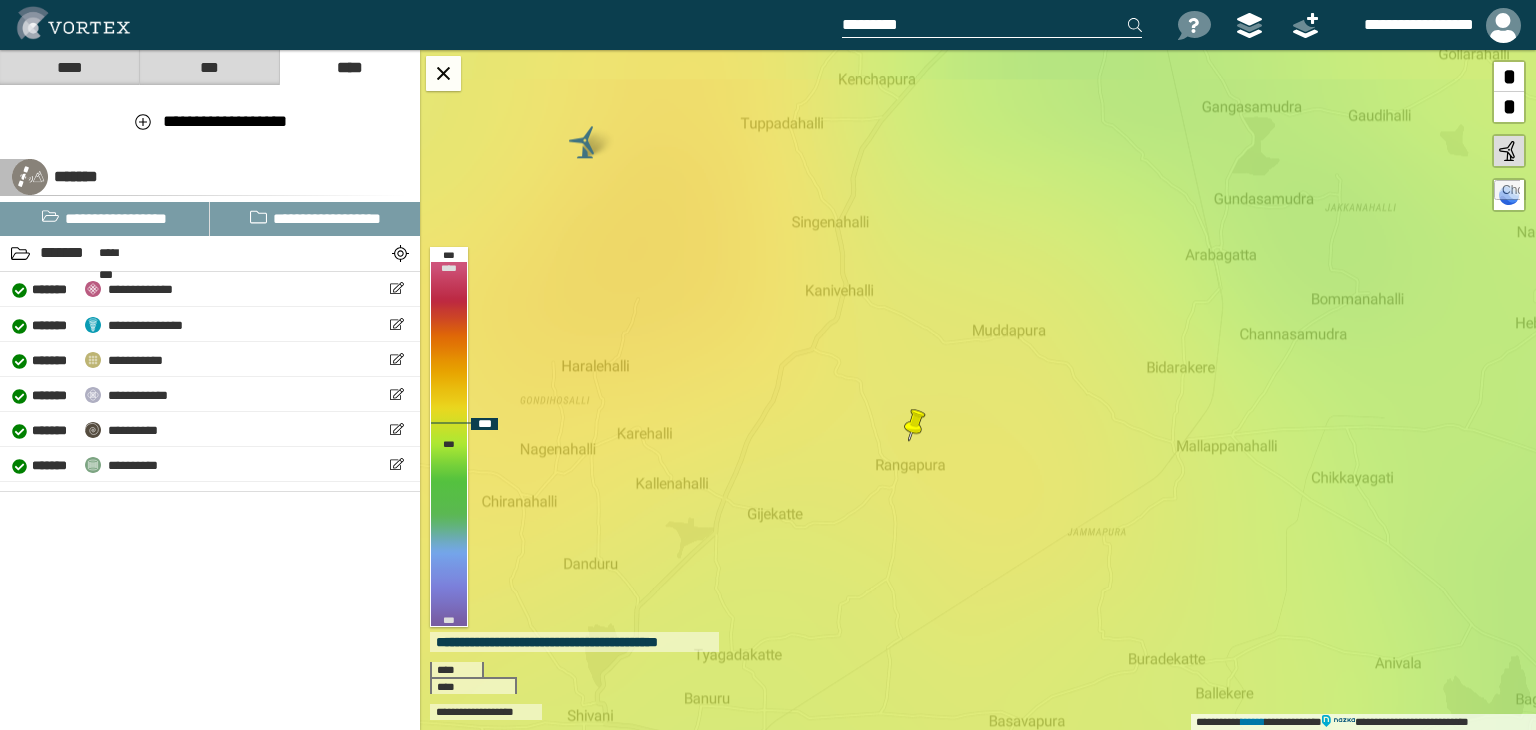 drag, startPoint x: 865, startPoint y: 258, endPoint x: 892, endPoint y: 249, distance: 28.460499 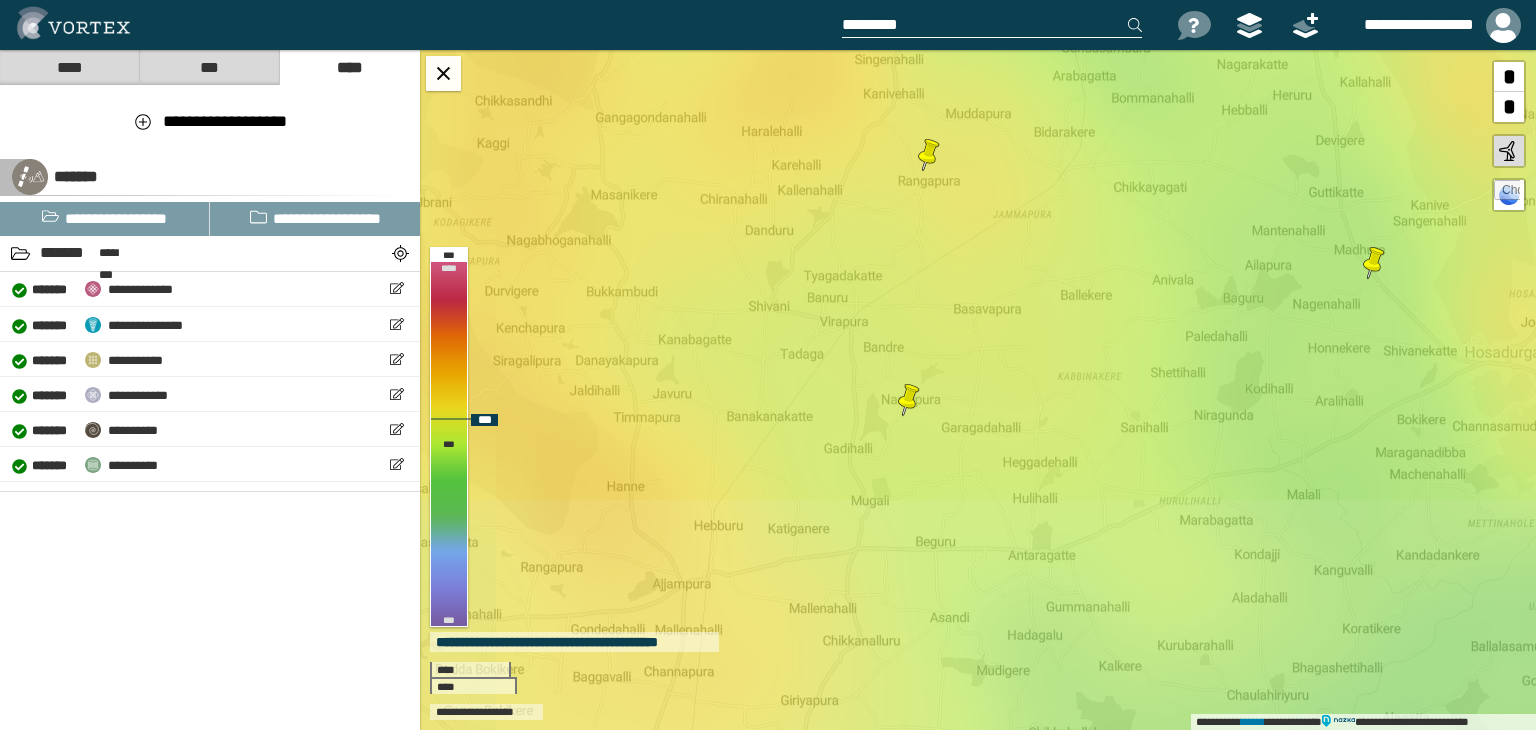 drag, startPoint x: 946, startPoint y: 582, endPoint x: 950, endPoint y: 237, distance: 345.0232 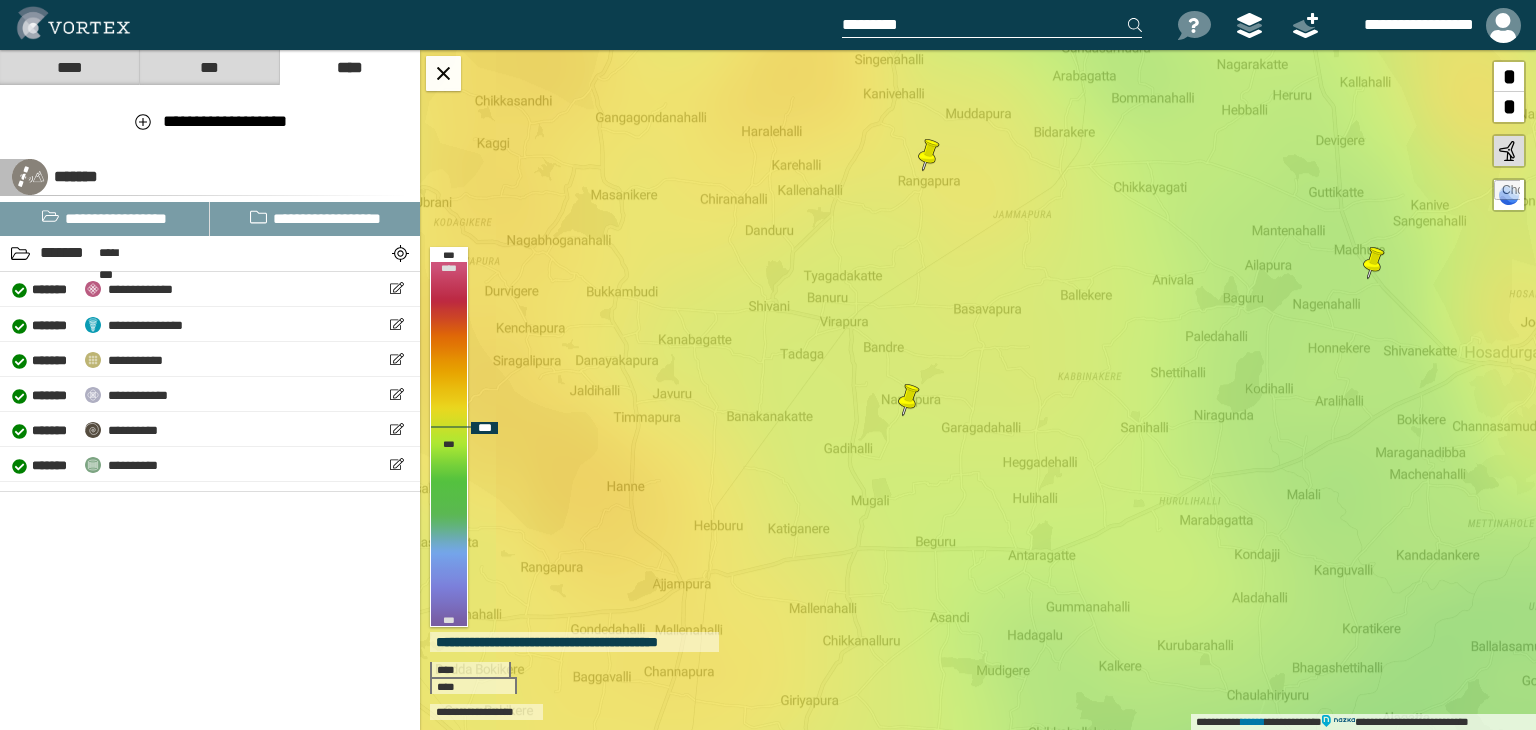 click at bounding box center [1507, 193] 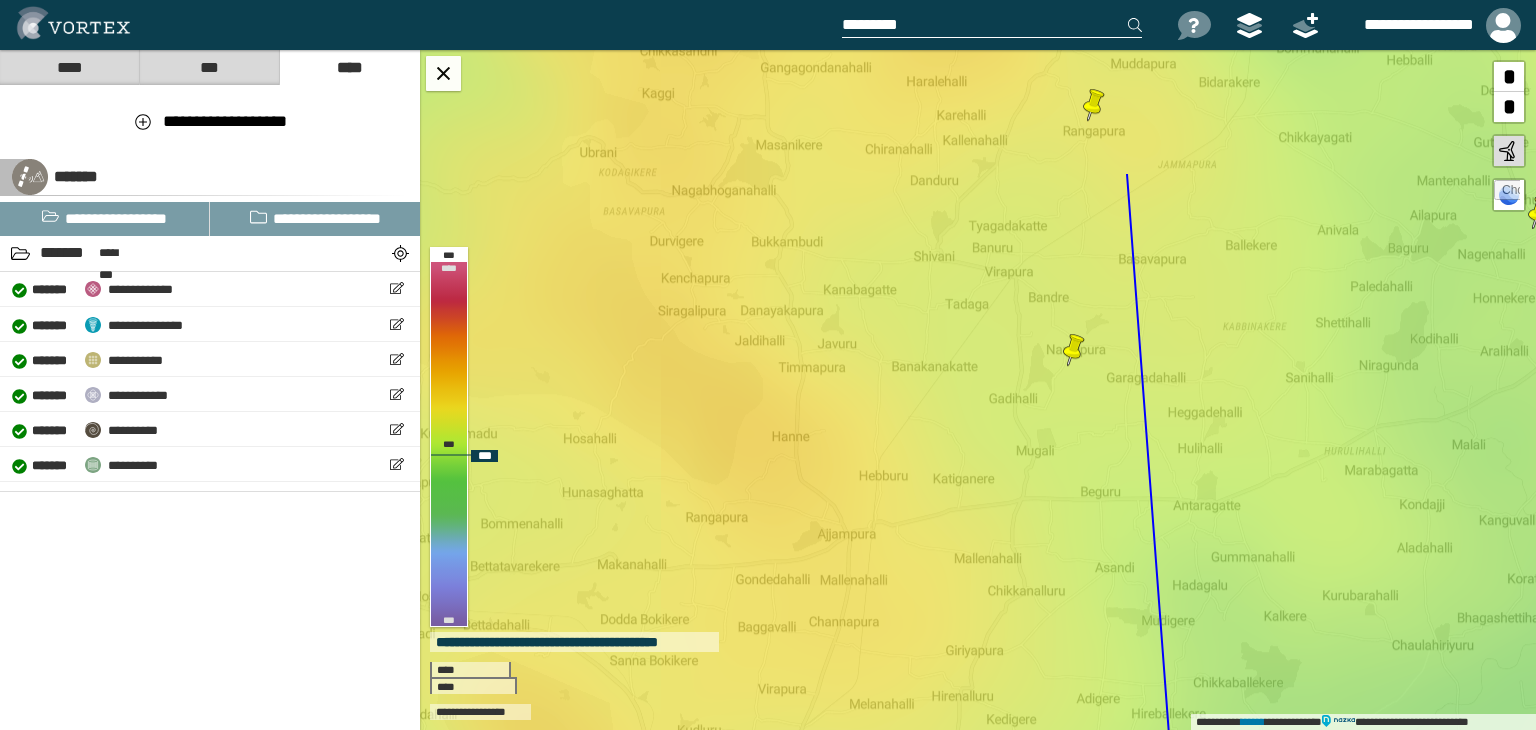 drag, startPoint x: 1133, startPoint y: 406, endPoint x: 1251, endPoint y: 598, distance: 225.36194 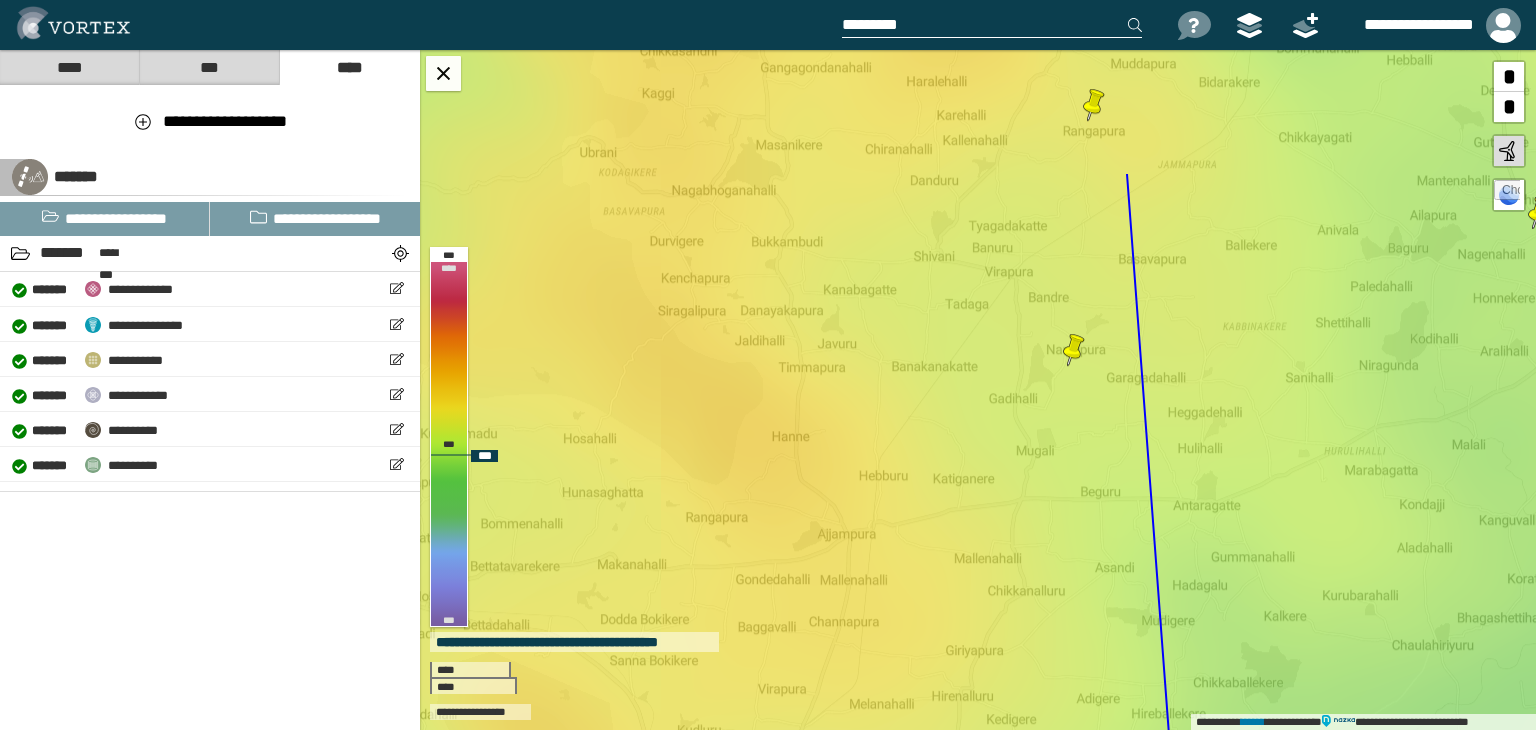 click on "**********" at bounding box center [978, 390] 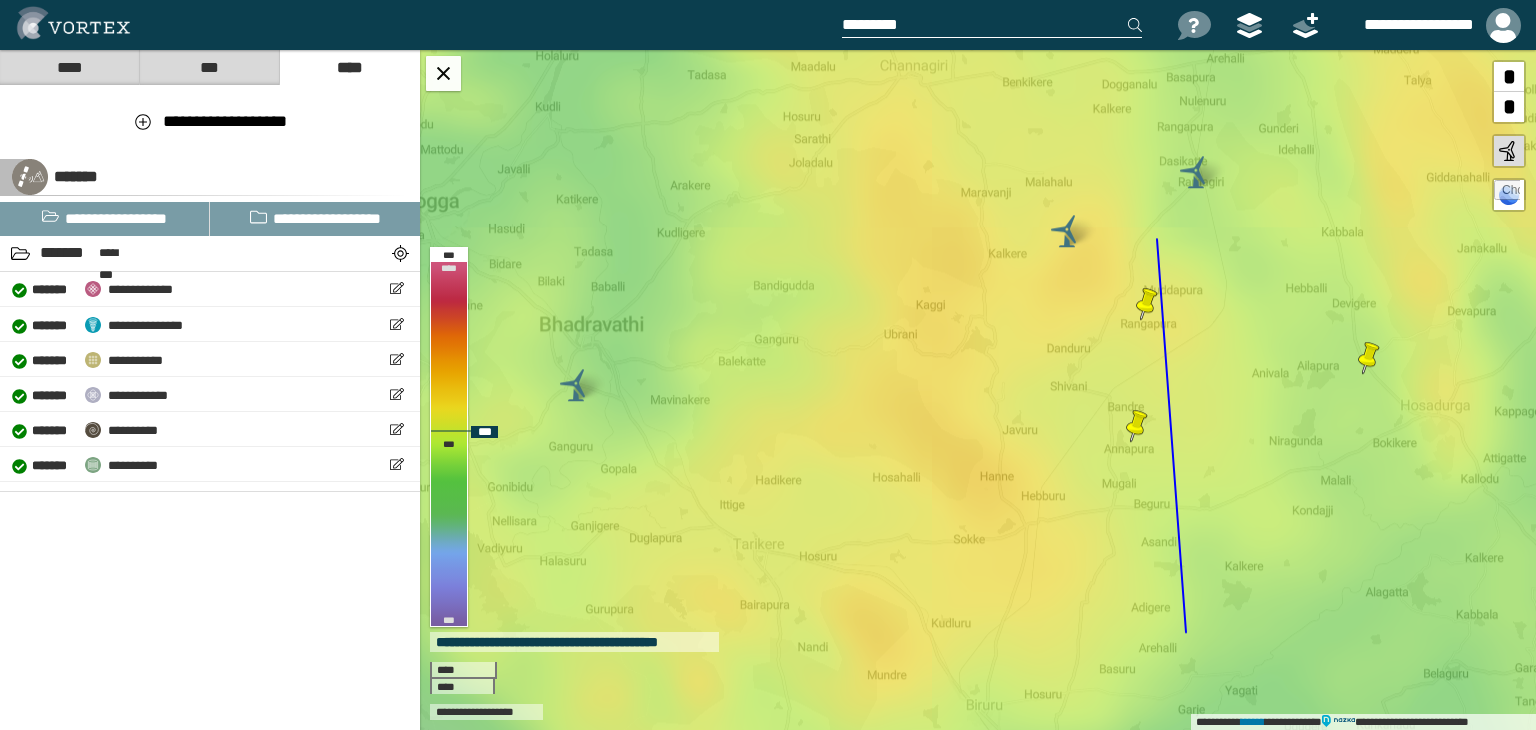 drag, startPoint x: 1193, startPoint y: 403, endPoint x: 1198, endPoint y: 438, distance: 35.35534 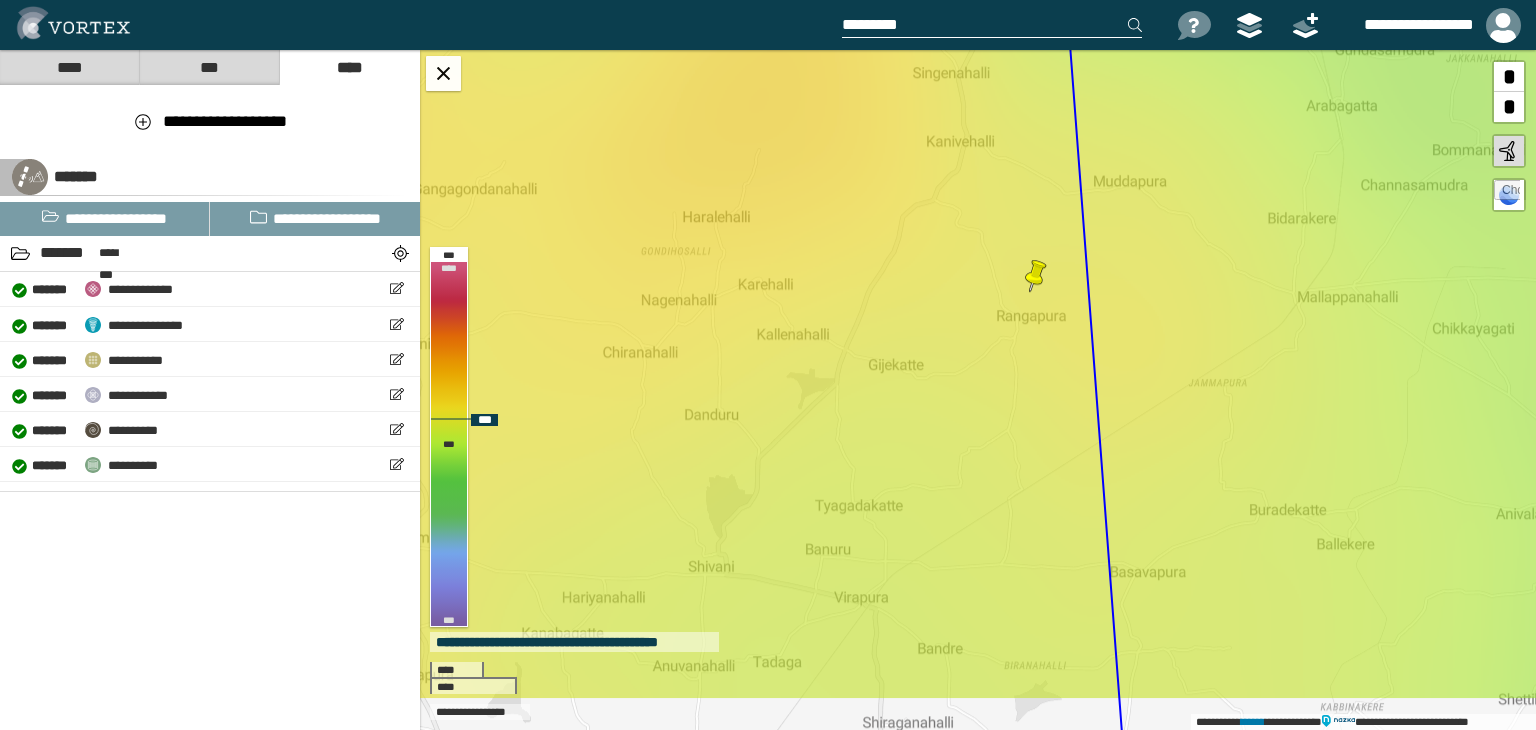 drag, startPoint x: 1225, startPoint y: 456, endPoint x: 1199, endPoint y: 391, distance: 70.00714 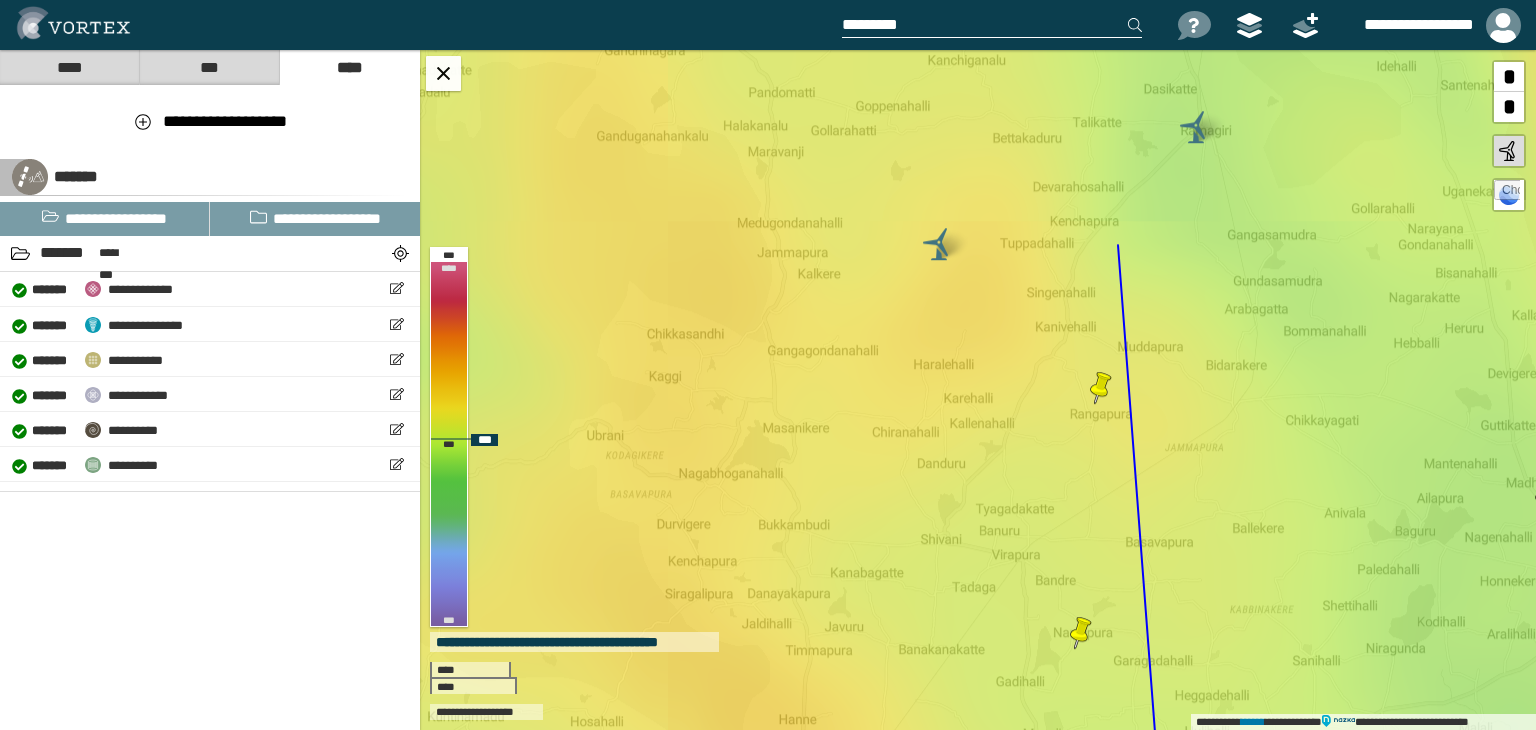 drag, startPoint x: 1504, startPoint y: 197, endPoint x: 1233, endPoint y: 180, distance: 271.53268 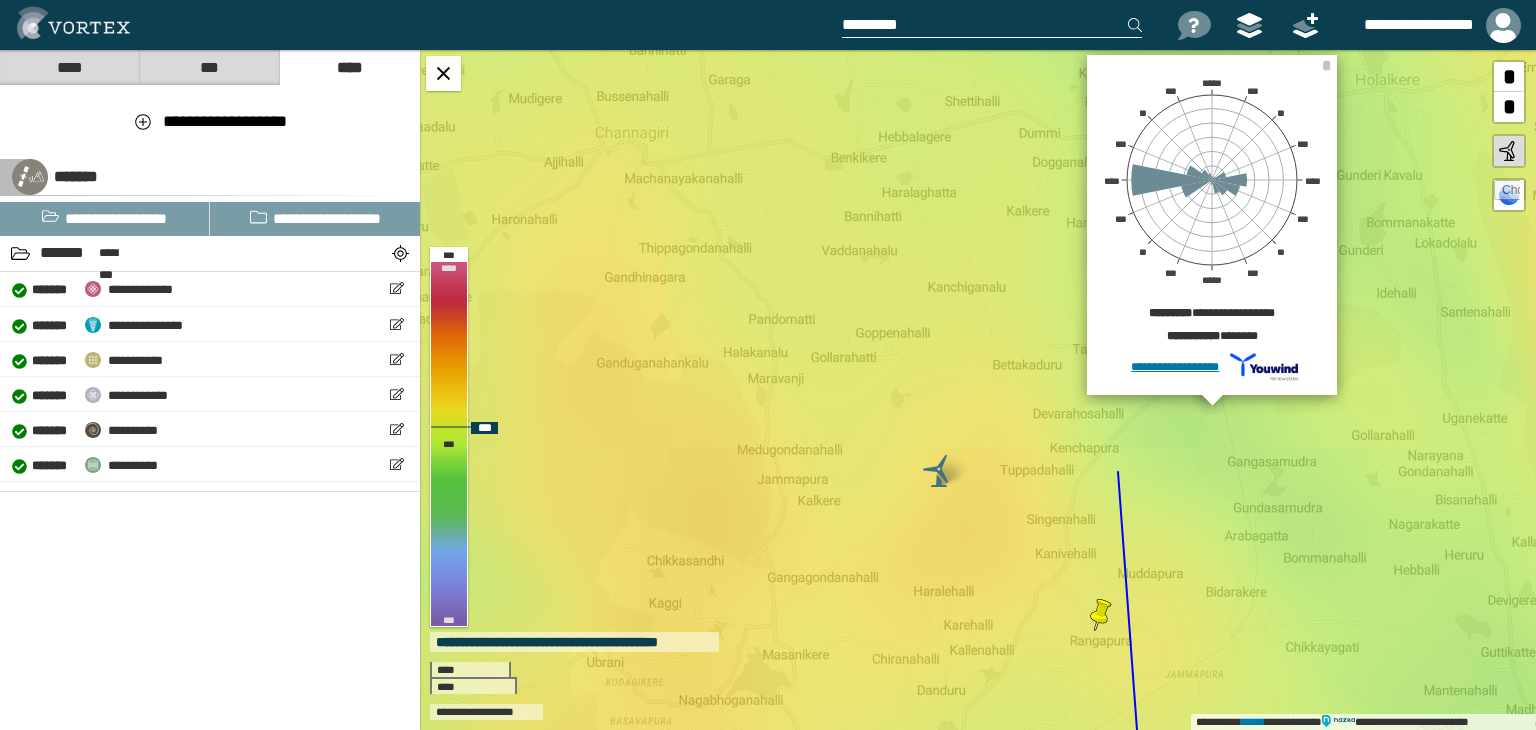 click at bounding box center [1507, 193] 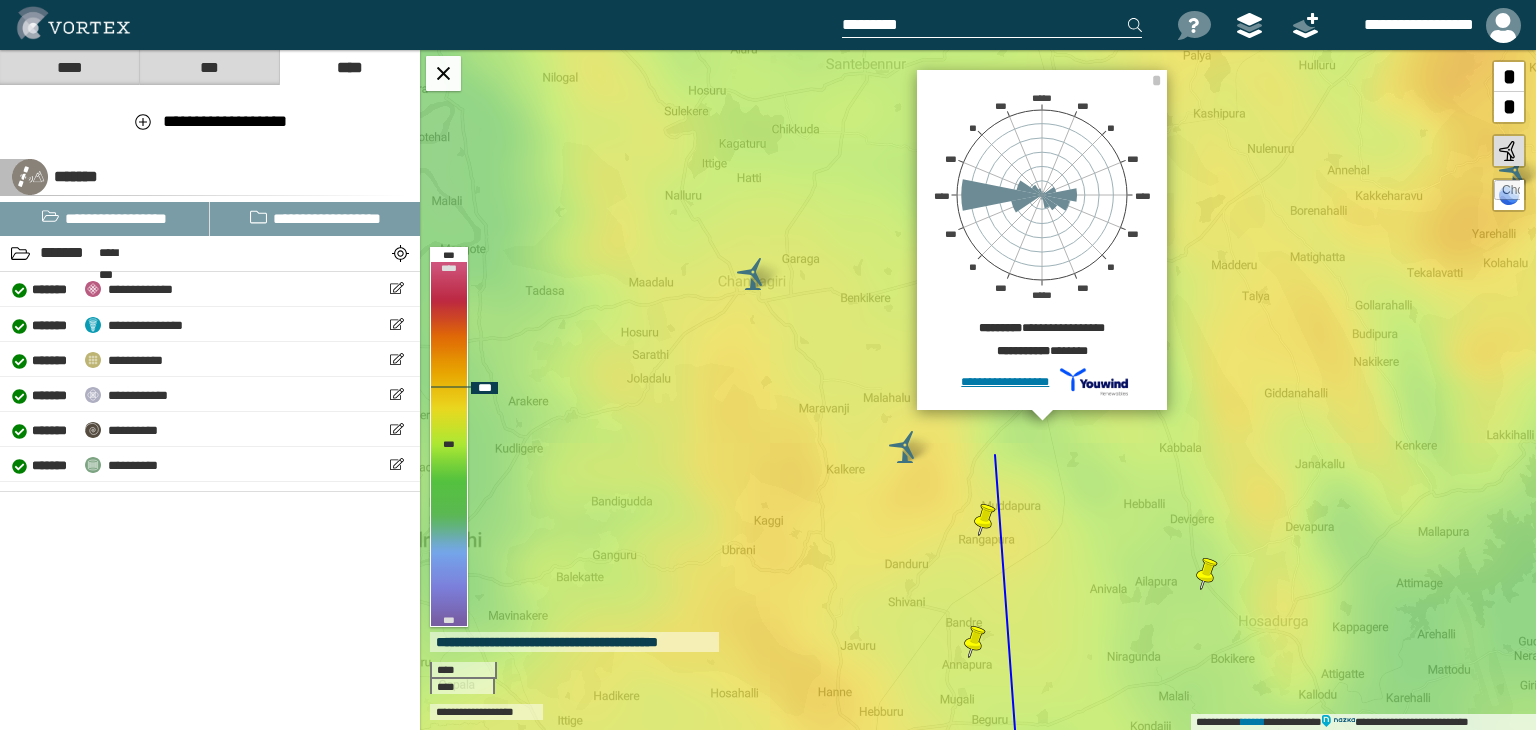 click at bounding box center [1507, 193] 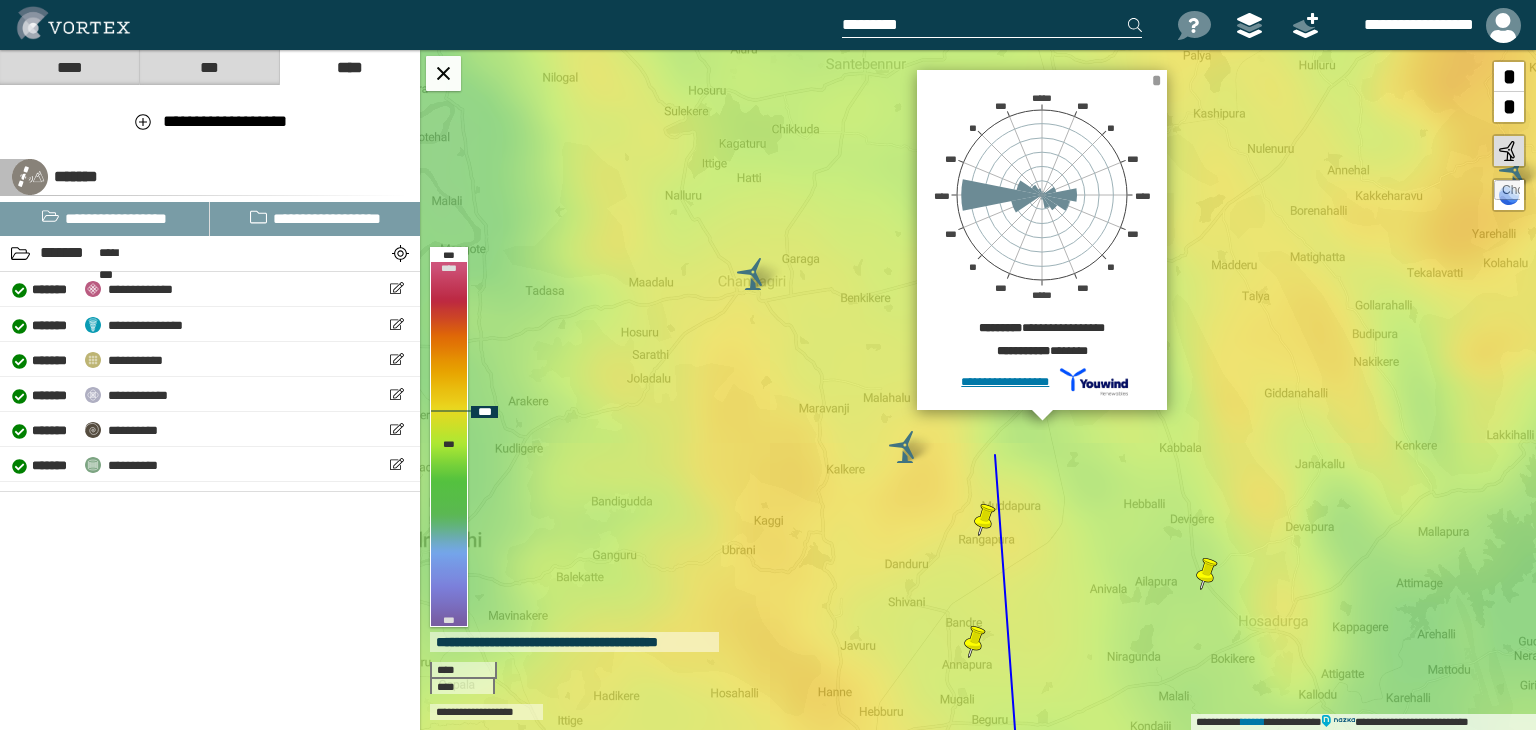 click on "*" at bounding box center [1156, 80] 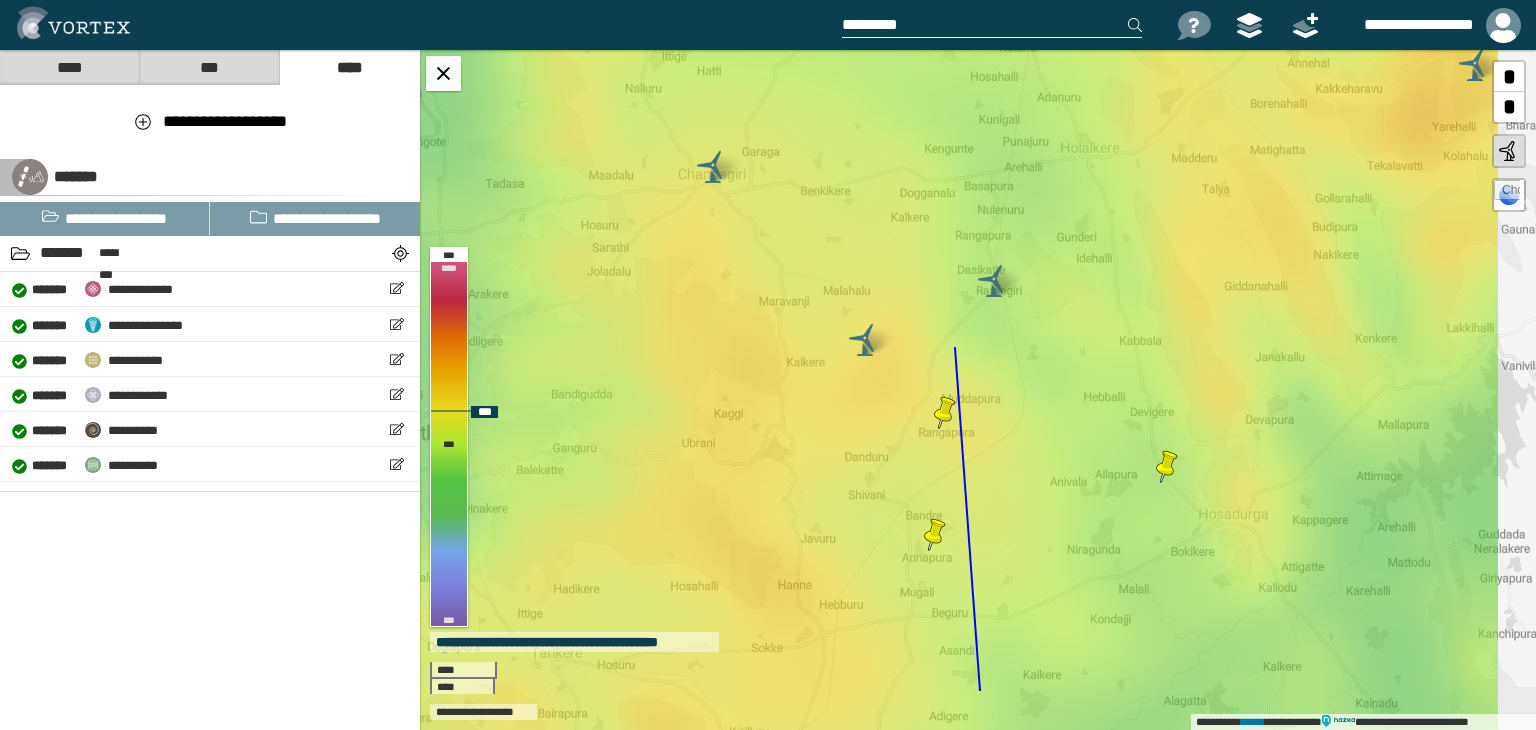 drag, startPoint x: 886, startPoint y: 456, endPoint x: 824, endPoint y: 207, distance: 256.6028 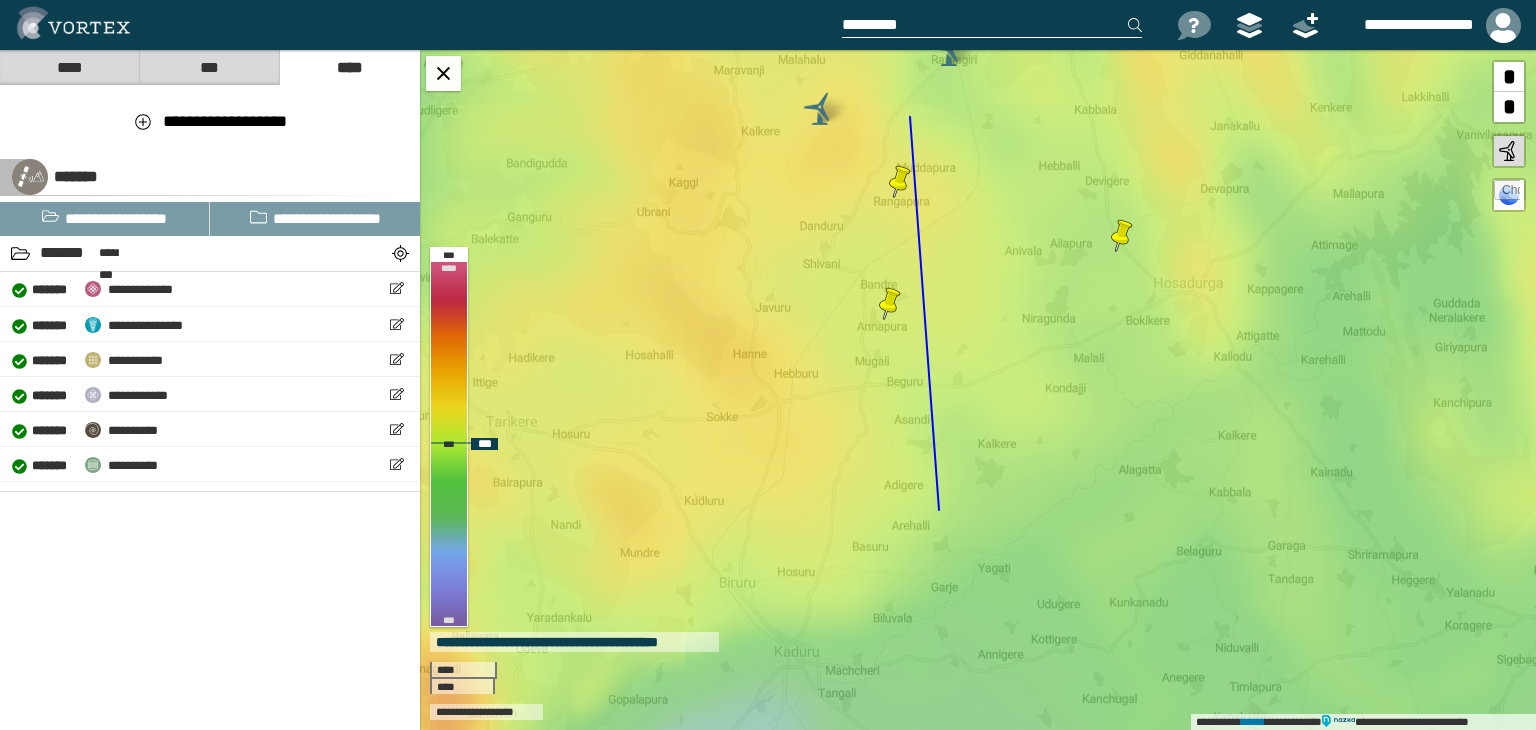 click at bounding box center (1507, 193) 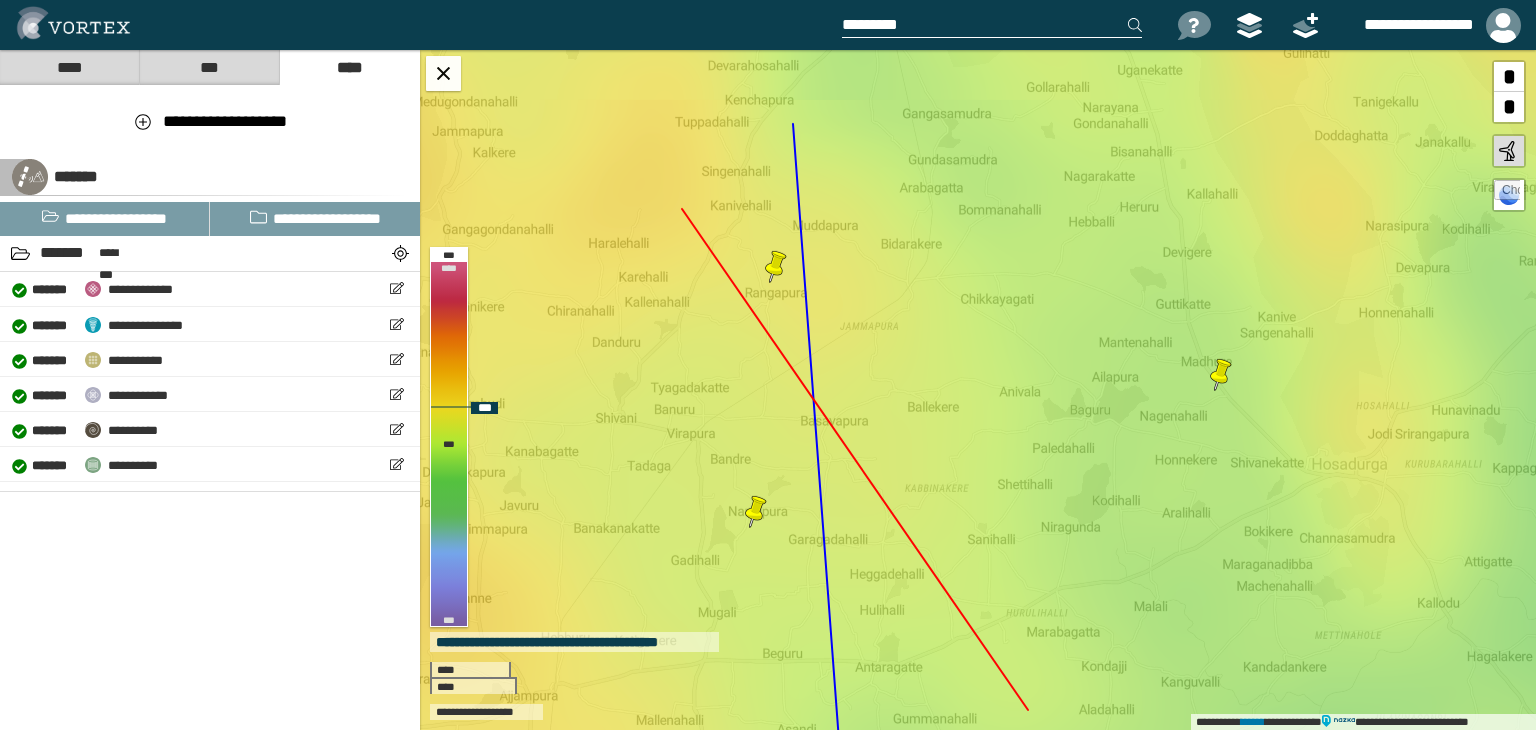 drag, startPoint x: 544, startPoint y: 131, endPoint x: 716, endPoint y: 235, distance: 200.99751 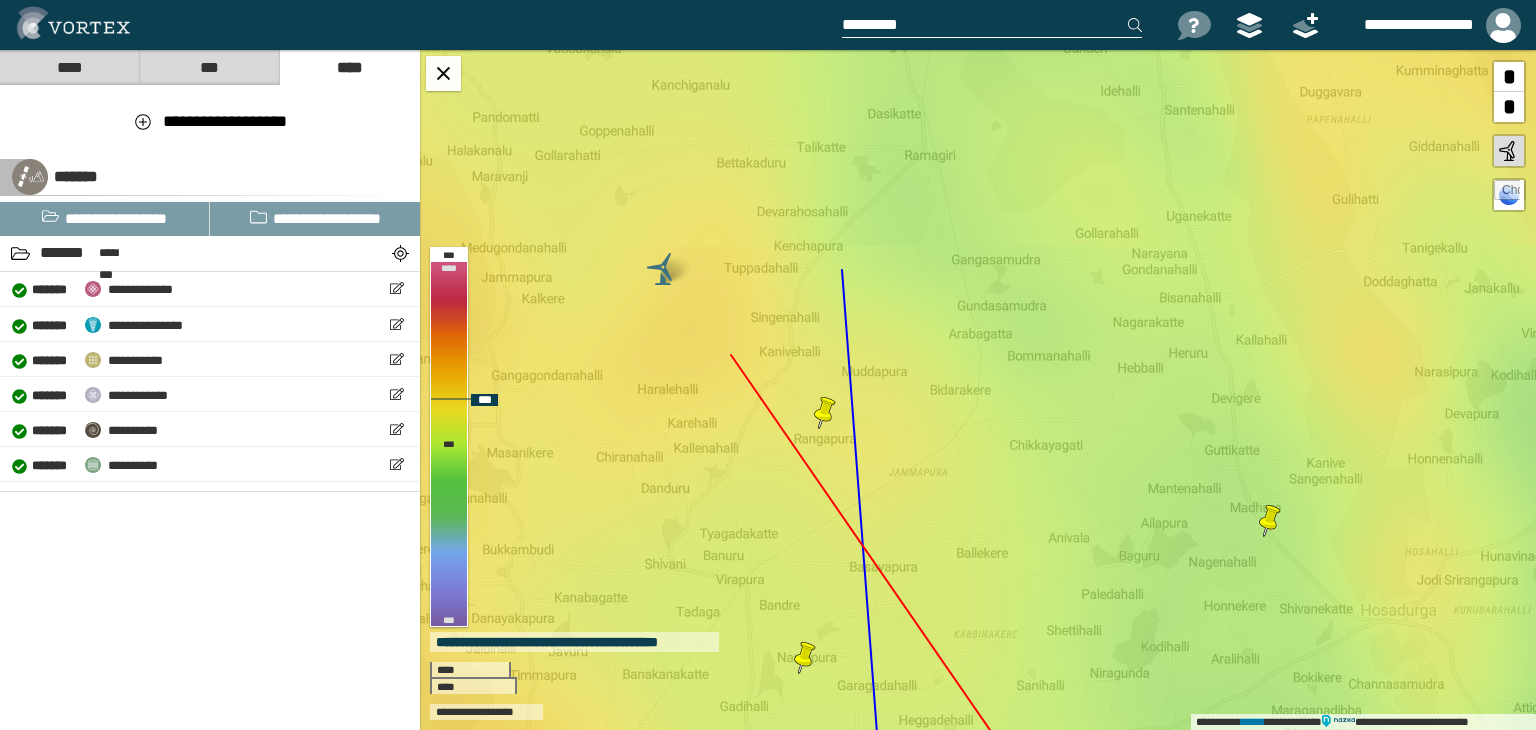 drag, startPoint x: 708, startPoint y: 290, endPoint x: 737, endPoint y: 362, distance: 77.62087 